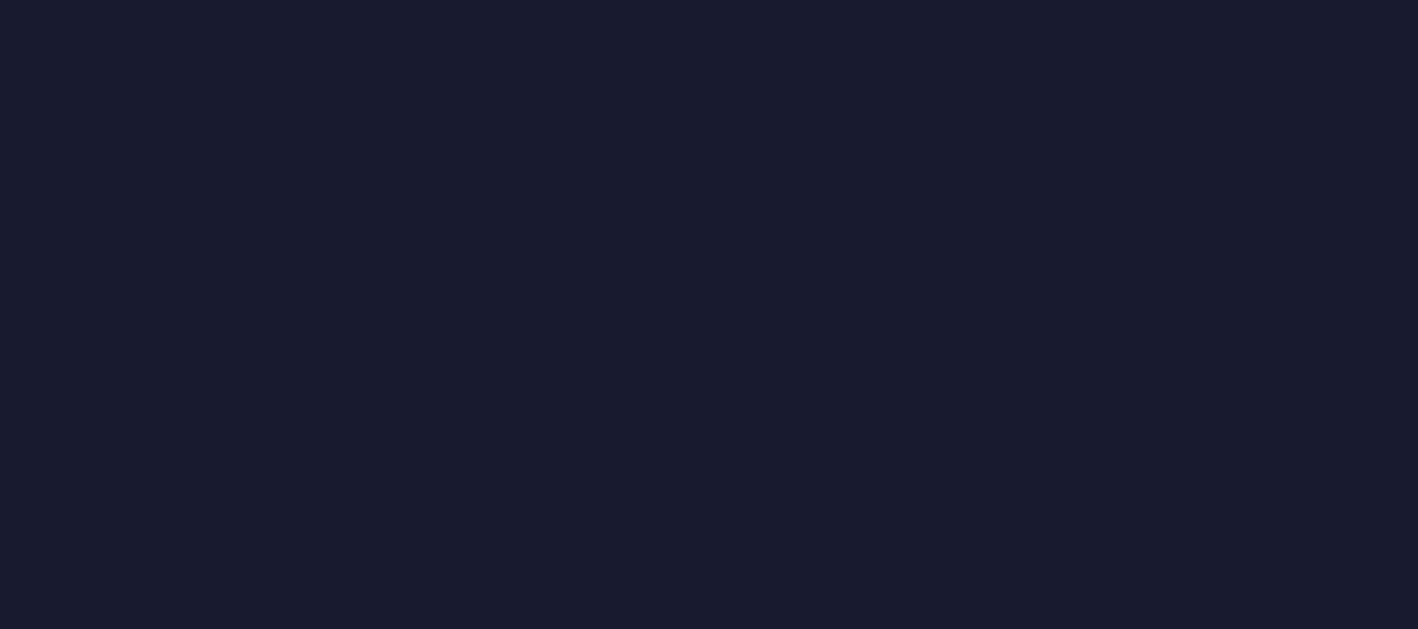 scroll, scrollTop: 0, scrollLeft: 0, axis: both 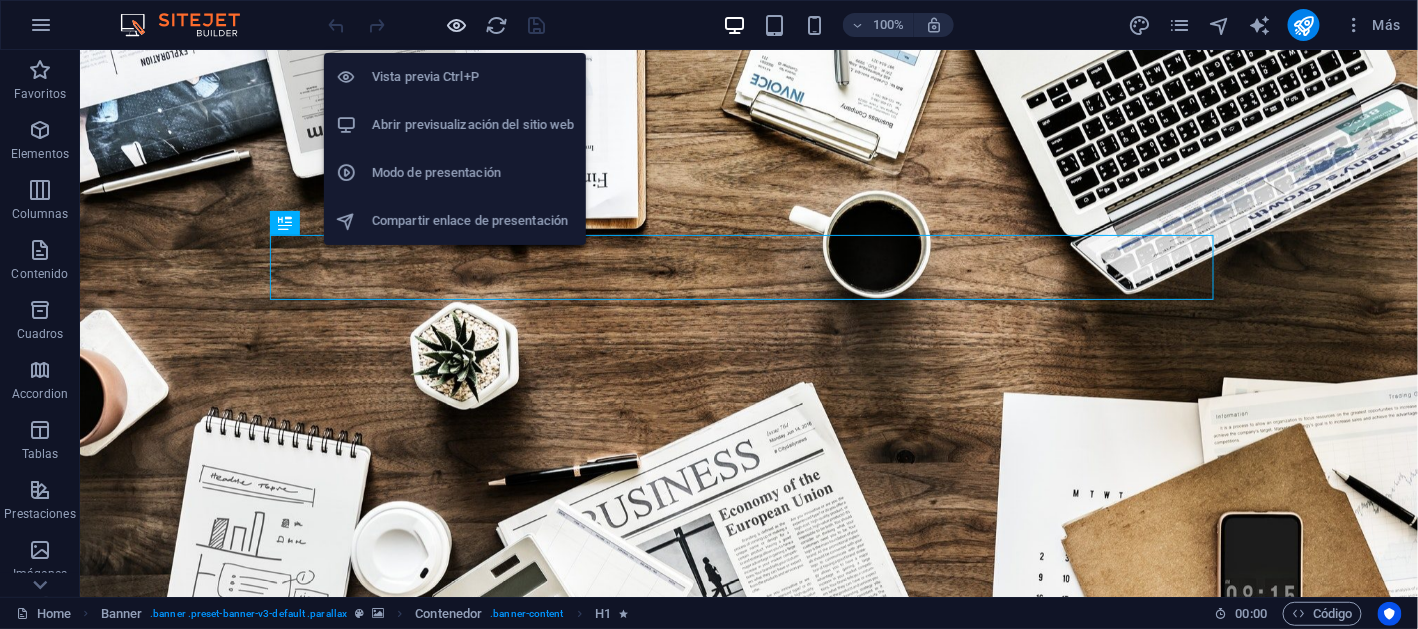 click at bounding box center [457, 25] 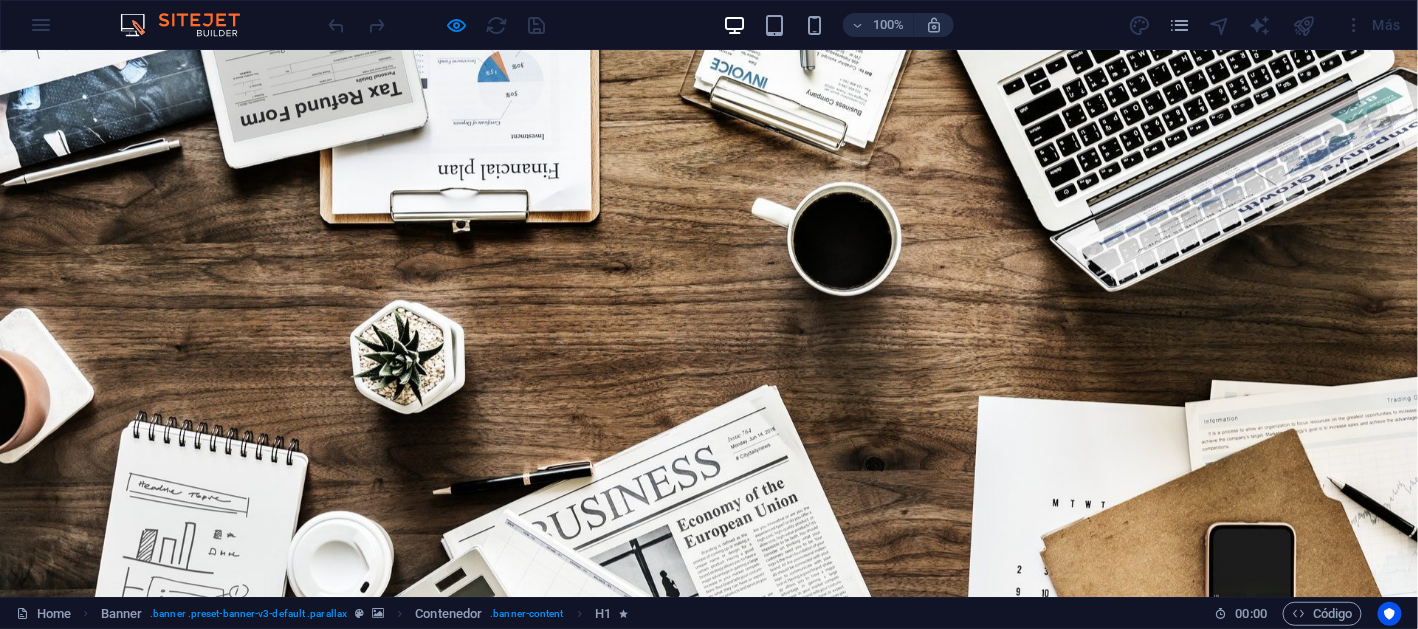 click on "Nosotros" at bounding box center (705, 726) 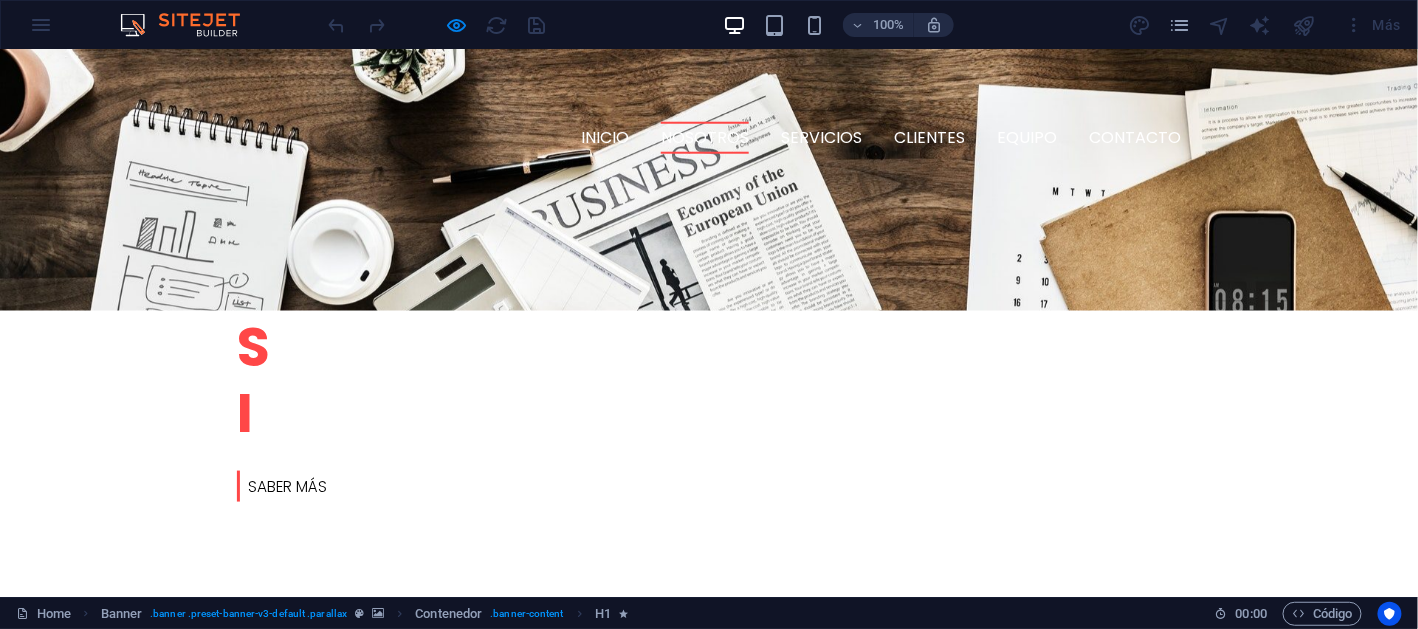 scroll, scrollTop: 596, scrollLeft: 0, axis: vertical 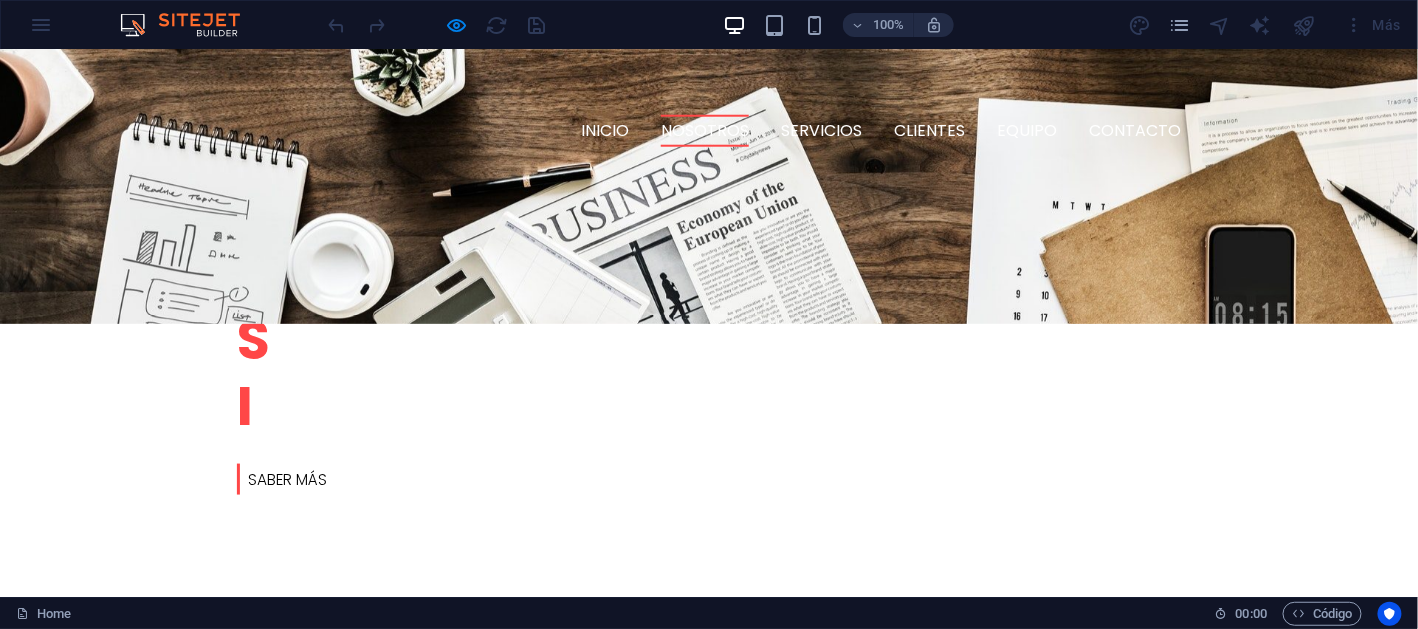 drag, startPoint x: 738, startPoint y: 151, endPoint x: 954, endPoint y: 332, distance: 281.8102 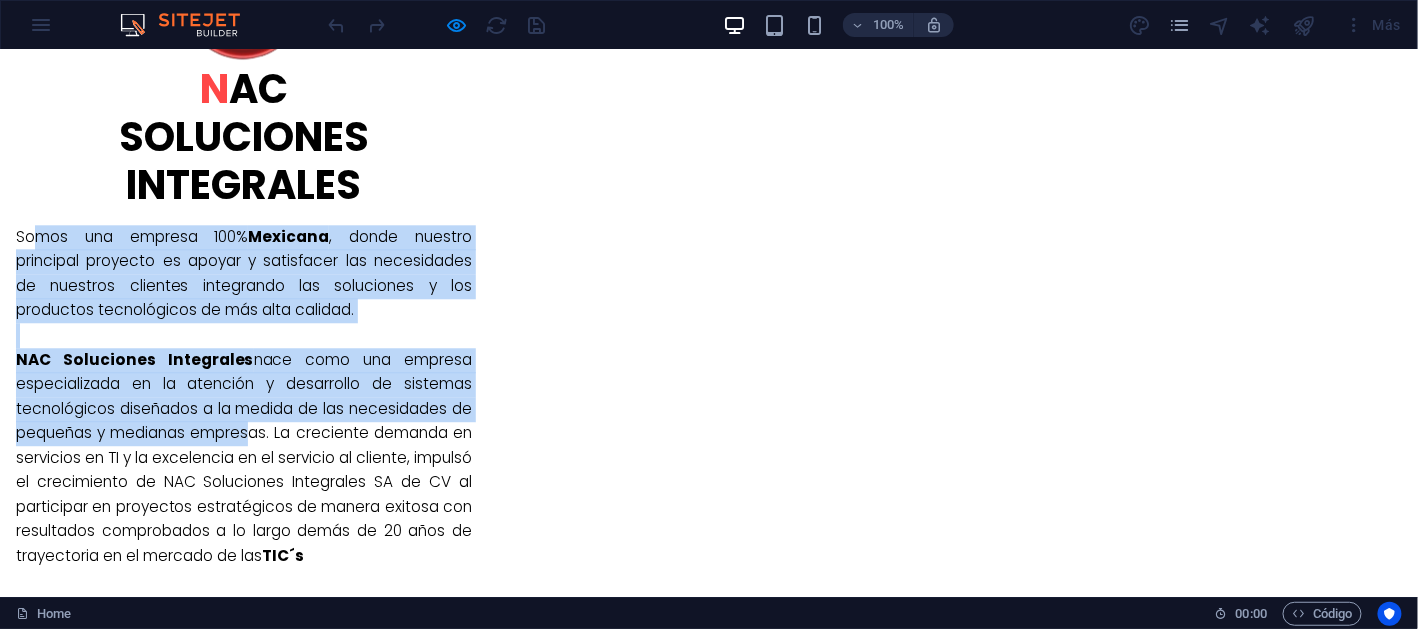 scroll, scrollTop: 1596, scrollLeft: 0, axis: vertical 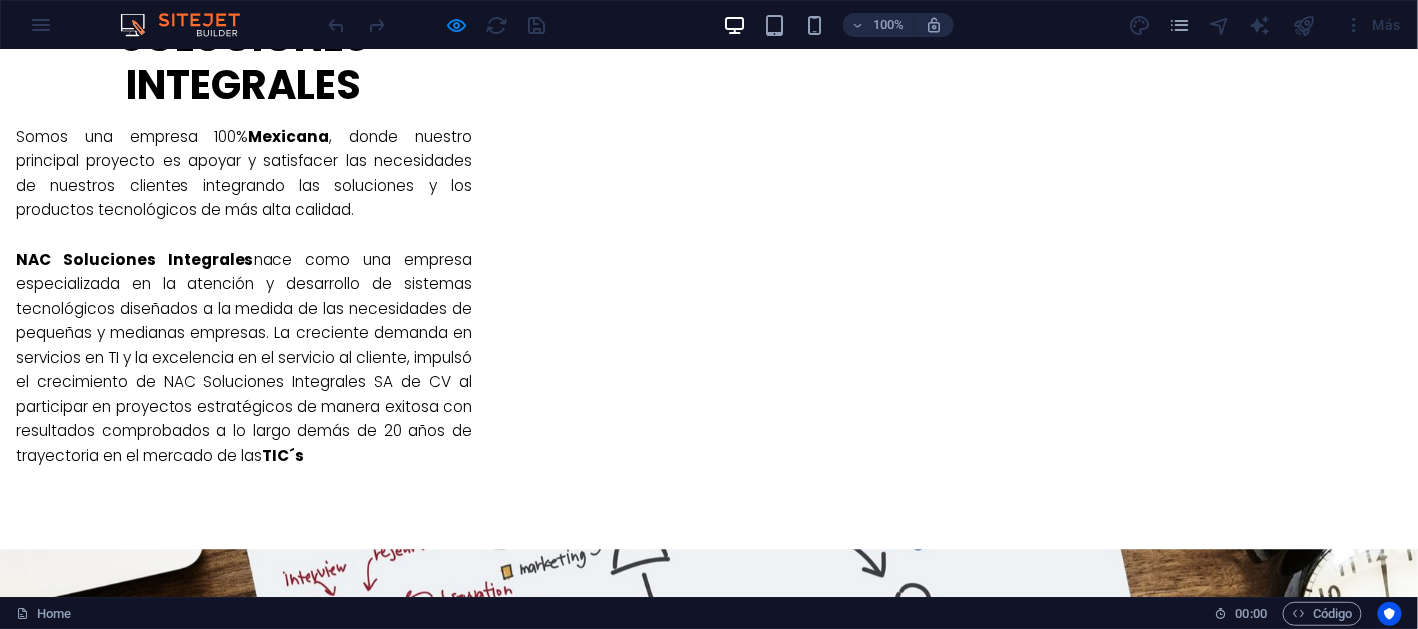 drag, startPoint x: 324, startPoint y: 150, endPoint x: 374, endPoint y: 185, distance: 61.03278 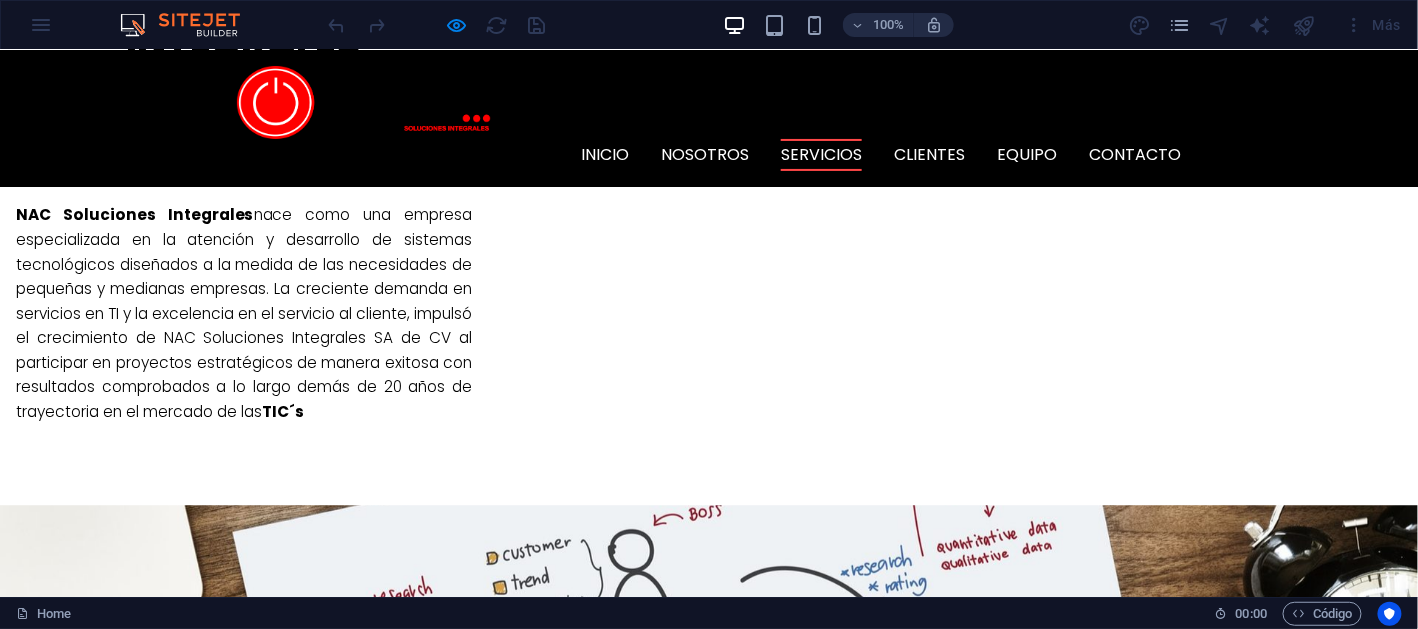 scroll, scrollTop: 1496, scrollLeft: 0, axis: vertical 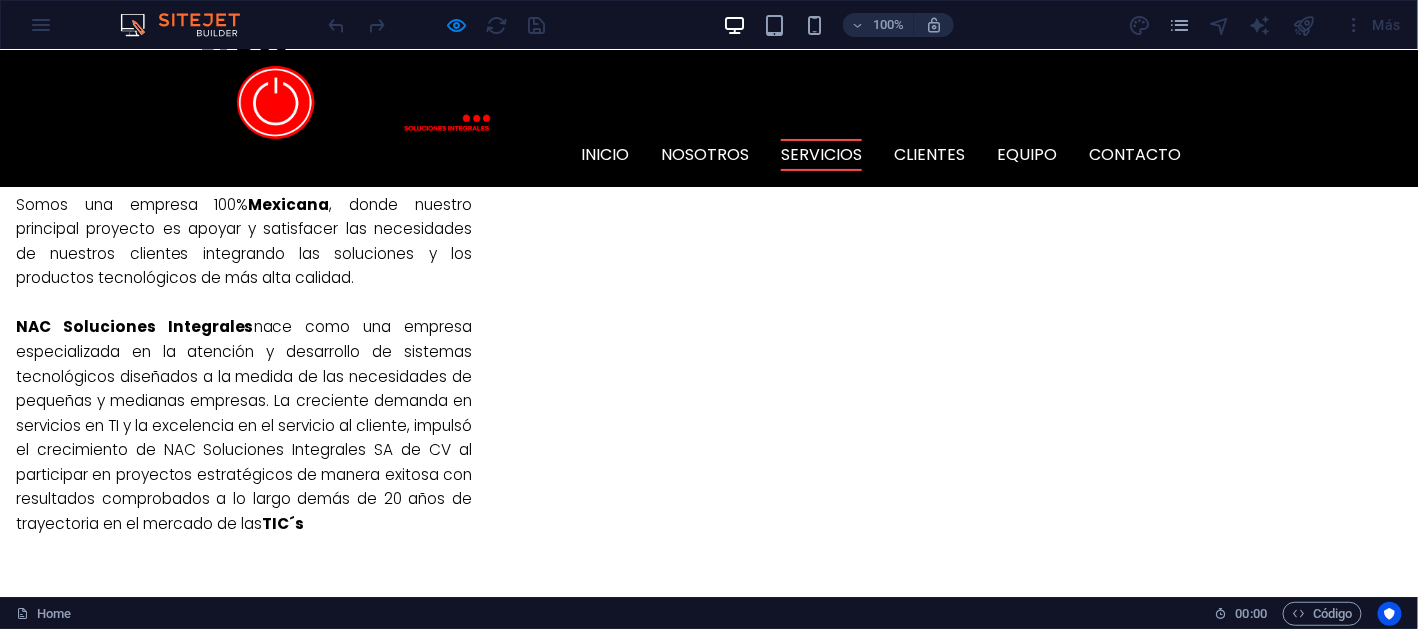 click on "servicios administrados de impresión" at bounding box center [488, 1785] 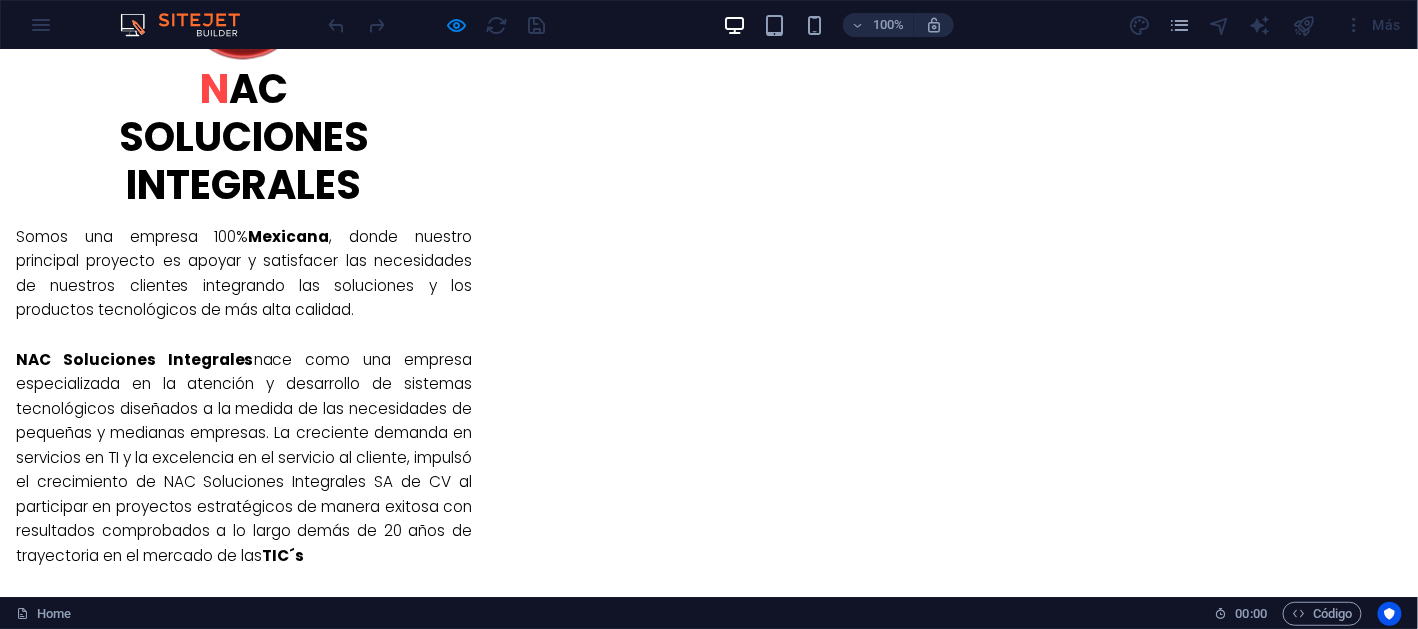 scroll, scrollTop: 1596, scrollLeft: 0, axis: vertical 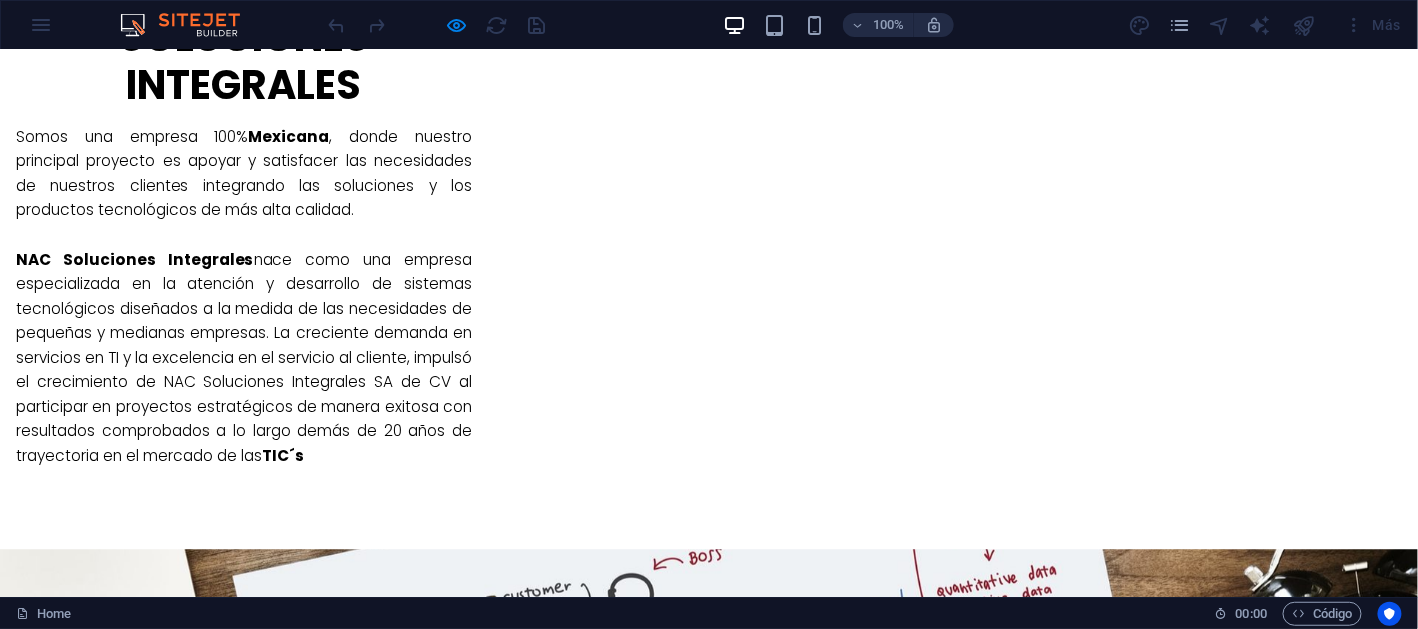 drag, startPoint x: 341, startPoint y: 256, endPoint x: 363, endPoint y: 307, distance: 55.542778 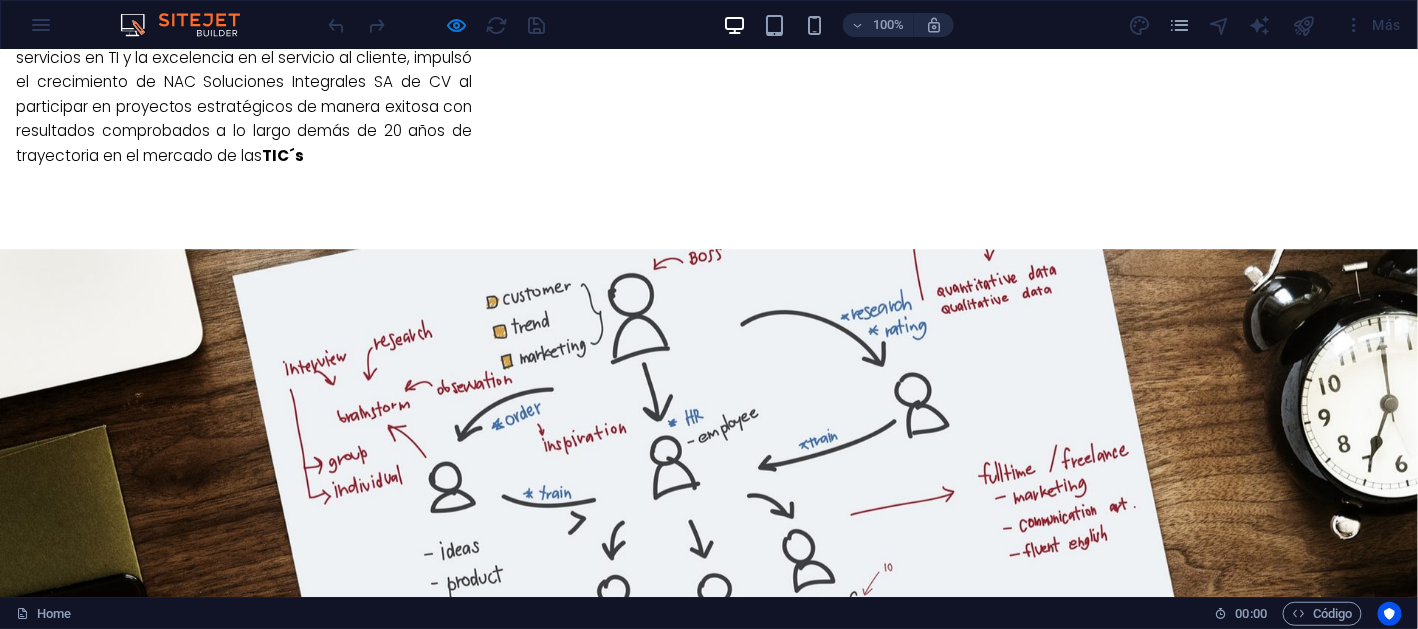 scroll, scrollTop: 1996, scrollLeft: 0, axis: vertical 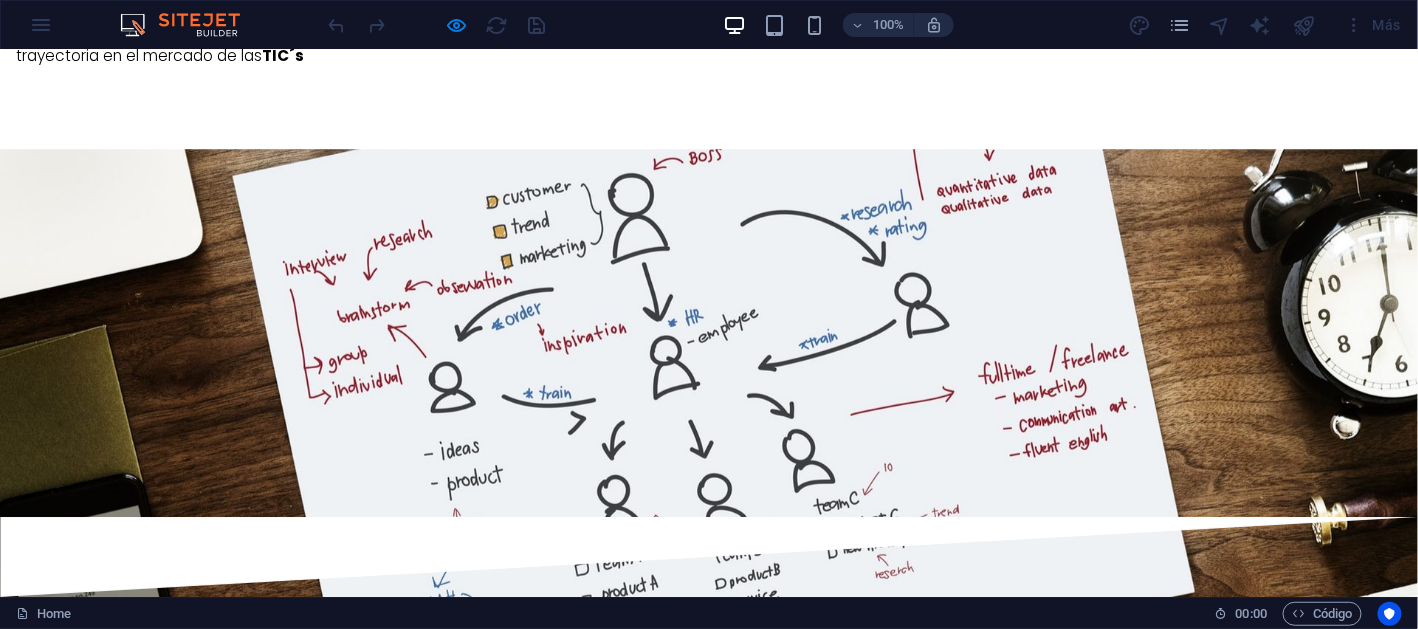 drag, startPoint x: 352, startPoint y: 396, endPoint x: 412, endPoint y: 435, distance: 71.561165 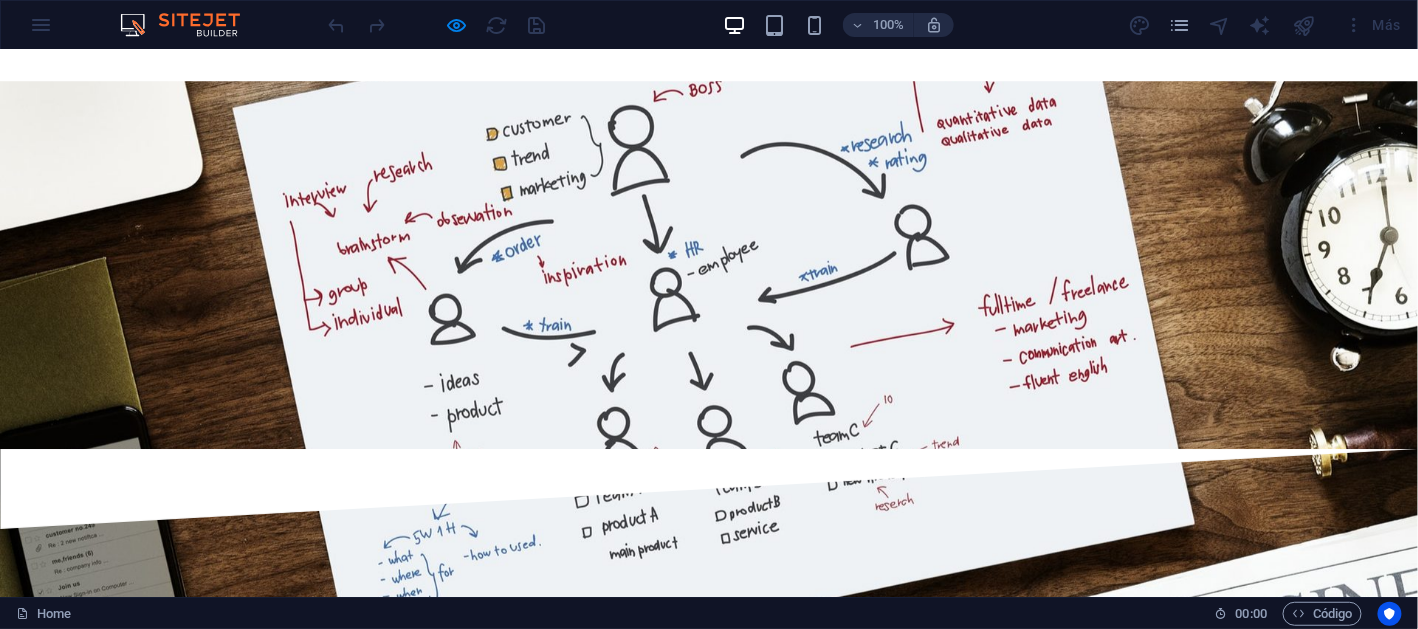 scroll, scrollTop: 2096, scrollLeft: 0, axis: vertical 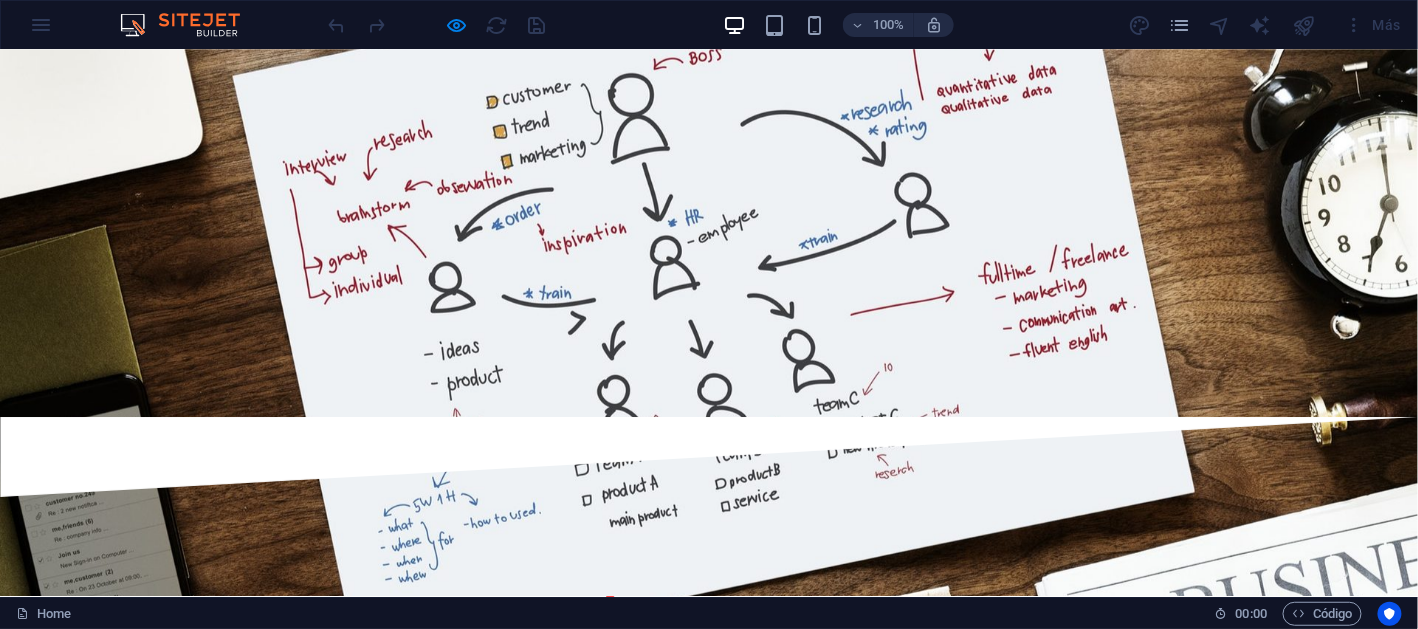 click on "servicios en telecom" at bounding box center (488, 2108) 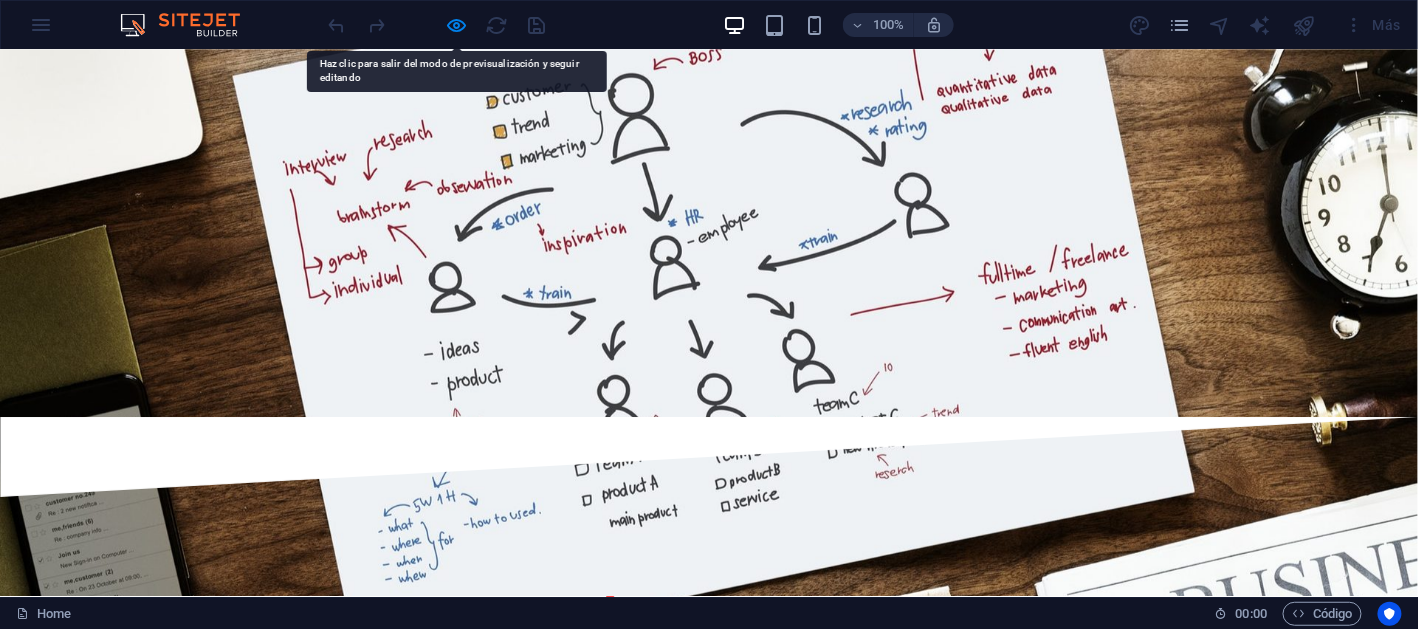 click on "Las mejores prácticas en soluciones de cableado certificado en cobre y fibra óptica. Diseño, integración e implementación en arquitecturas de RED así como la evaluación del rendimiento de la  RED" at bounding box center [488, 2150] 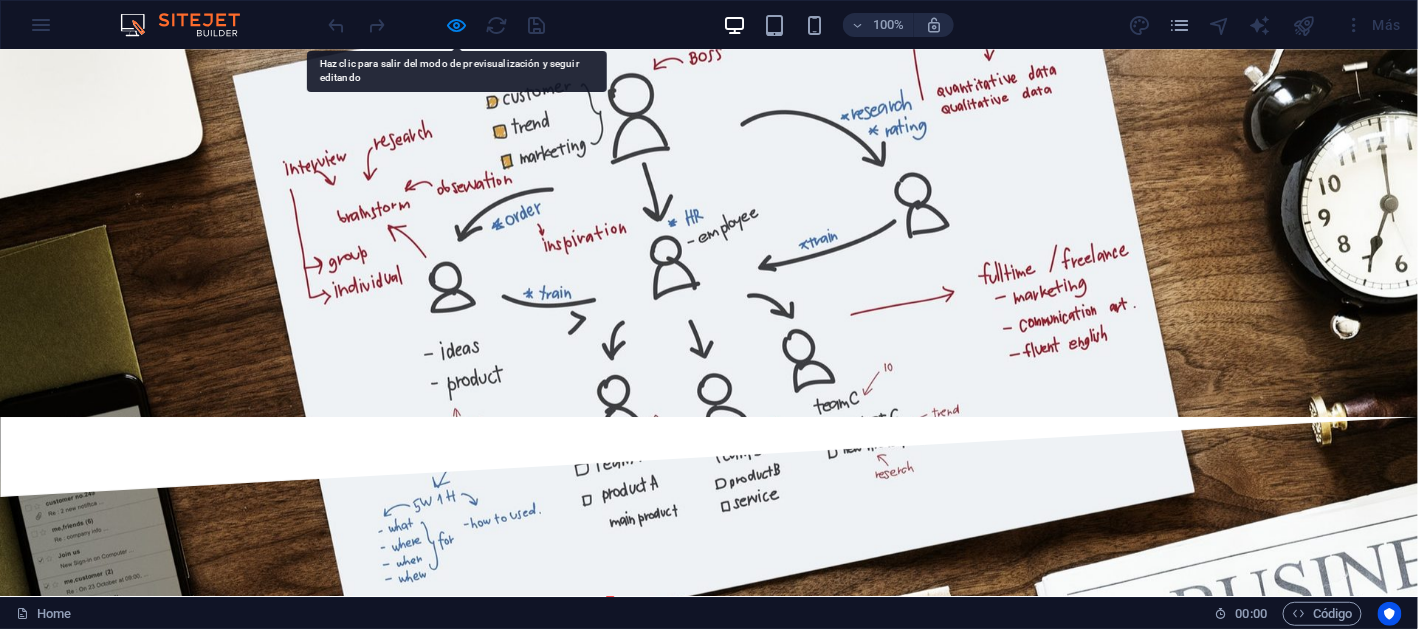 drag, startPoint x: 765, startPoint y: 218, endPoint x: 939, endPoint y: 283, distance: 185.74445 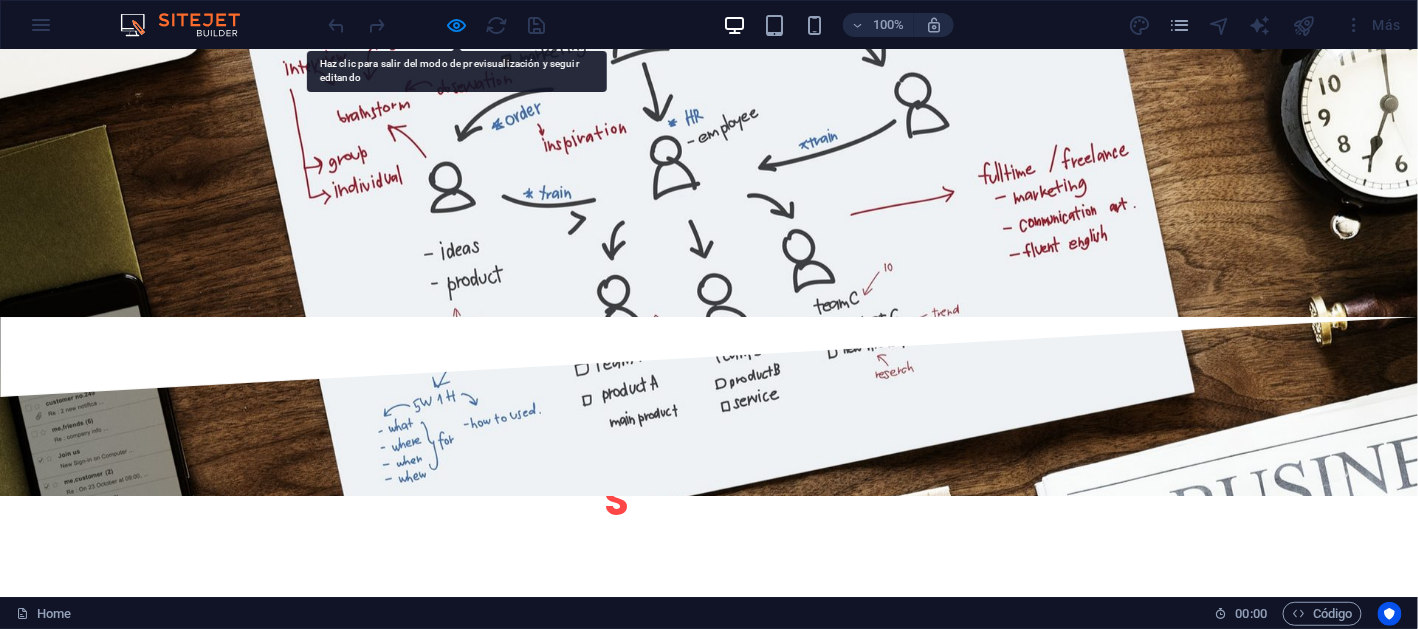 drag, startPoint x: 842, startPoint y: 236, endPoint x: 878, endPoint y: 354, distance: 123.36936 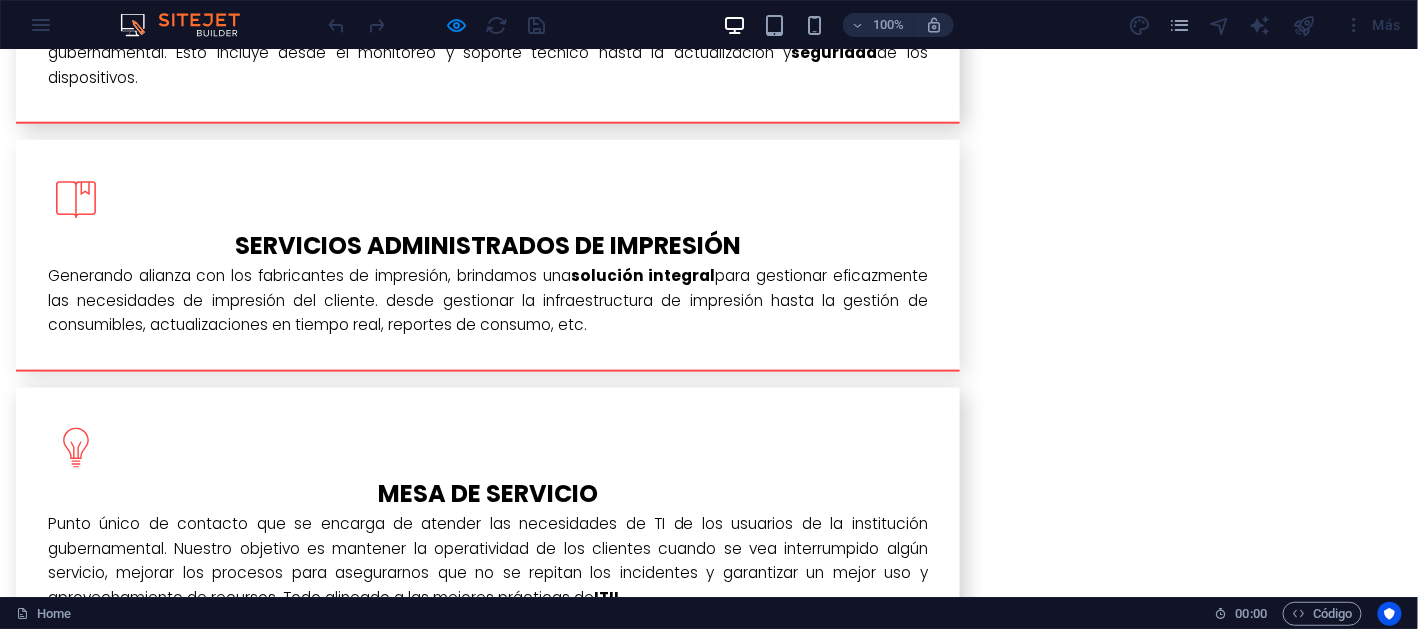 scroll, scrollTop: 3096, scrollLeft: 0, axis: vertical 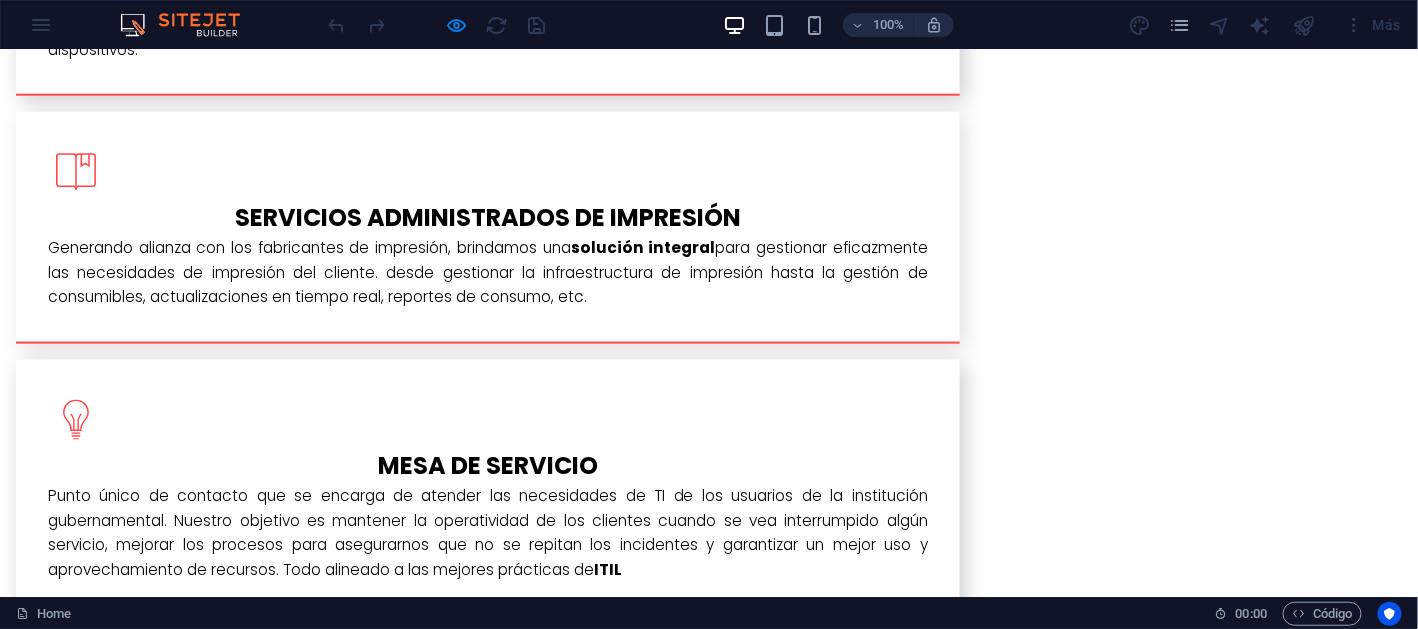 click at bounding box center (247, 2156) 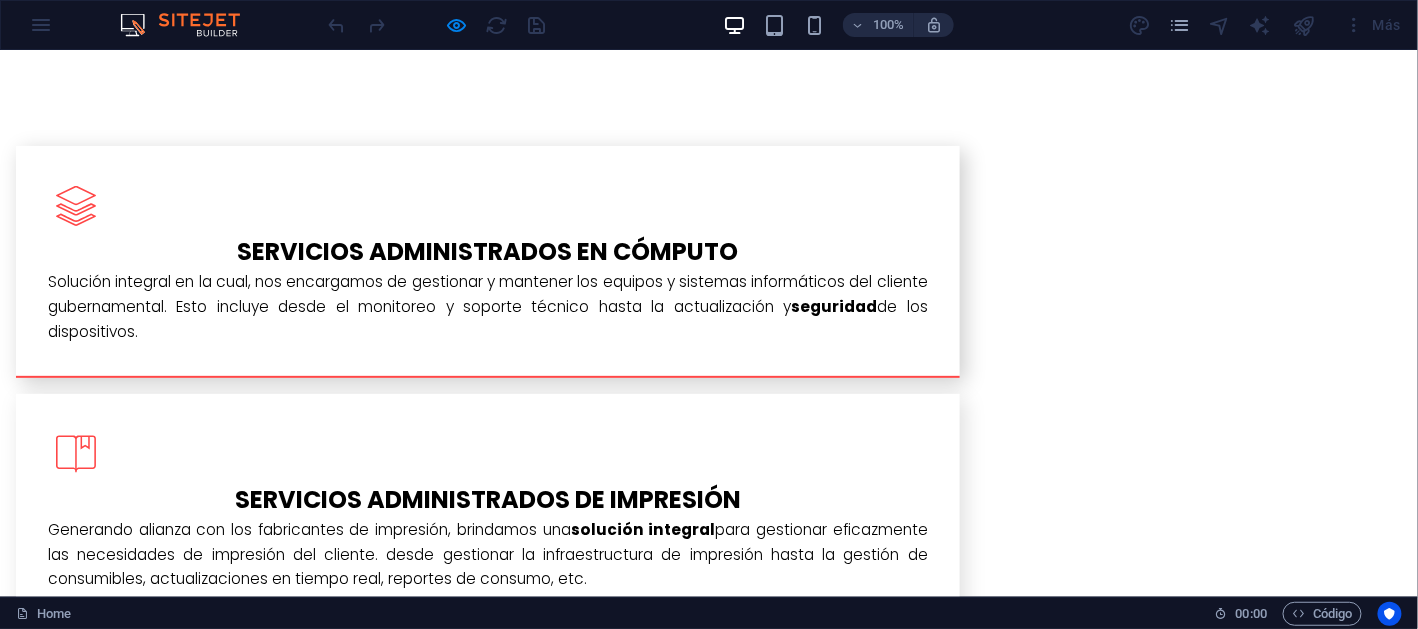 click at bounding box center [0, -2772] 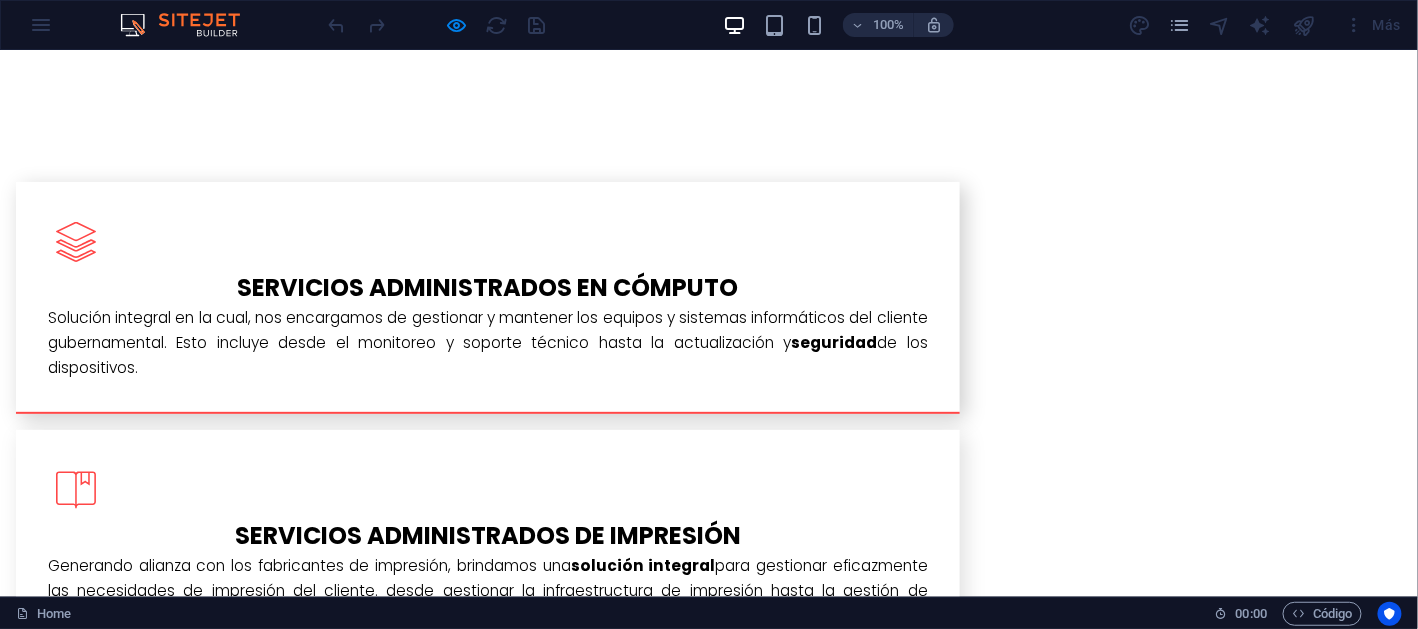 click at bounding box center (0, -2736) 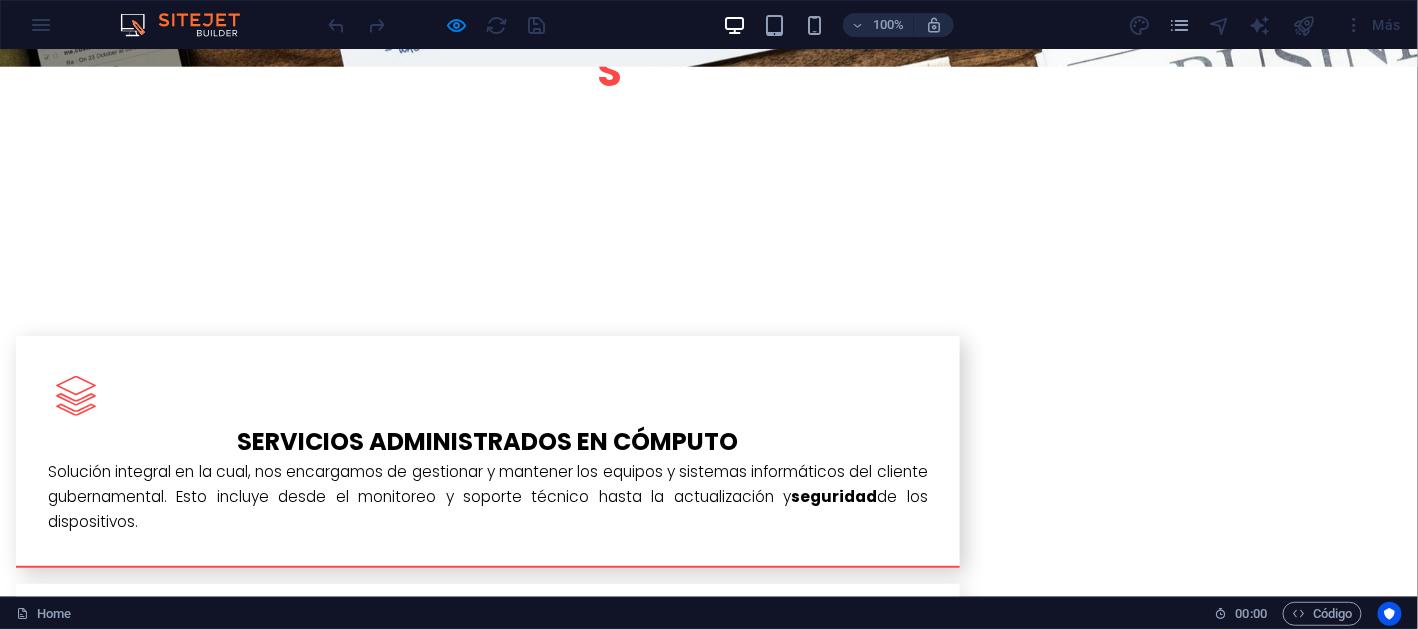click at bounding box center [0, -2582] 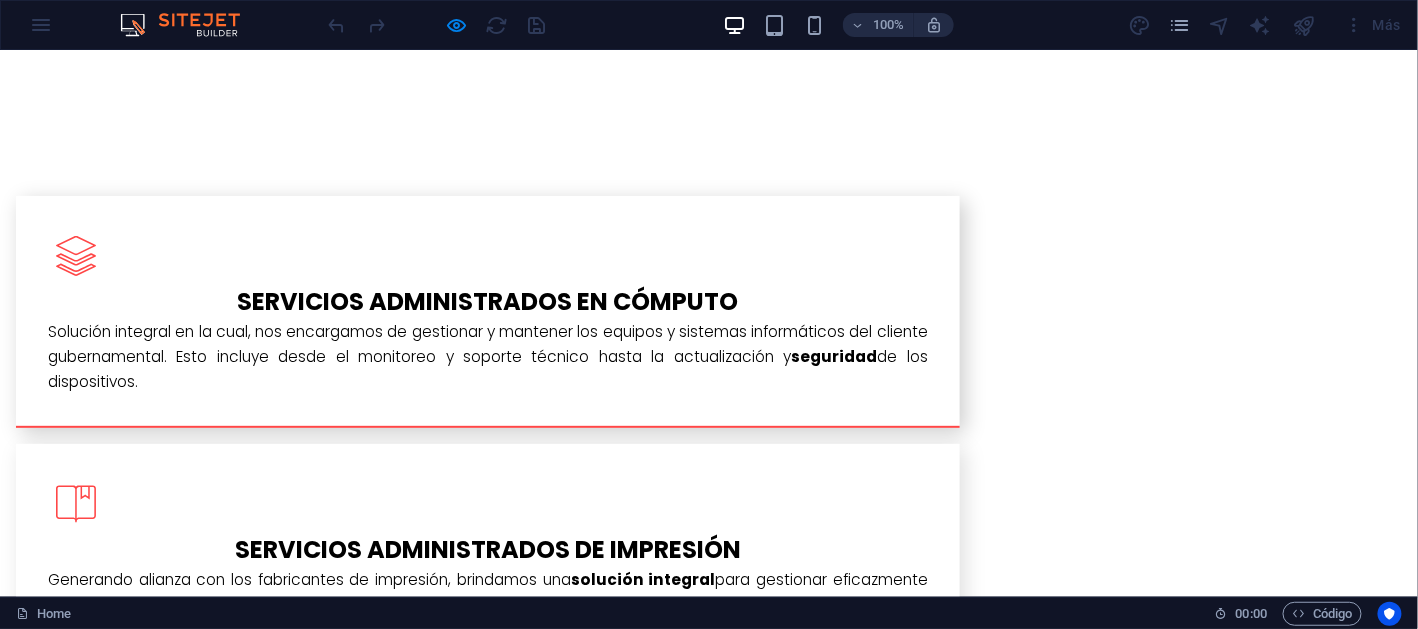click at bounding box center (0, -2722) 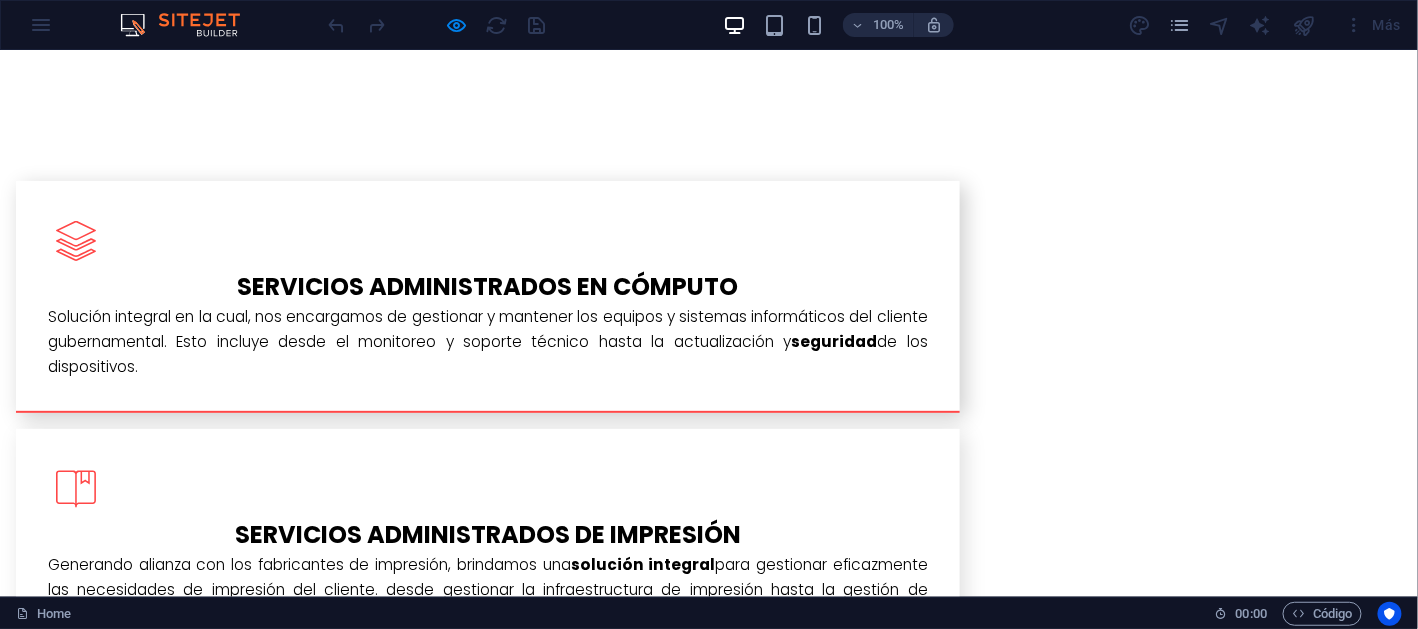 click on "×" at bounding box center [5, -3035] 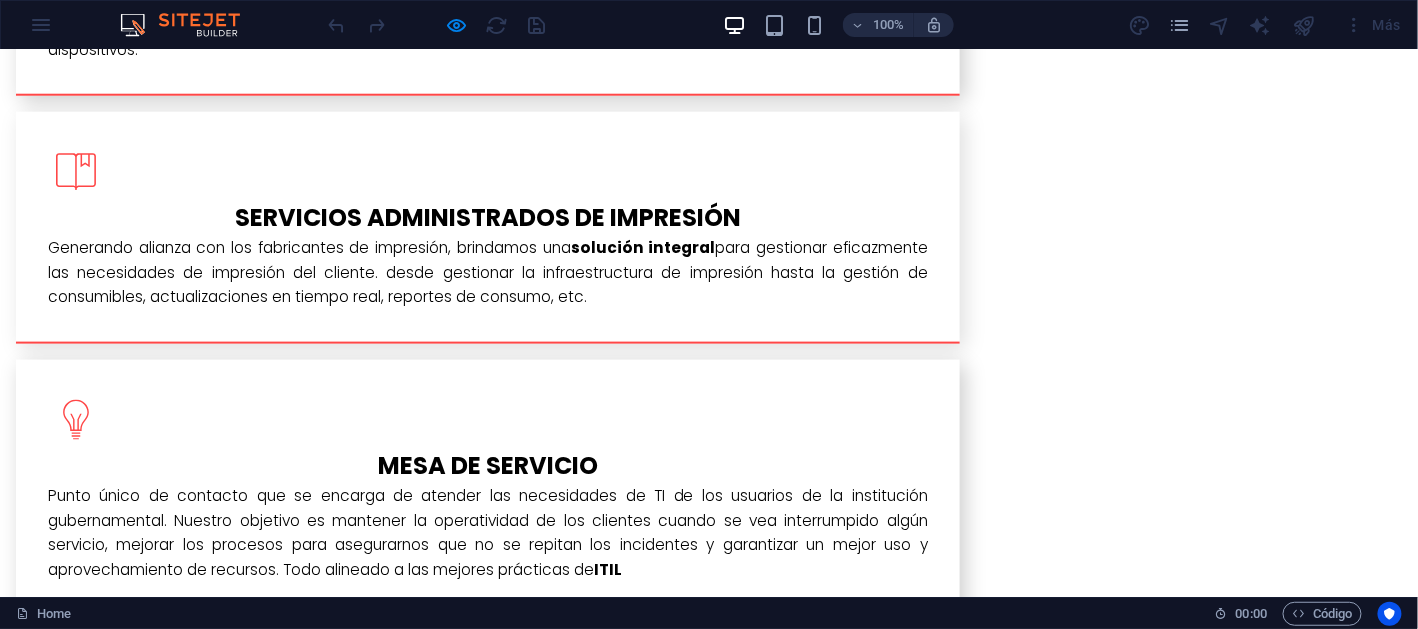 scroll, scrollTop: 3196, scrollLeft: 0, axis: vertical 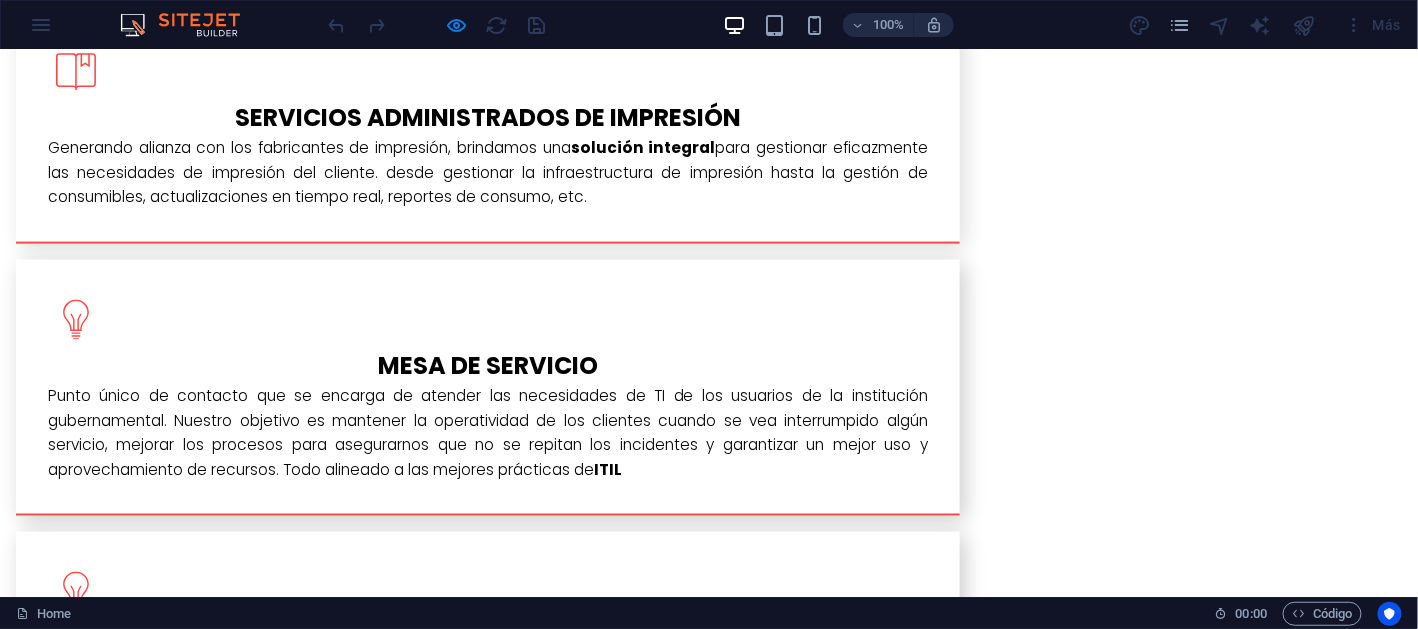 click at bounding box center [247, 2287] 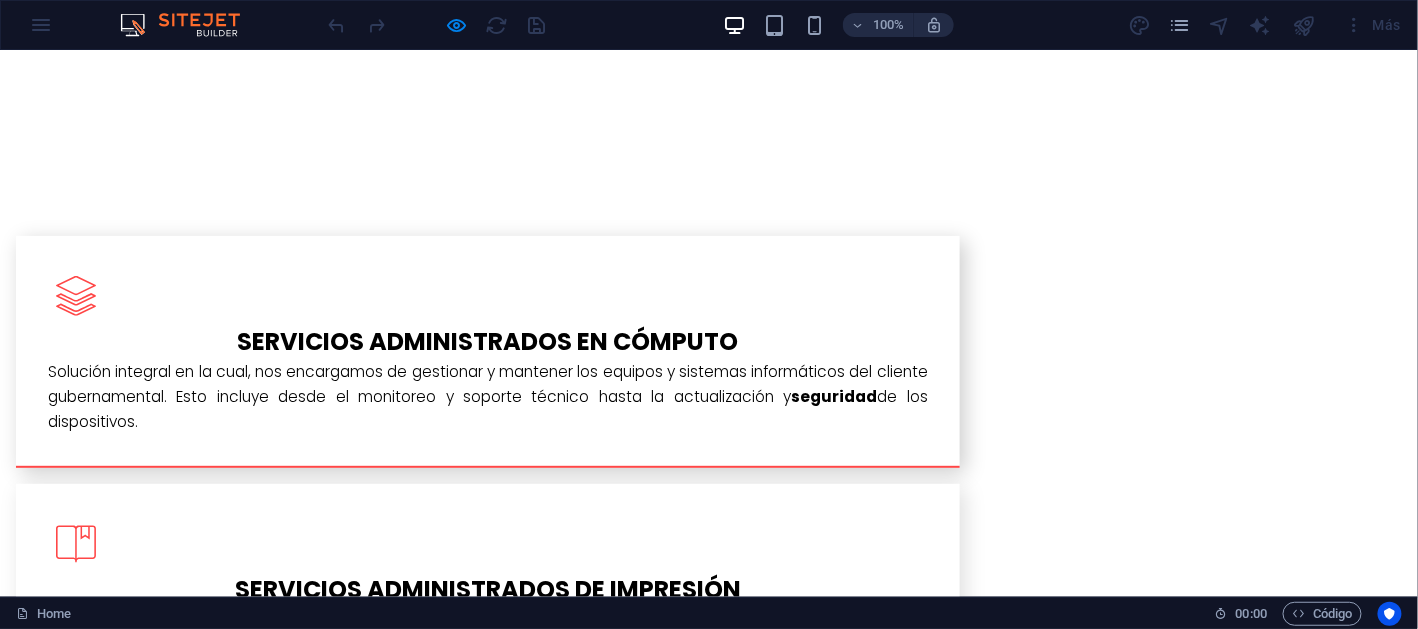 click at bounding box center [0, -2682] 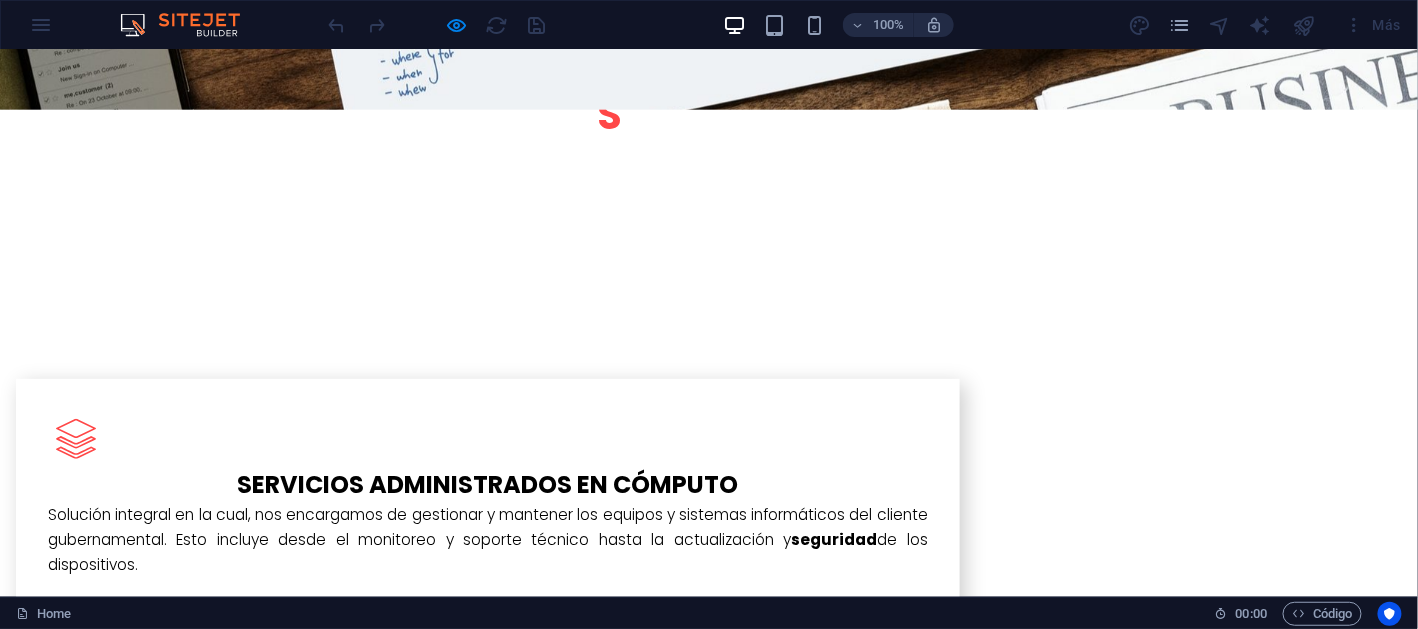 click at bounding box center (0, -2539) 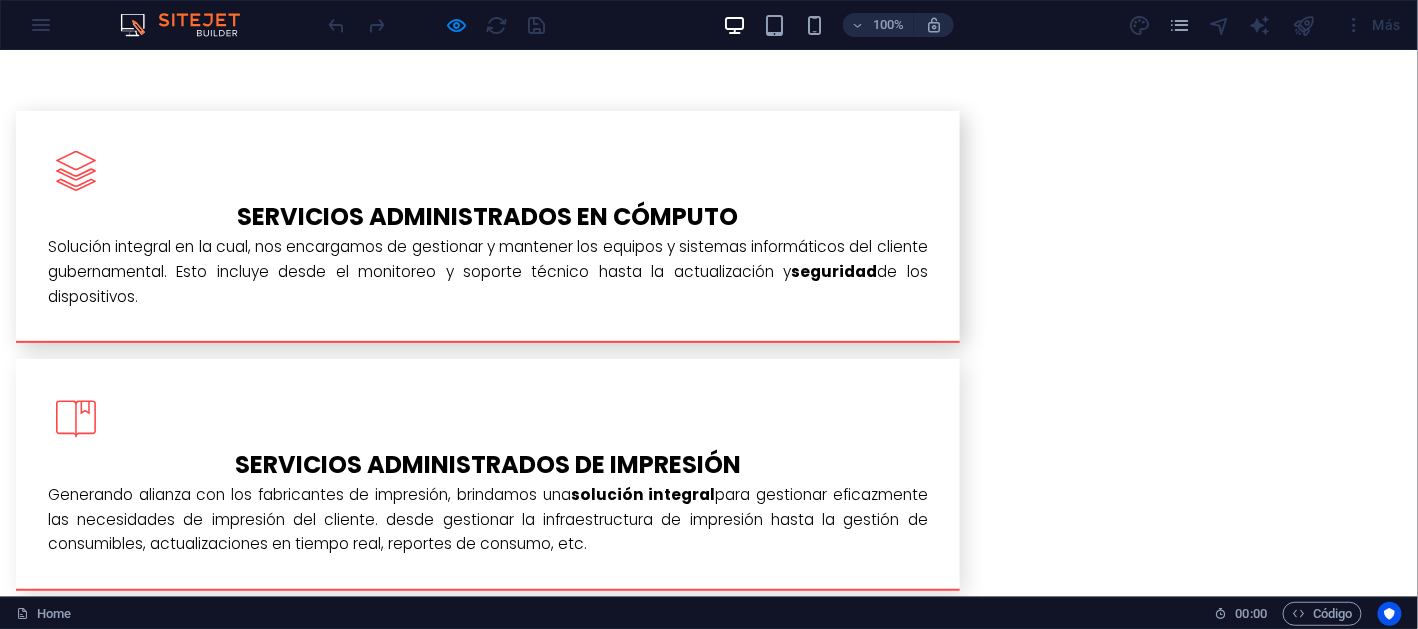 click at bounding box center [0, -2807] 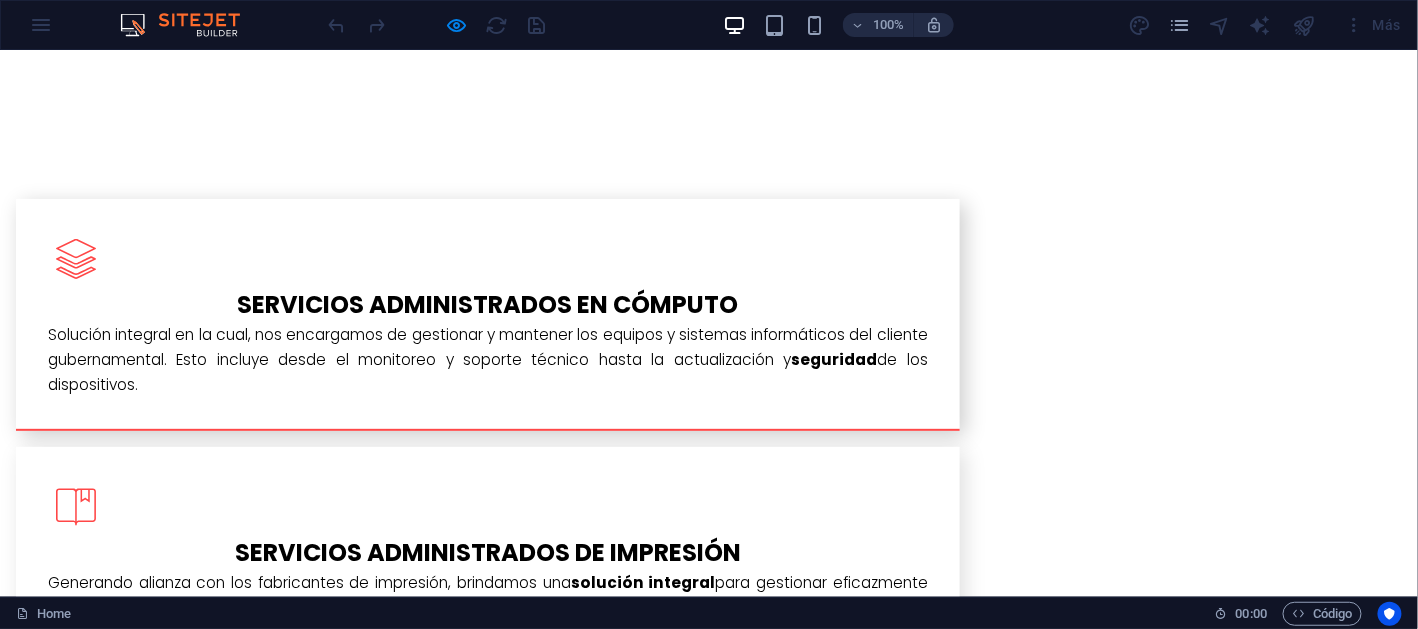 click at bounding box center (0, -2719) 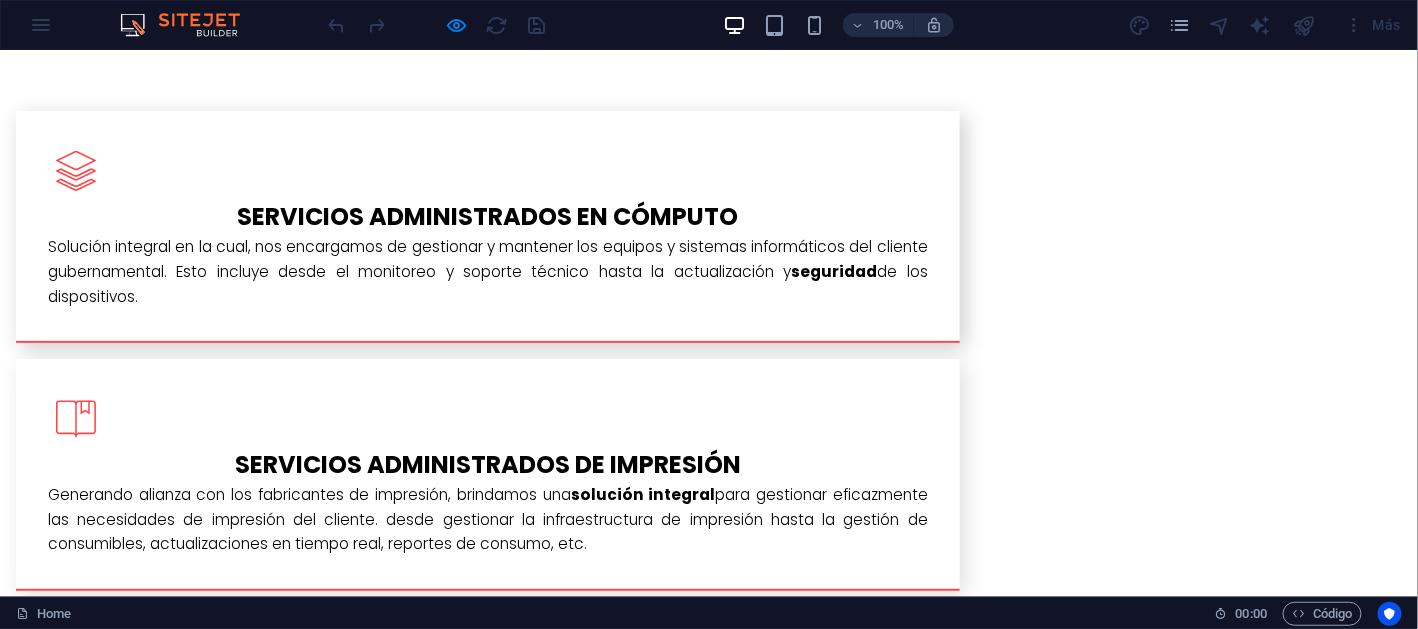 click on "×" at bounding box center [5, -3135] 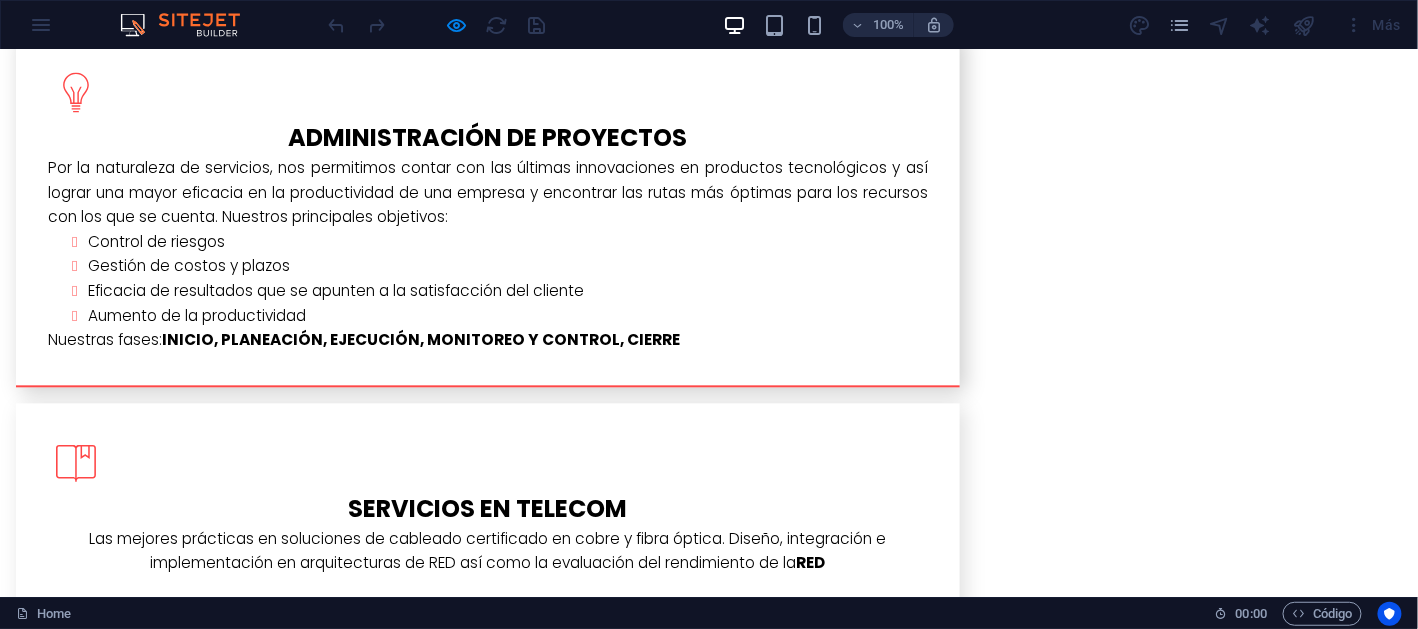 scroll, scrollTop: 3795, scrollLeft: 0, axis: vertical 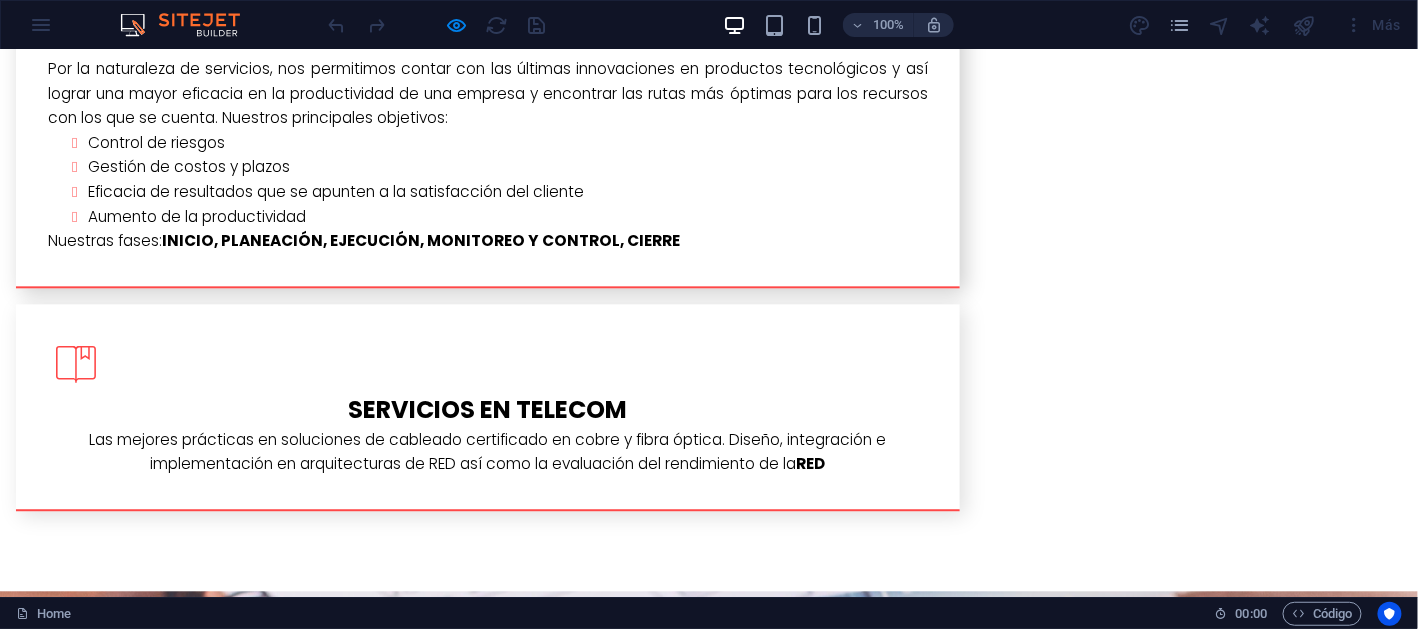 click on "Lorem ipsum dolor sit amet, consectetuer adipiscing elit. Aenean commodo ligula eget dolor. Lorem ipsum dolor sit amet, consectetuer adipiscing elit leget dolor. Lorem ipsum dolor sit amet, consectetuer adipiscing elit. Aenean commodo ligula eget dolor. Lorem ipsum dolor sit amet, consectetuer adipiscing elit dolor consectetuer adipiscing elit leget dolor. Lorem elit saget ipsum dolor sit amet, consectetuer." at bounding box center (709, 2438) 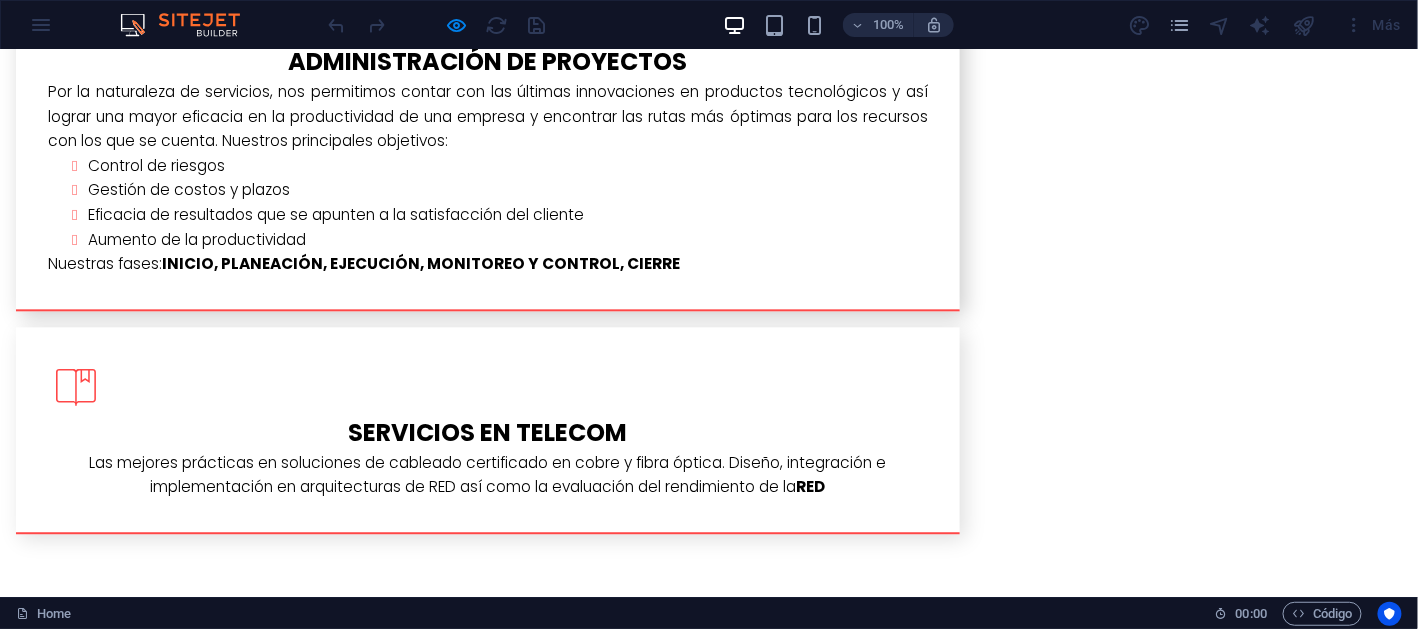 scroll, scrollTop: 3795, scrollLeft: 0, axis: vertical 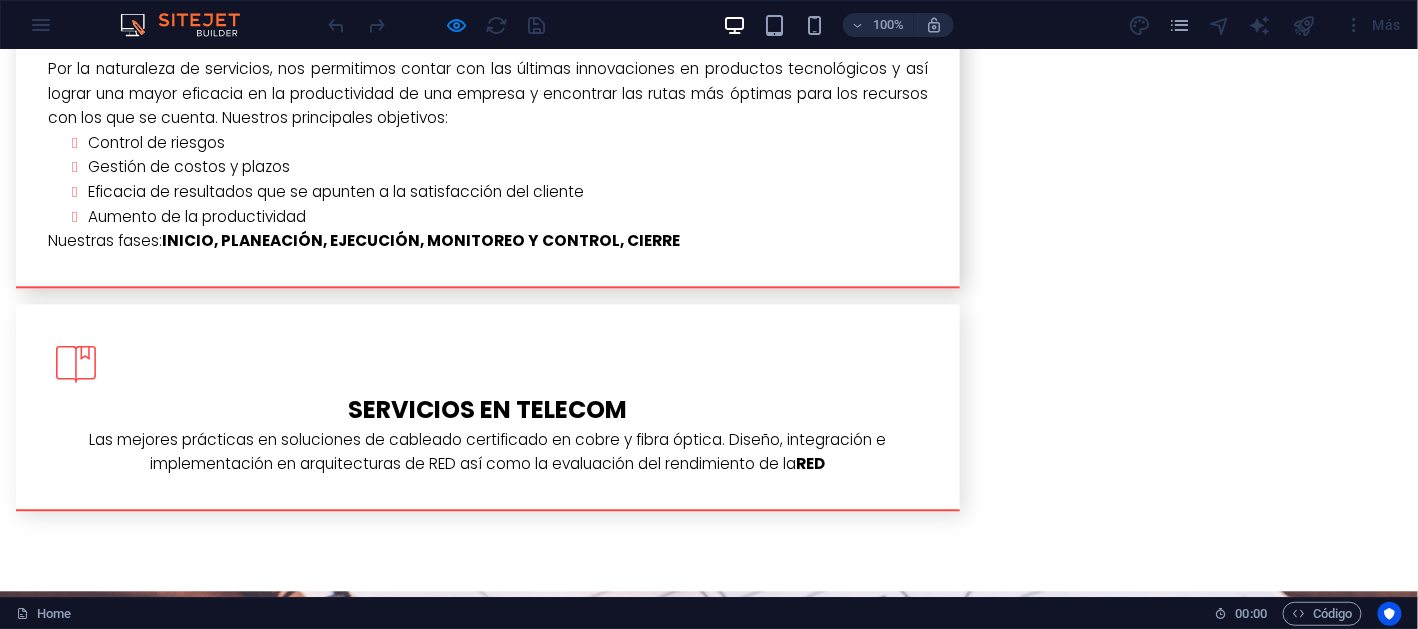 drag, startPoint x: 682, startPoint y: 213, endPoint x: 1022, endPoint y: 369, distance: 374.0802 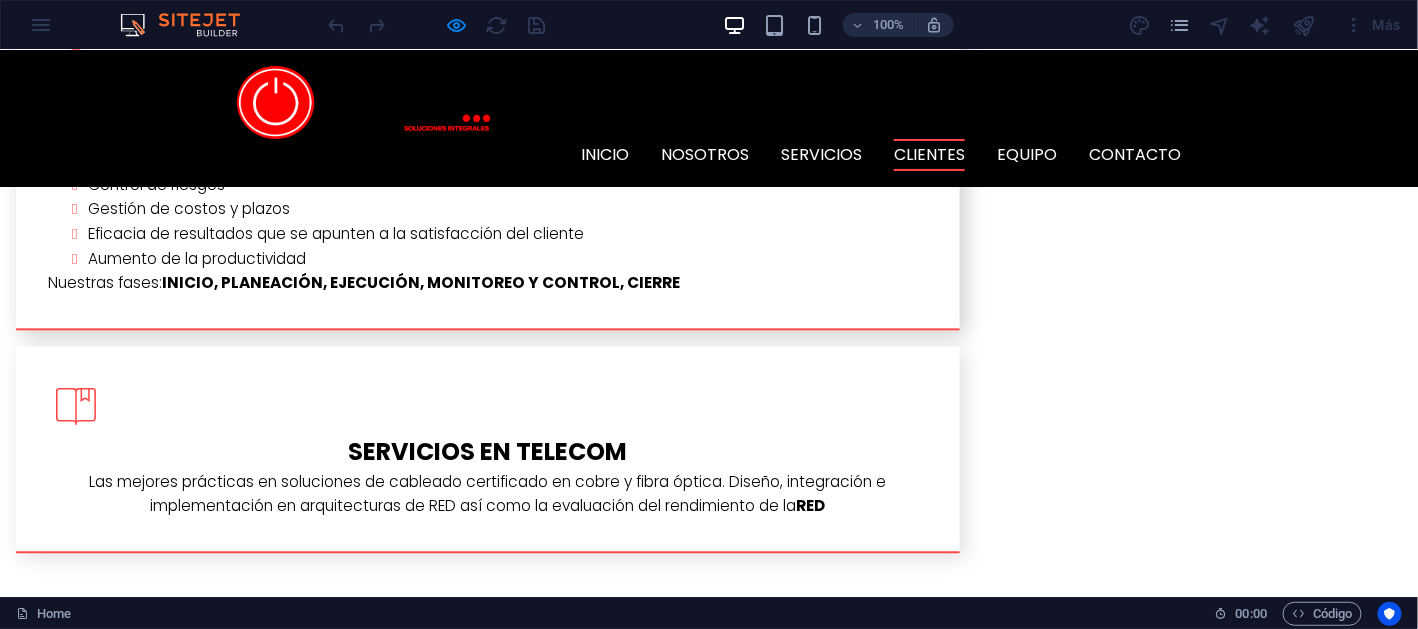 scroll, scrollTop: 3696, scrollLeft: 0, axis: vertical 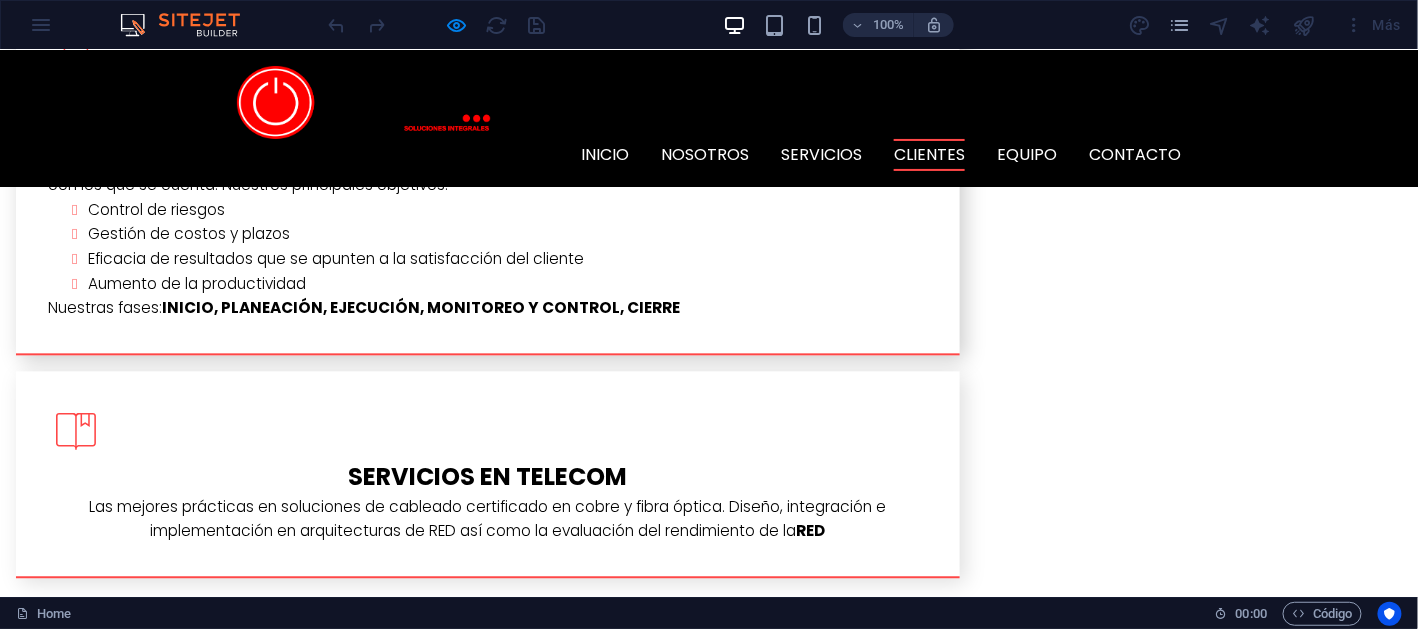 click on "L atest Project" at bounding box center (709, 2438) 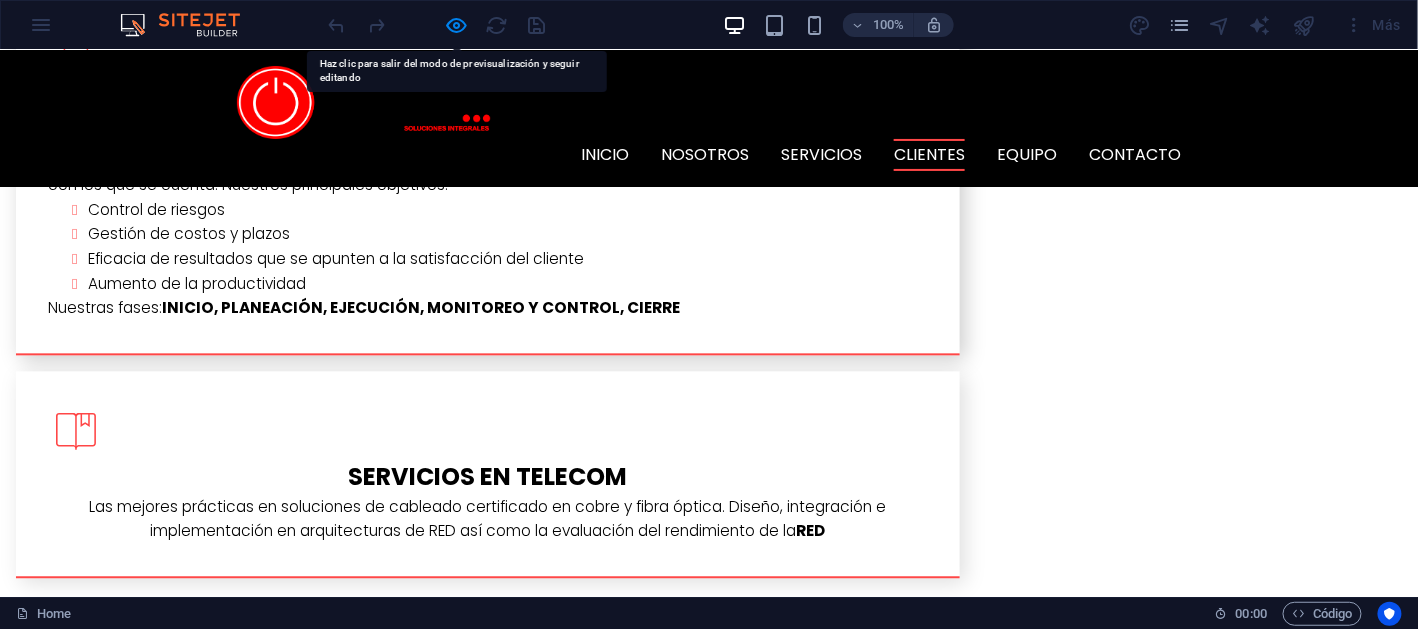 click on "L atest Project" at bounding box center (709, 2438) 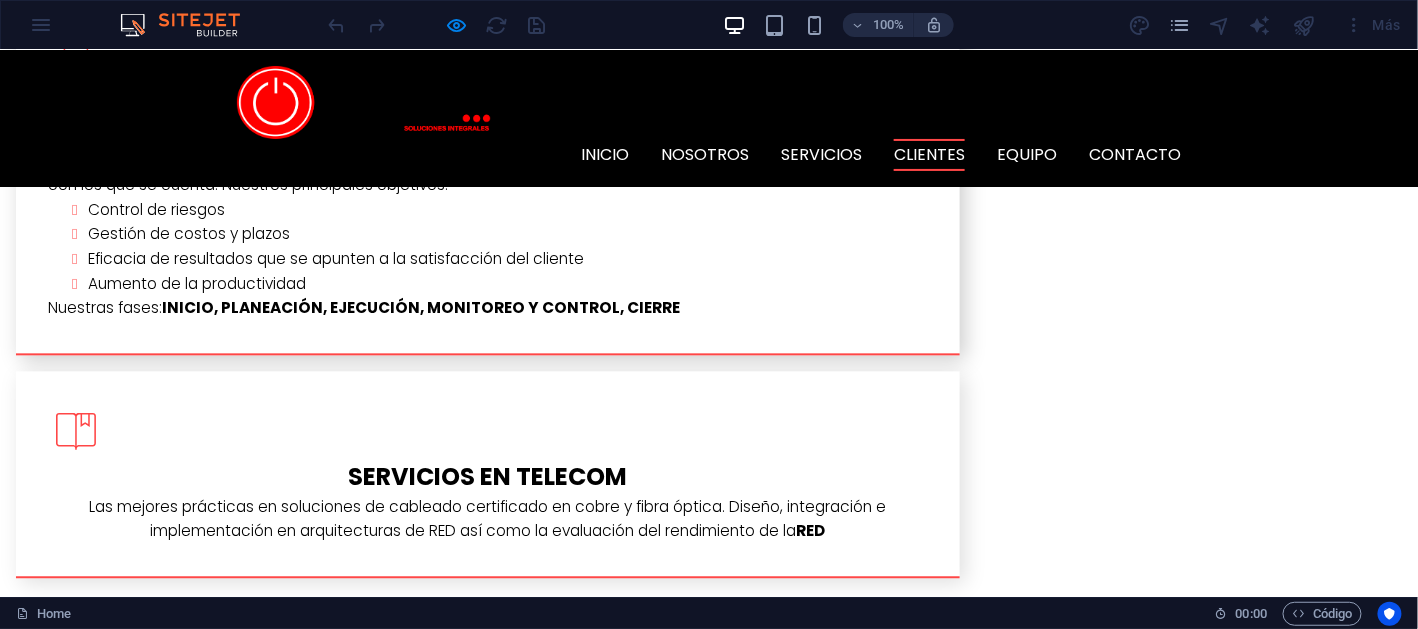 click at bounding box center (378, 2289) 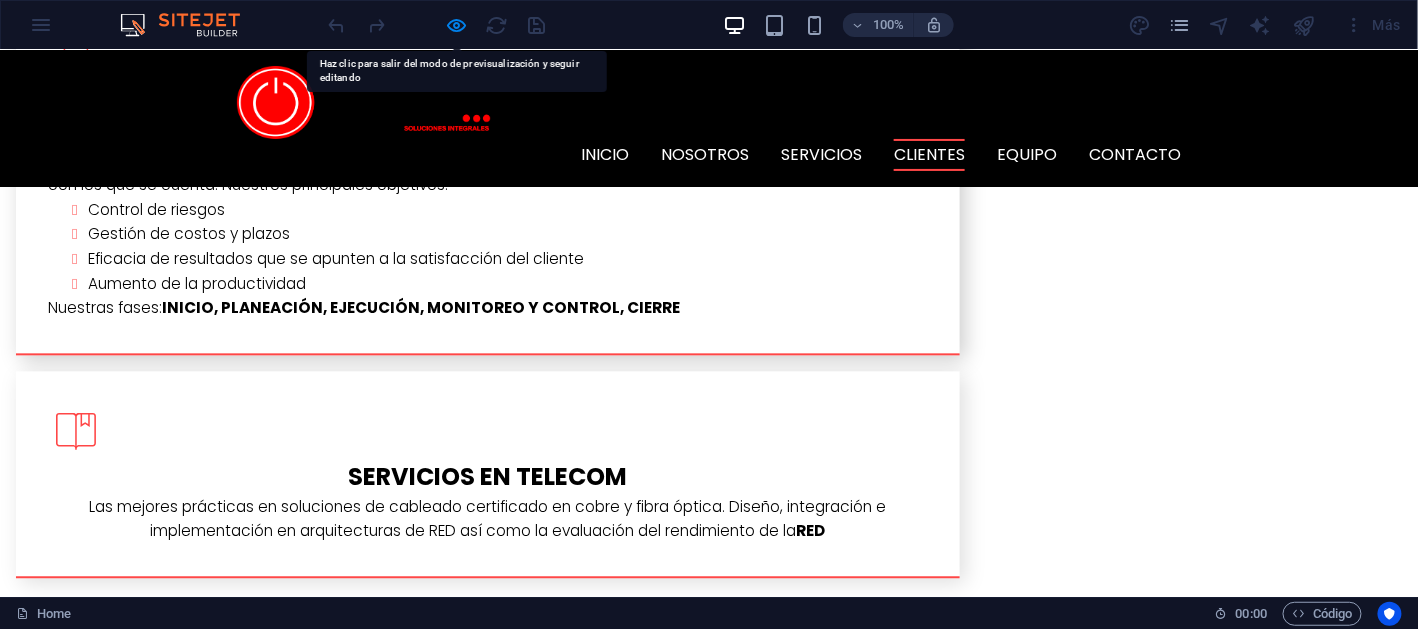 click at bounding box center (378, 2289) 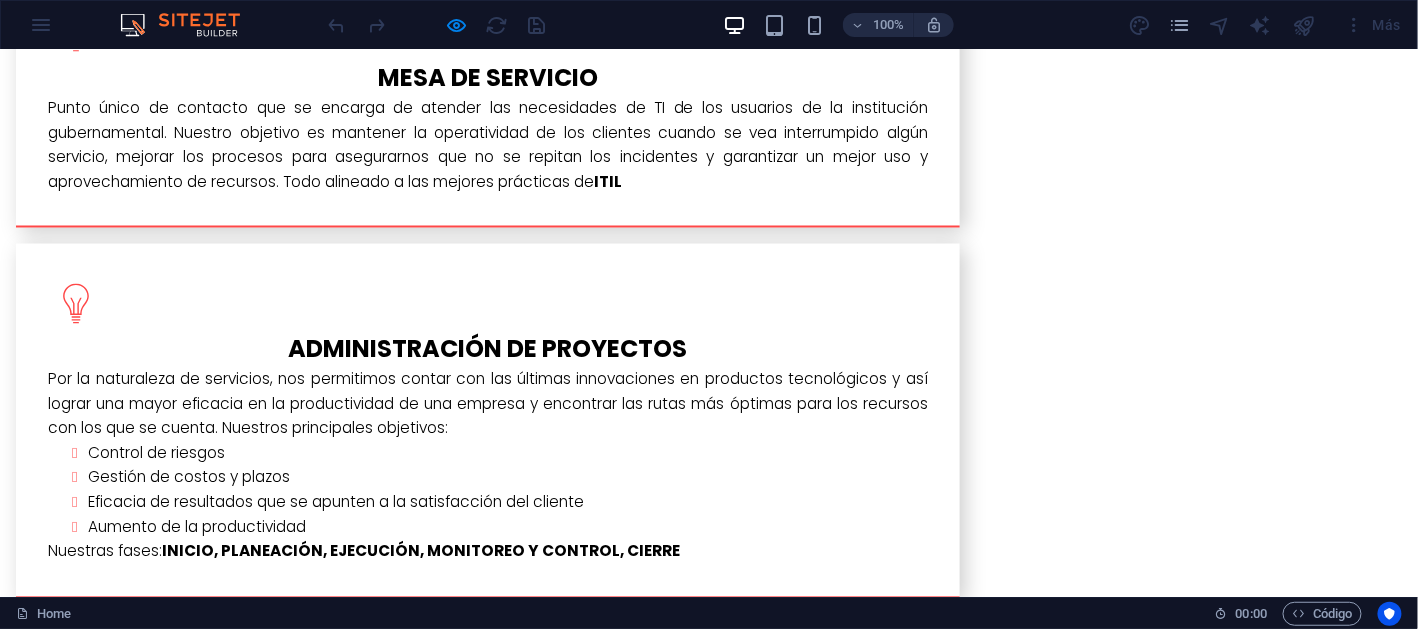 scroll, scrollTop: 3596, scrollLeft: 0, axis: vertical 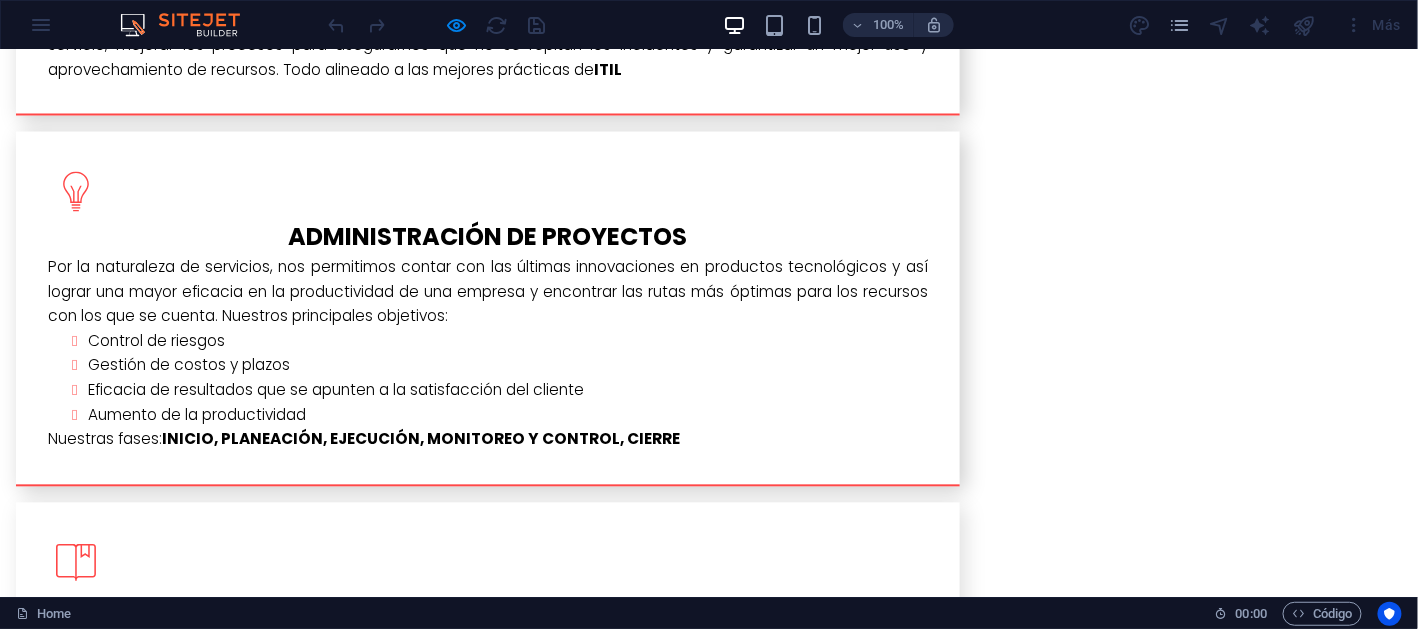 click on "L atest Project" at bounding box center (709, 2570) 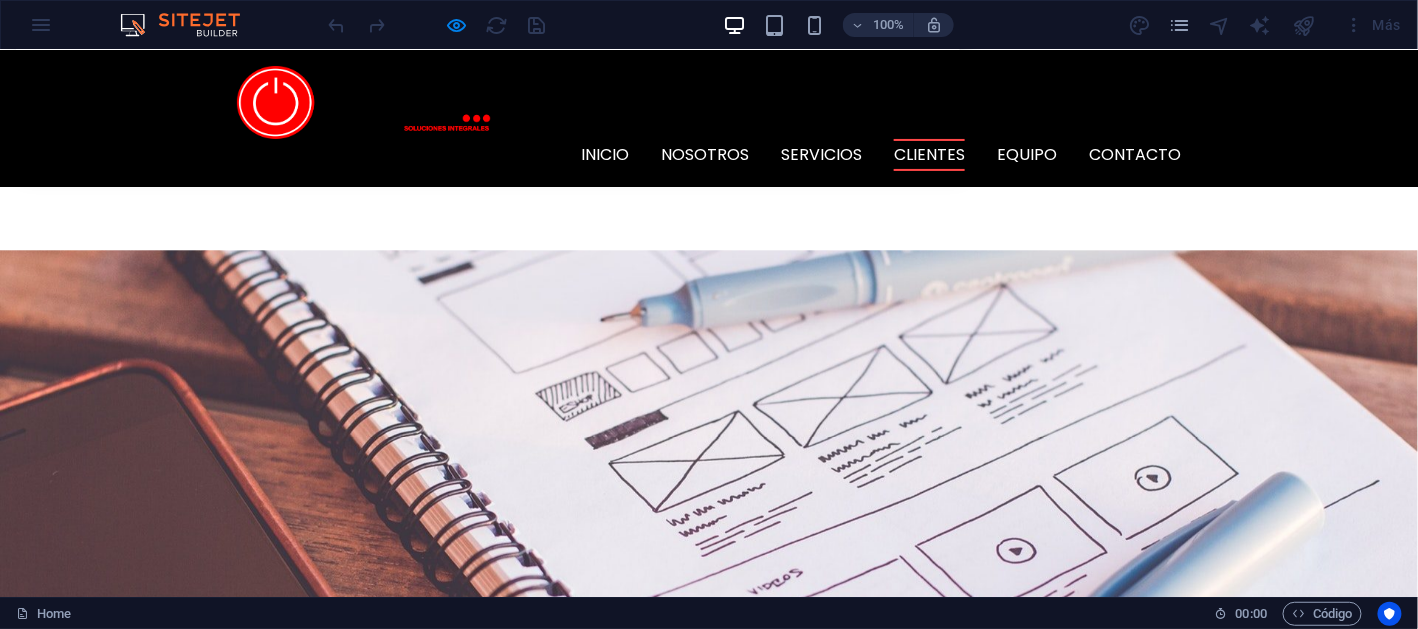 scroll, scrollTop: 3997, scrollLeft: 0, axis: vertical 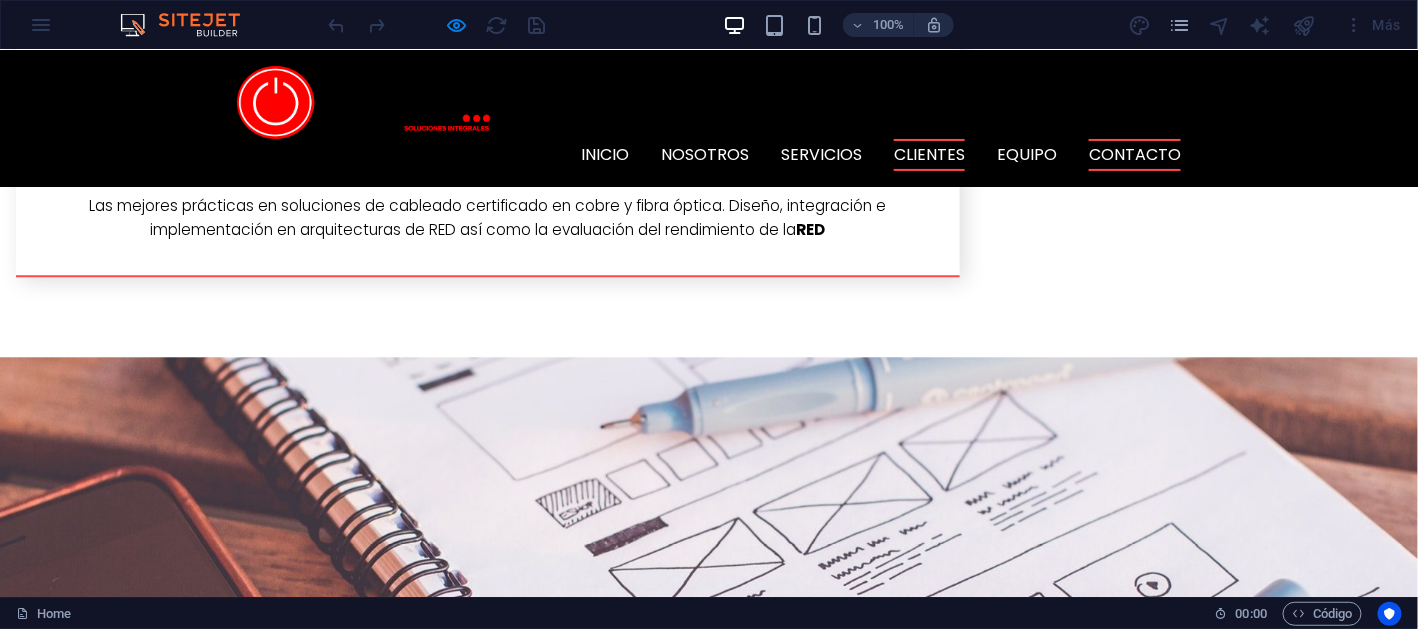 click on "Contacto" at bounding box center [1135, 154] 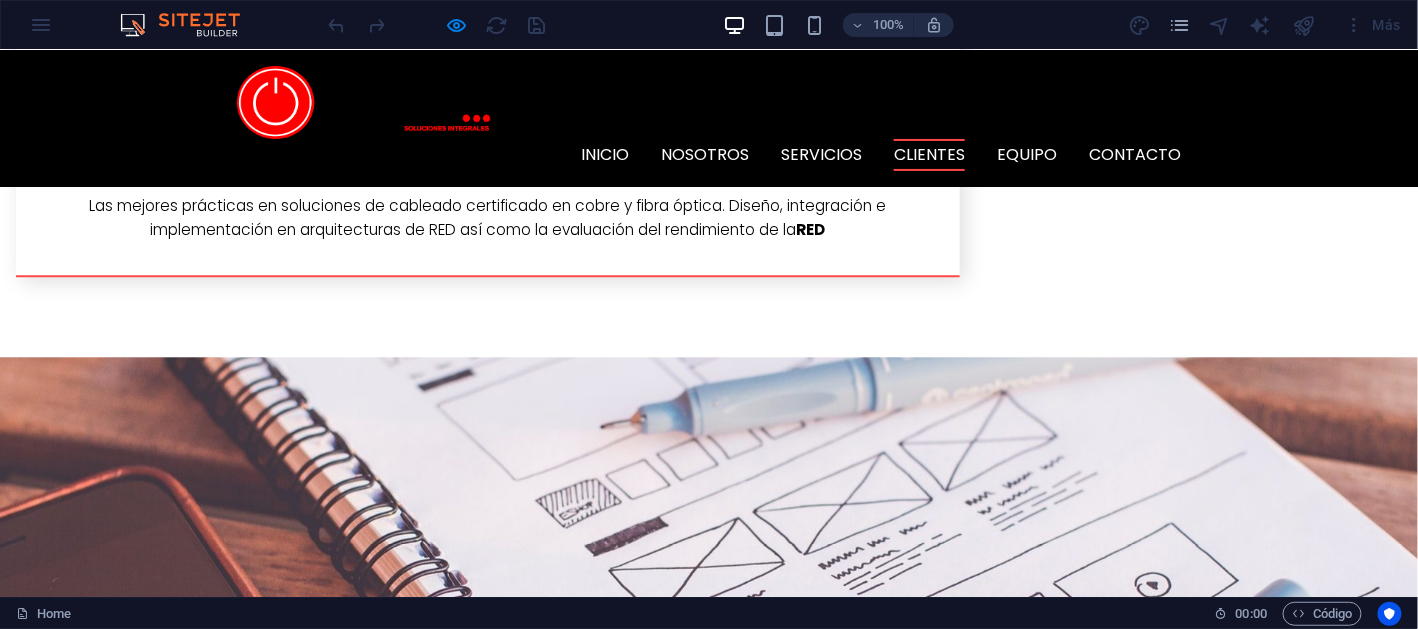 click at bounding box center [437, 25] 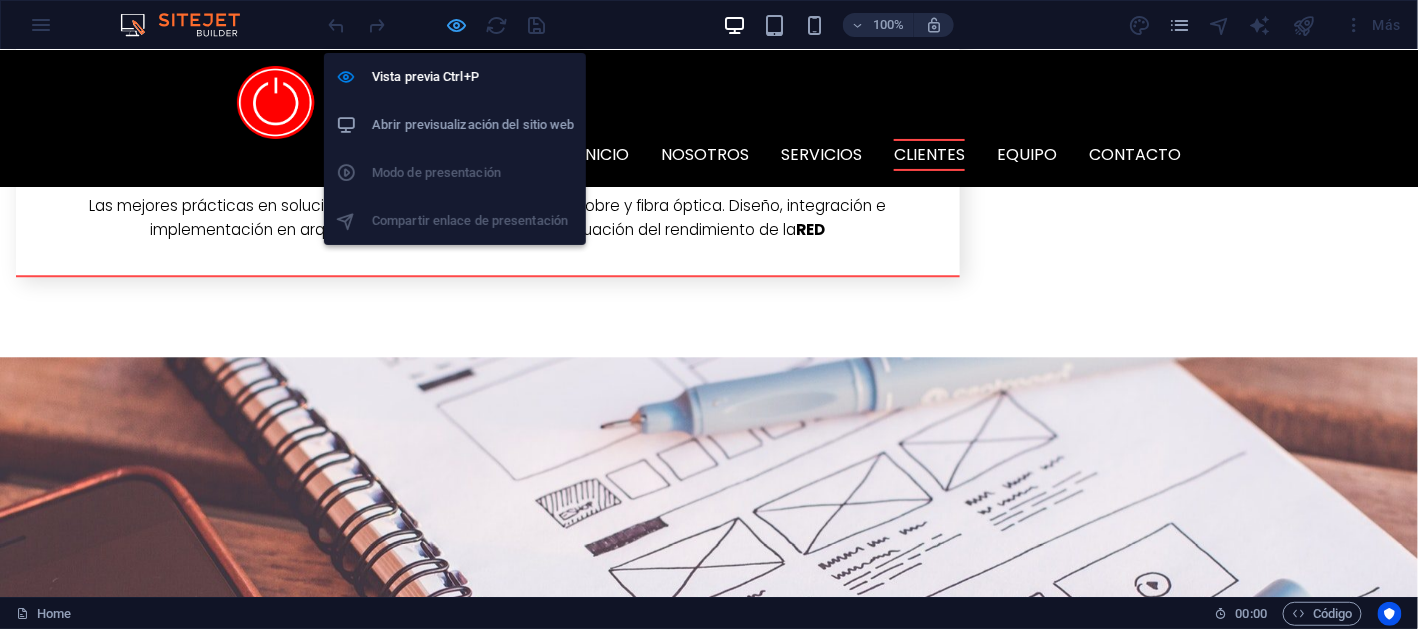 click at bounding box center (457, 25) 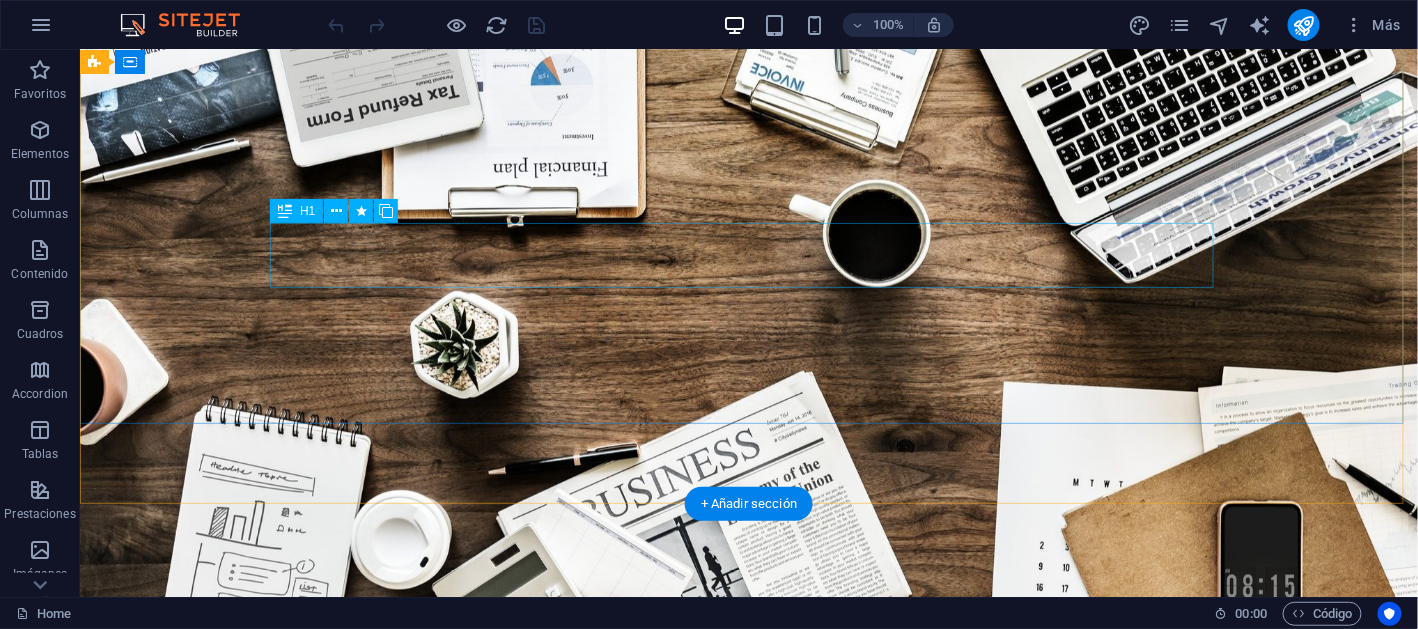 scroll, scrollTop: 0, scrollLeft: 0, axis: both 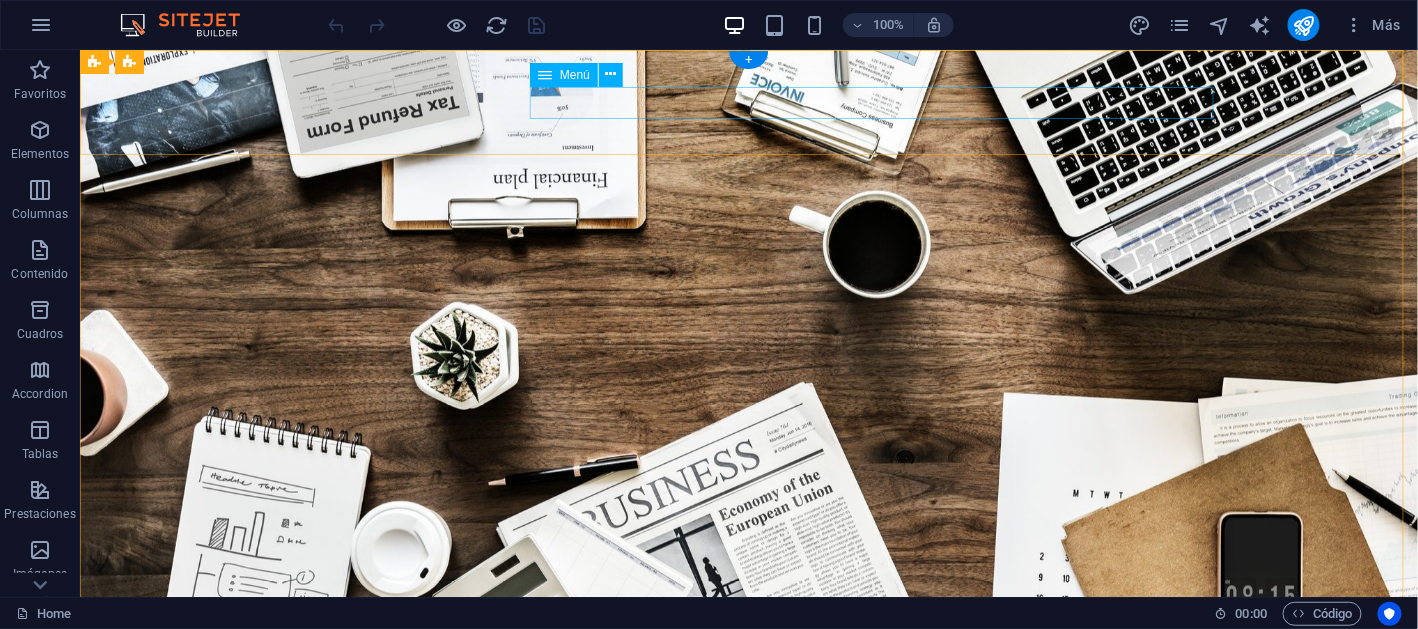 click on "INICIO Nosotros Servicios Clientes Equipo Contacto" at bounding box center [748, 726] 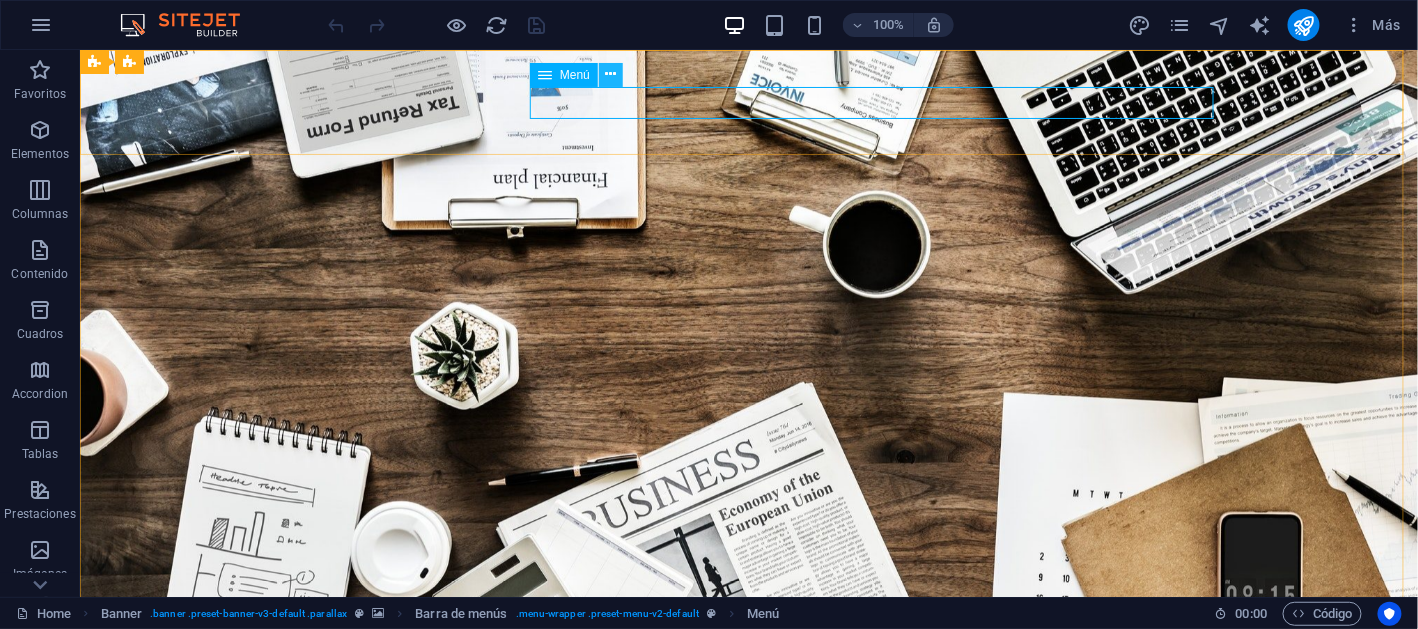 click at bounding box center (611, 74) 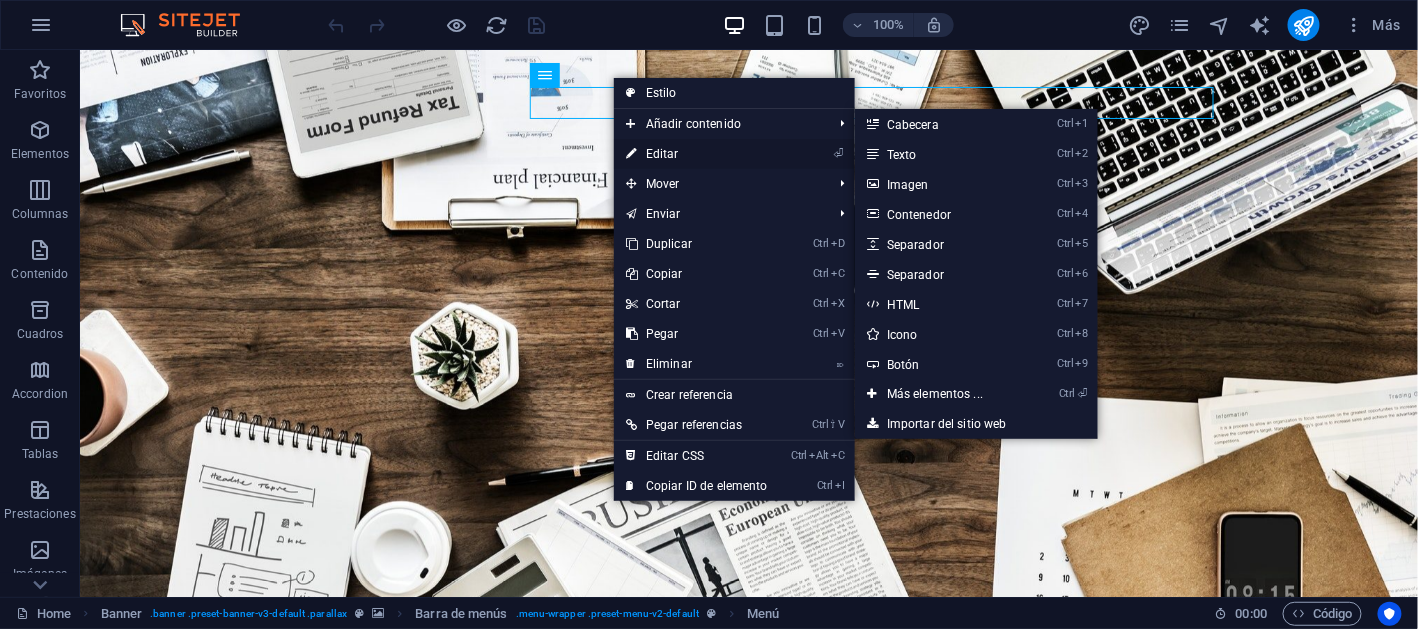 drag, startPoint x: 643, startPoint y: 141, endPoint x: 237, endPoint y: 103, distance: 407.77444 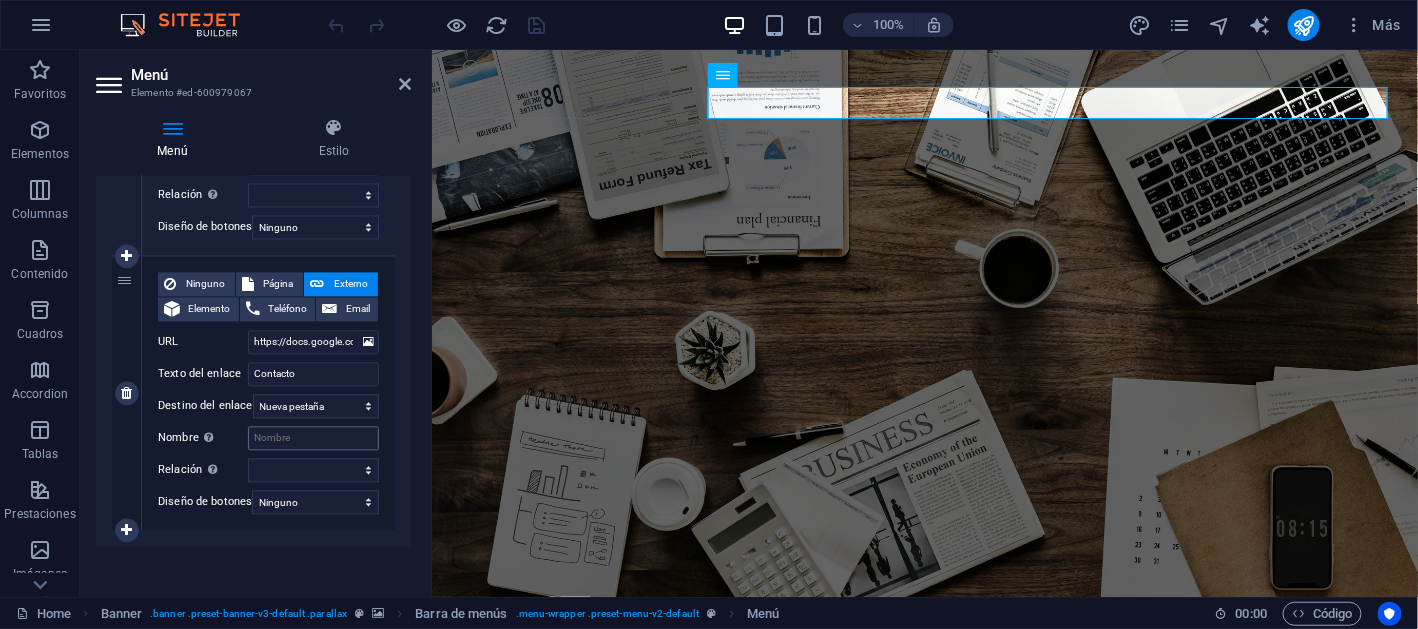 scroll, scrollTop: 1362, scrollLeft: 0, axis: vertical 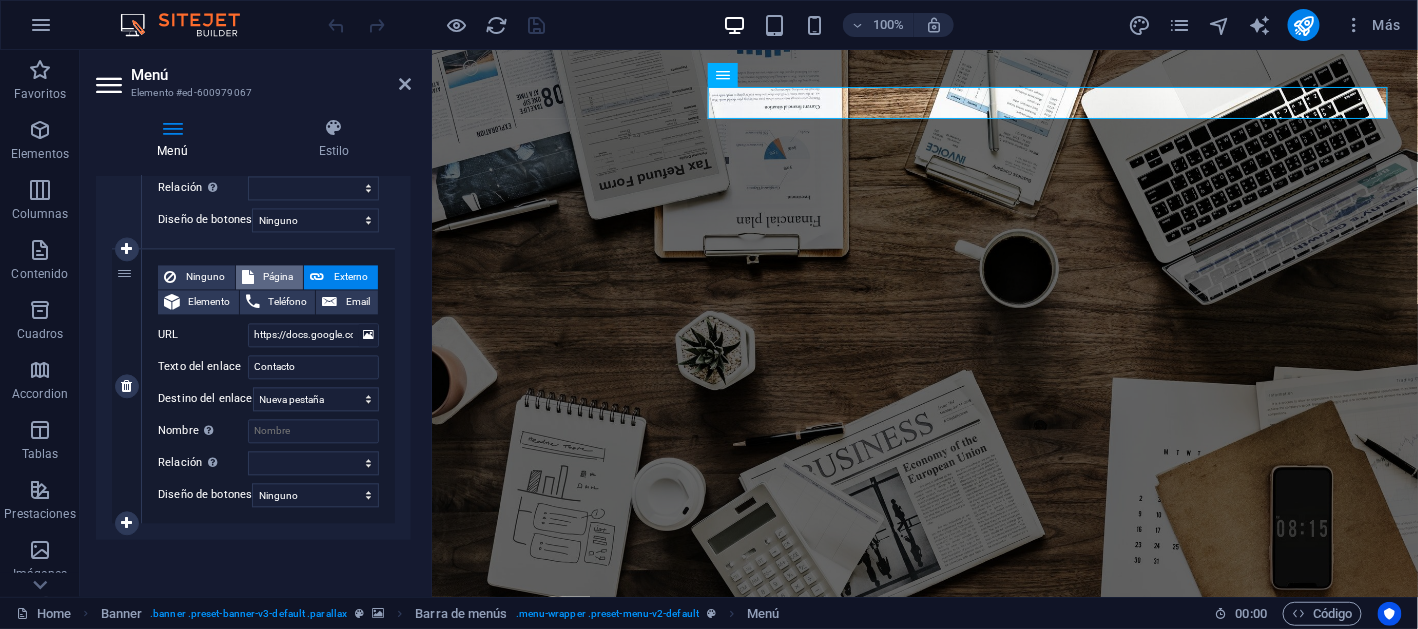 click on "Página" at bounding box center [279, 278] 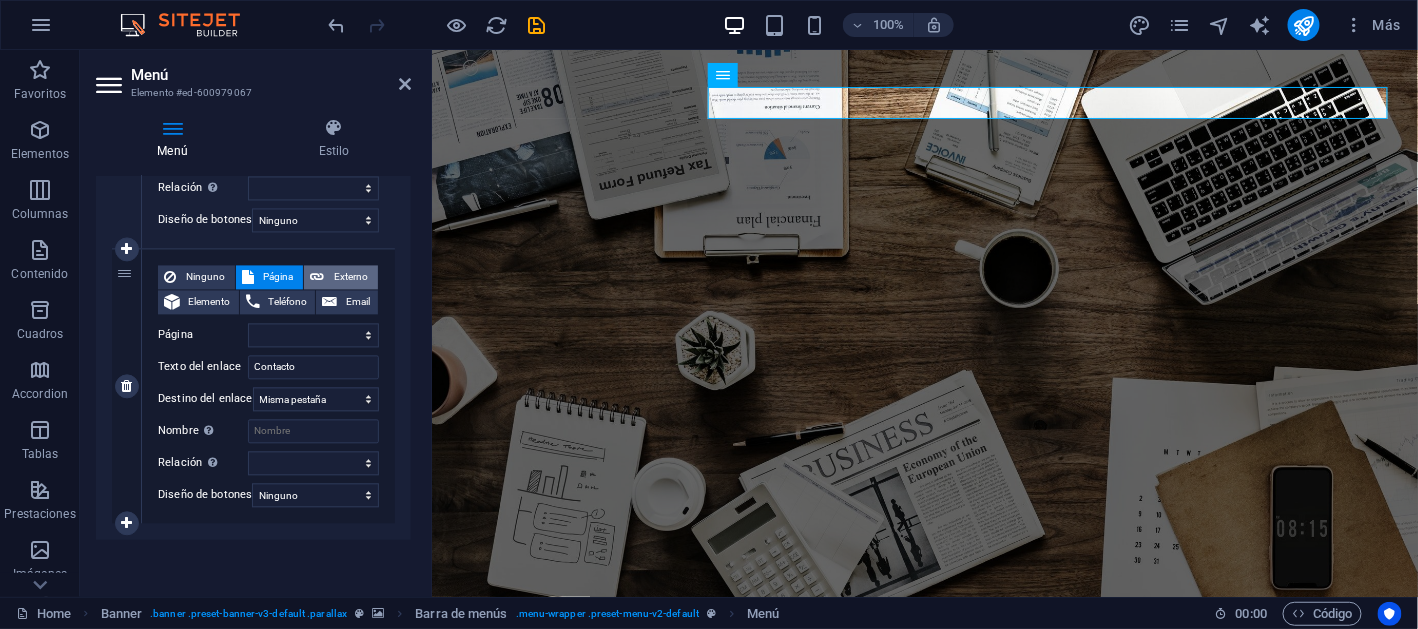 click on "Externo" at bounding box center (341, 278) 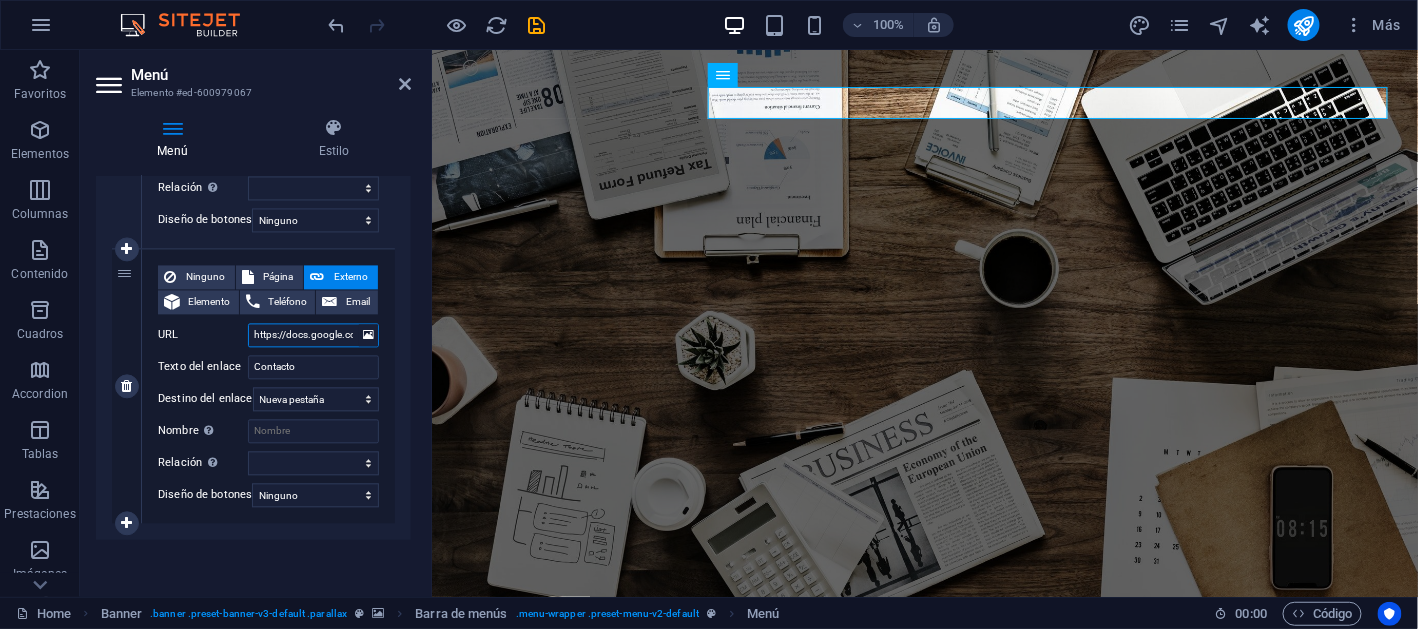 scroll, scrollTop: 0, scrollLeft: 619, axis: horizontal 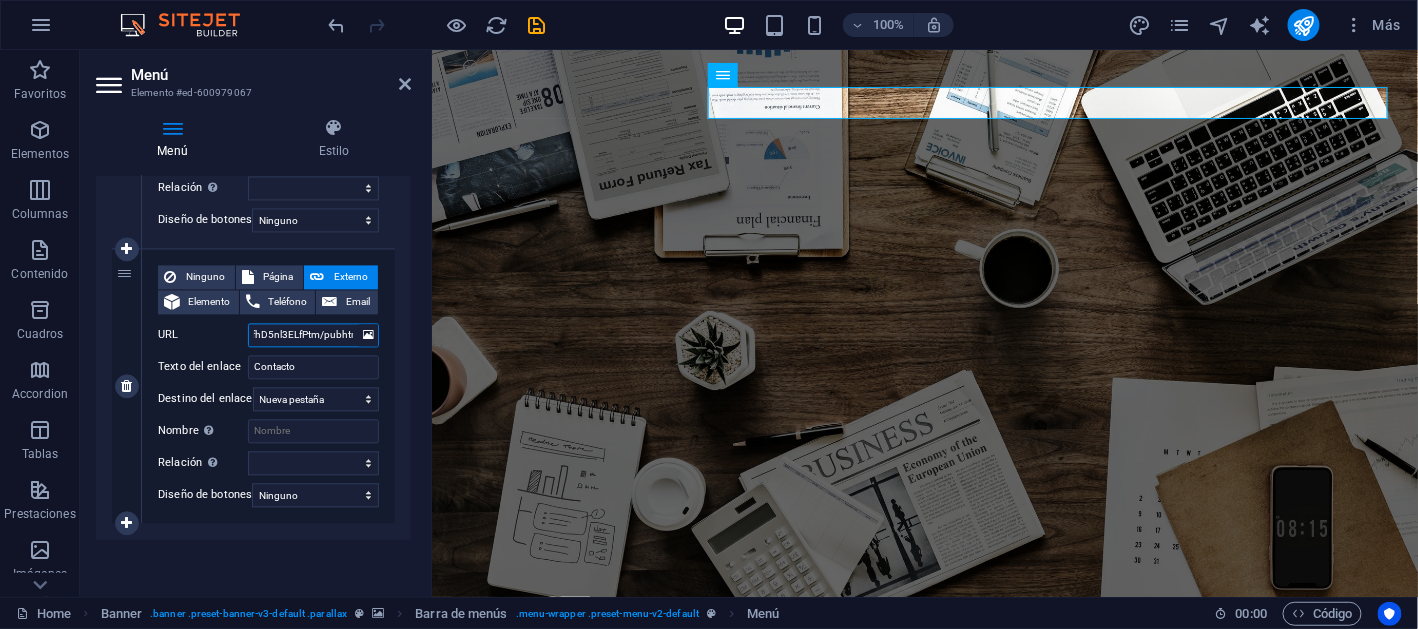 click on "https://docs.google.com/spreadsheets/d/e/2PACX-1vQrvaLFe1npq_WNU8XfsCkZPUNHFw61i_8m_7jh0I3jAL5hw0nhyOXVEEbnTVZoR55fhD5nl3ELfPtm/pubhtml" at bounding box center (313, 336) 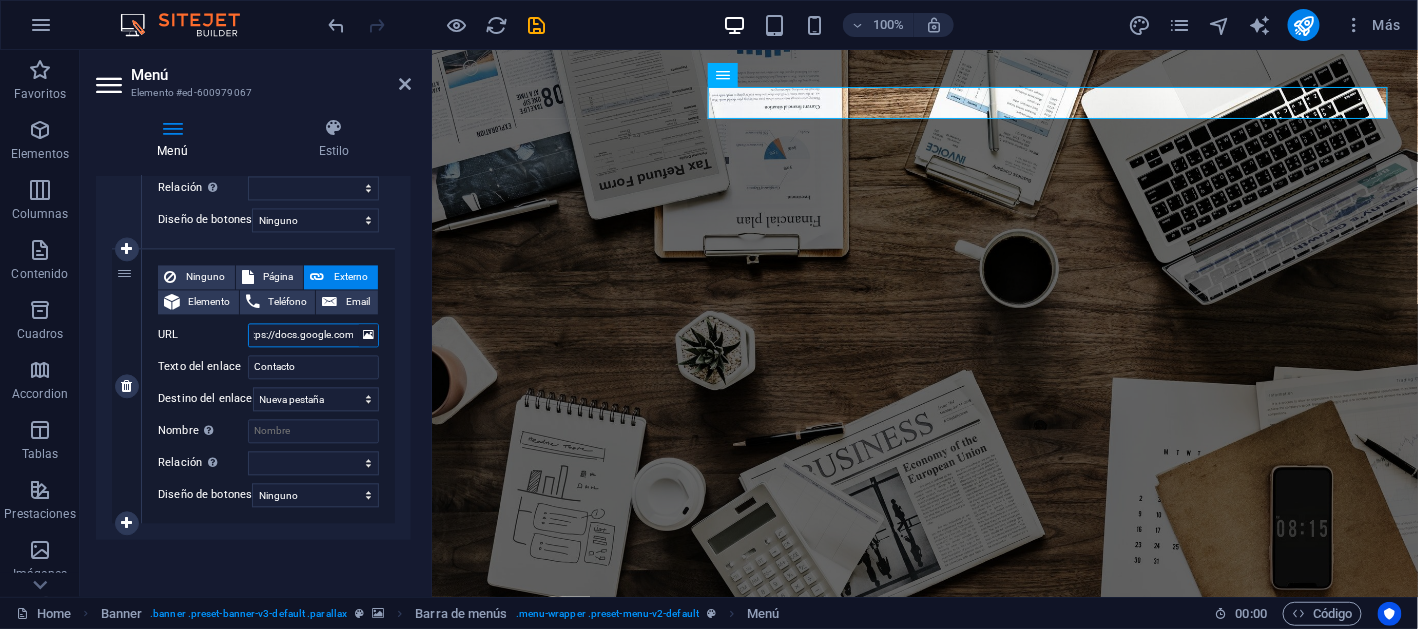 scroll, scrollTop: 0, scrollLeft: 0, axis: both 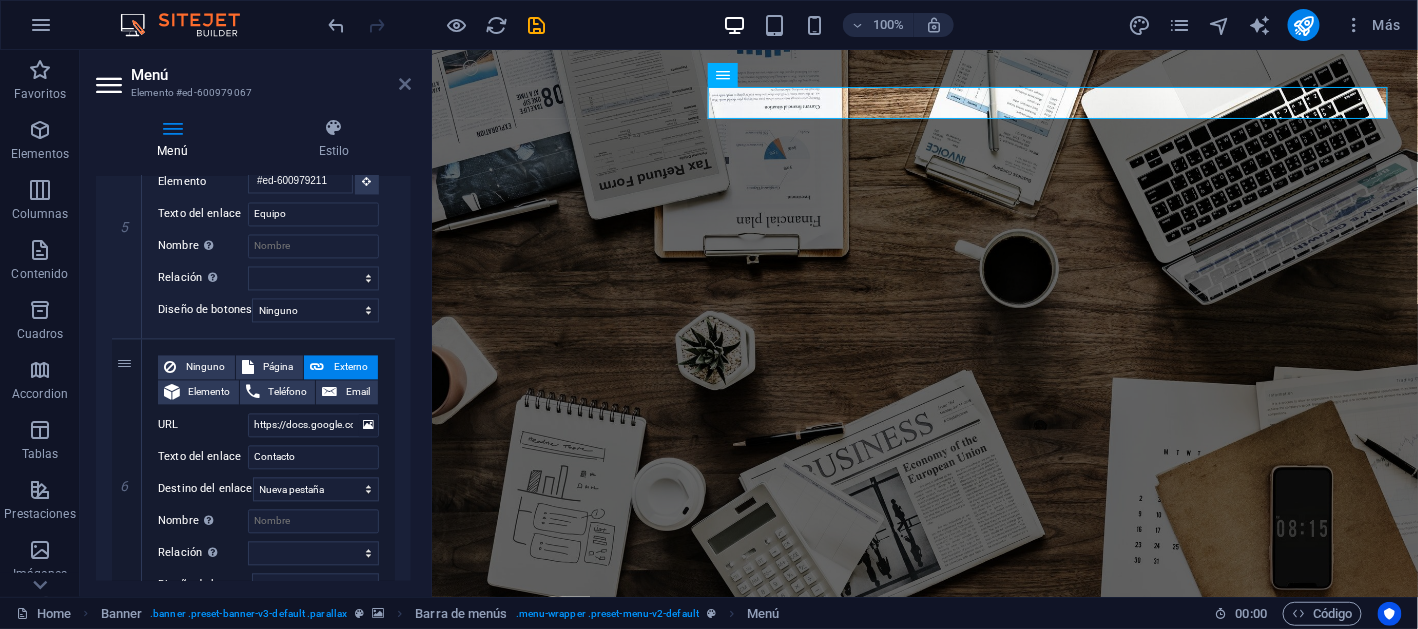 click at bounding box center [405, 84] 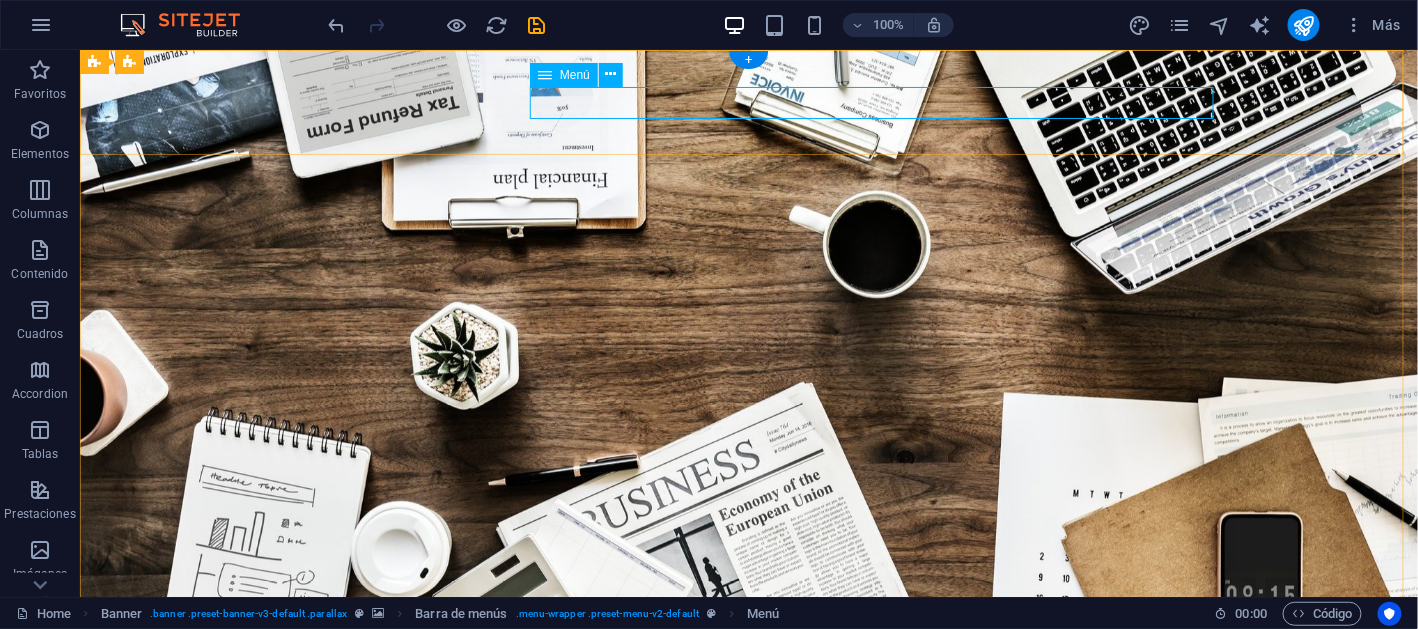 click on "INICIO Nosotros Servicios Clientes Equipo Contacto" at bounding box center (748, 726) 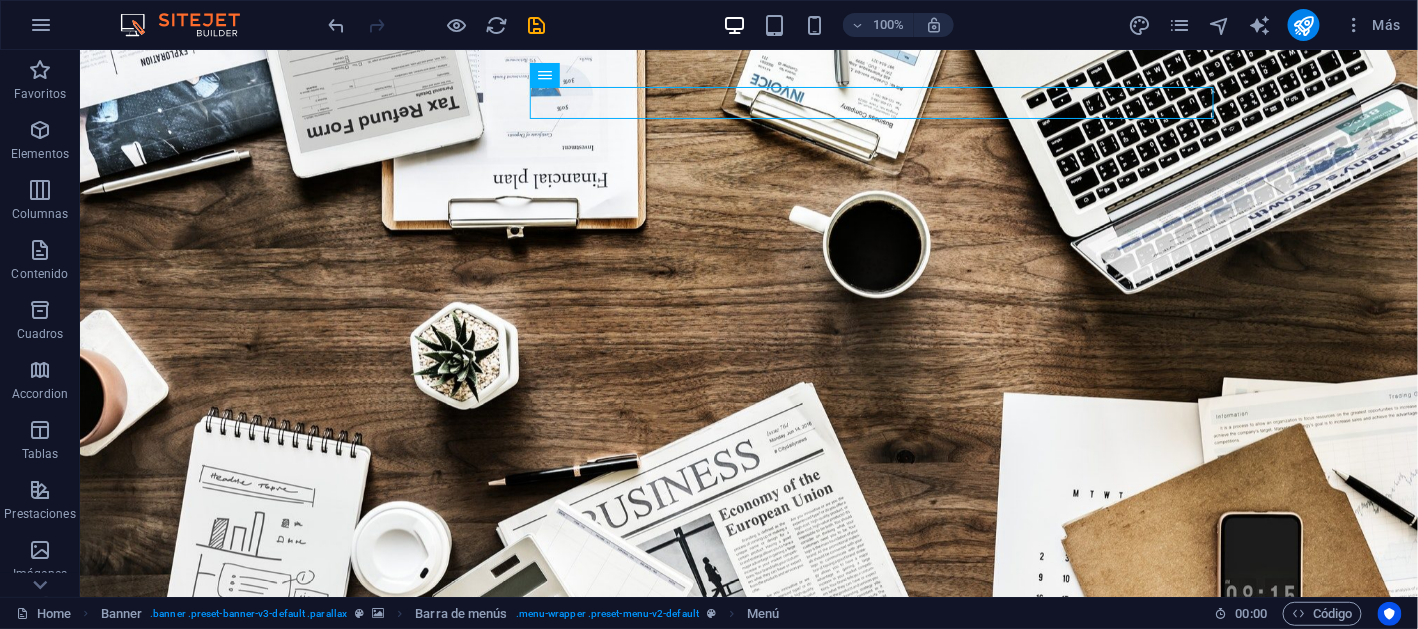click at bounding box center [437, 25] 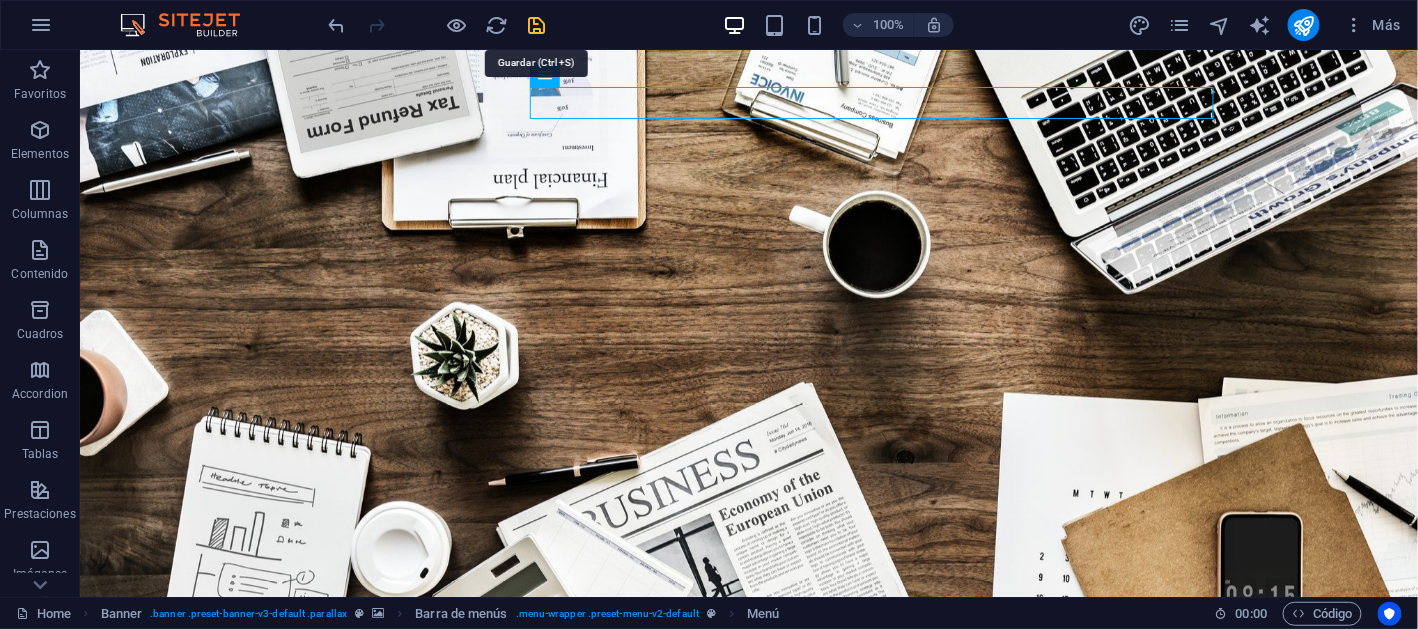 click at bounding box center [537, 25] 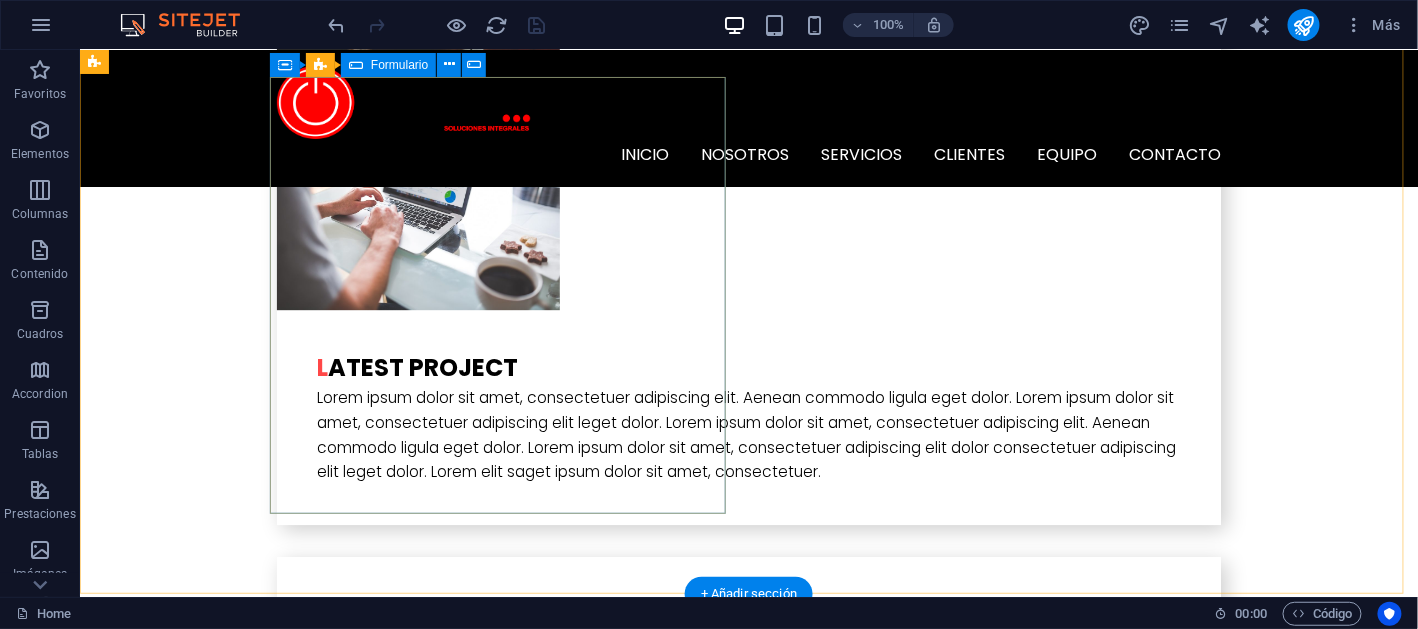 scroll, scrollTop: 6520, scrollLeft: 0, axis: vertical 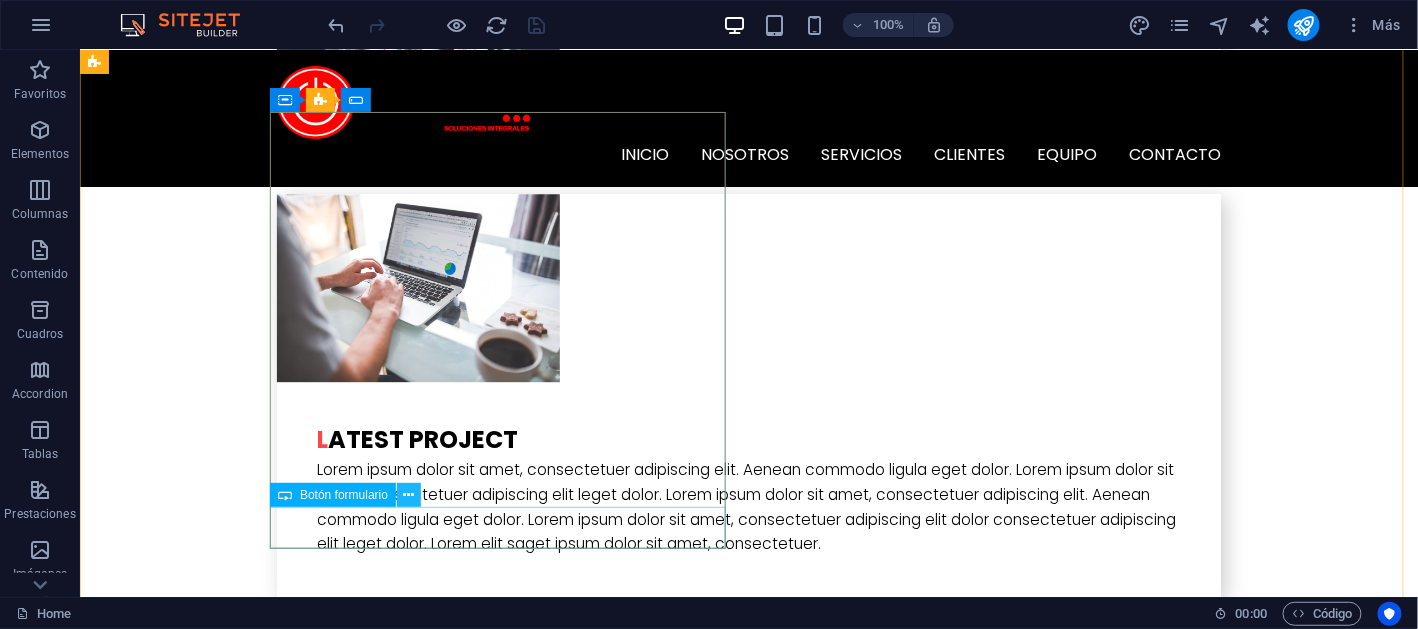 click at bounding box center [409, 495] 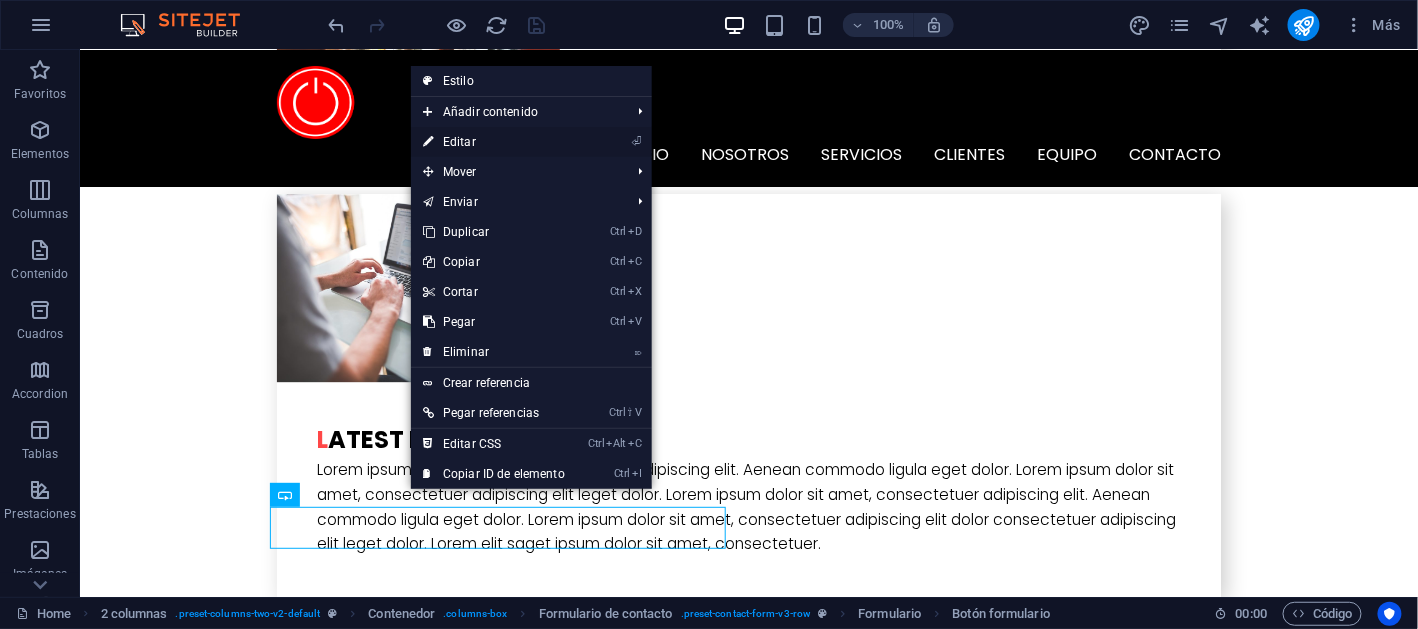 click on "⏎  Editar" at bounding box center (494, 142) 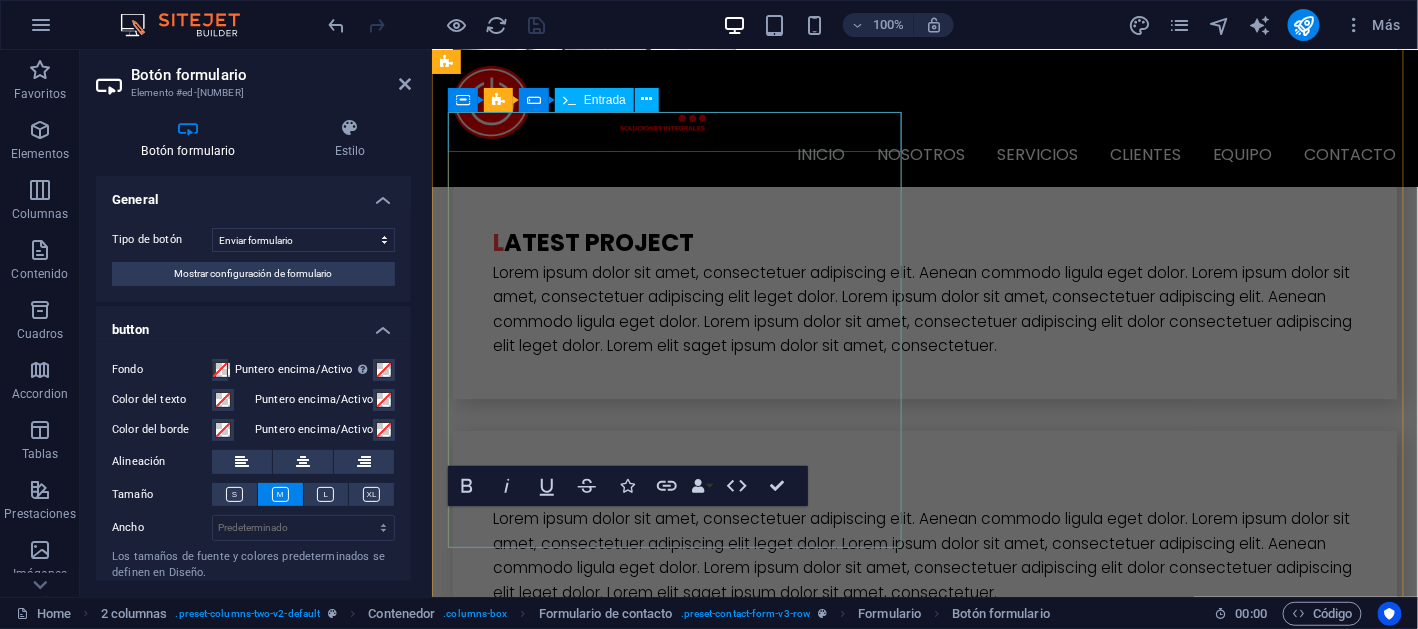 scroll, scrollTop: 6368, scrollLeft: 0, axis: vertical 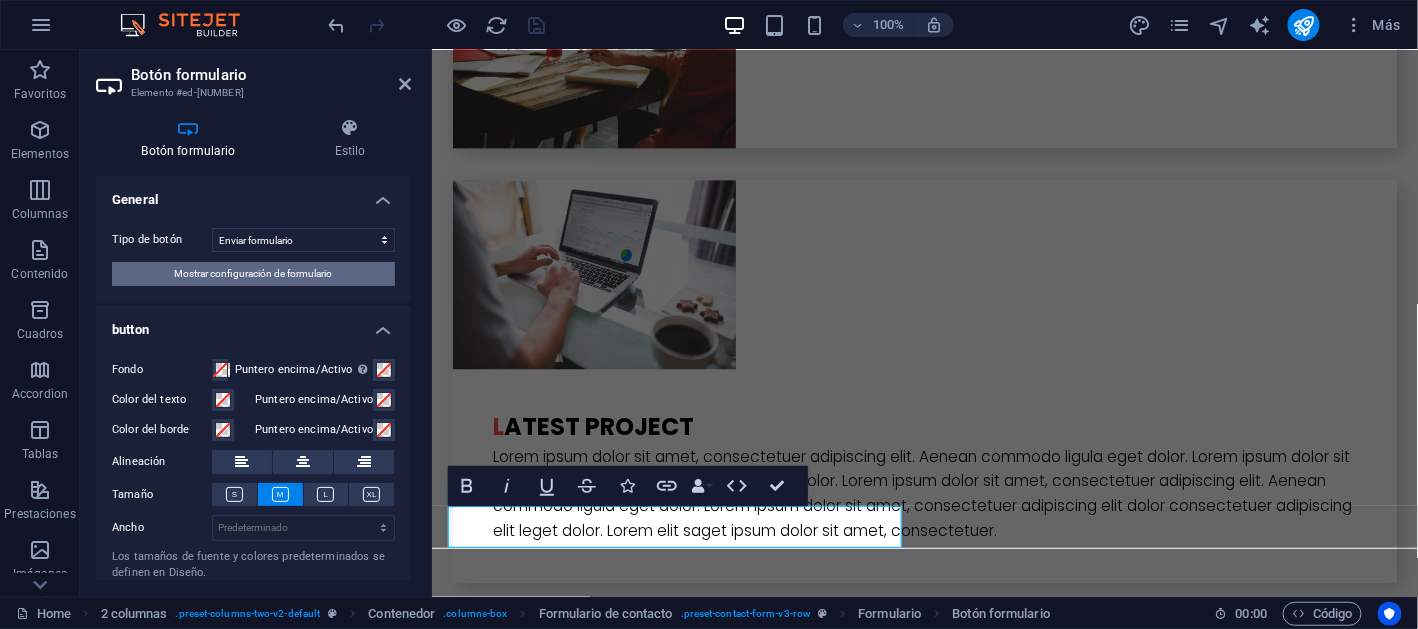click on "Mostrar configuración de formulario" at bounding box center (254, 274) 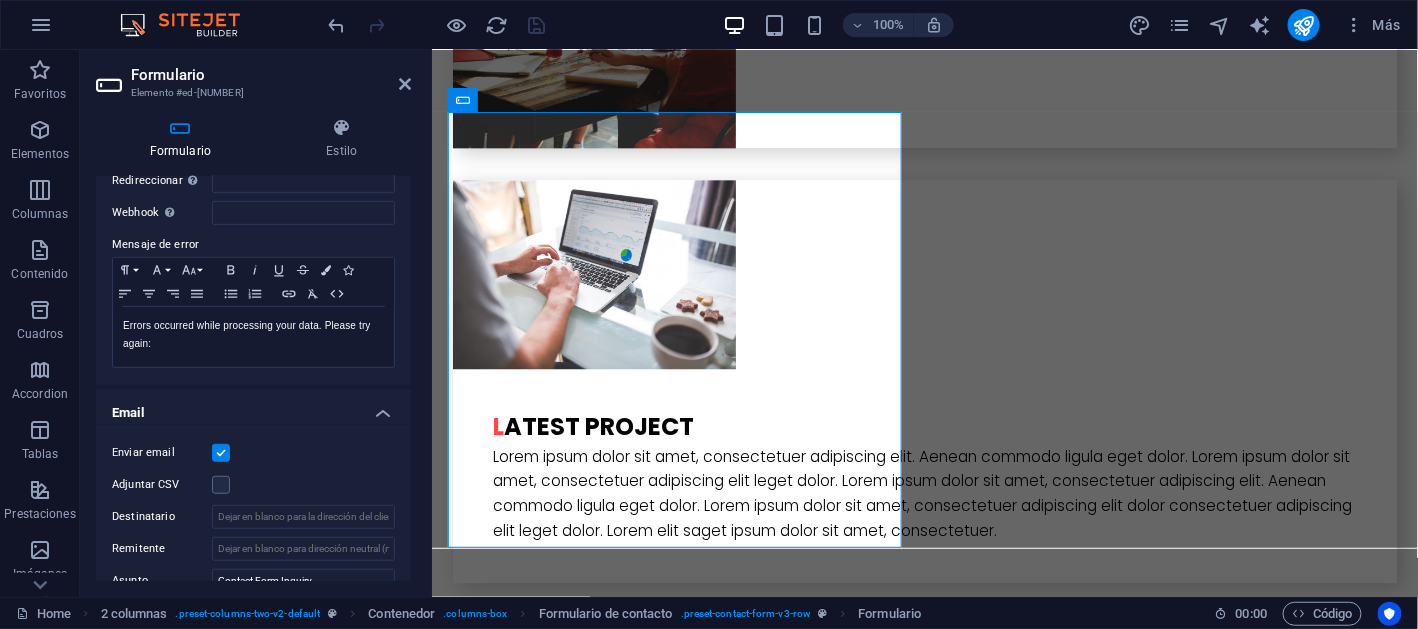scroll, scrollTop: 400, scrollLeft: 0, axis: vertical 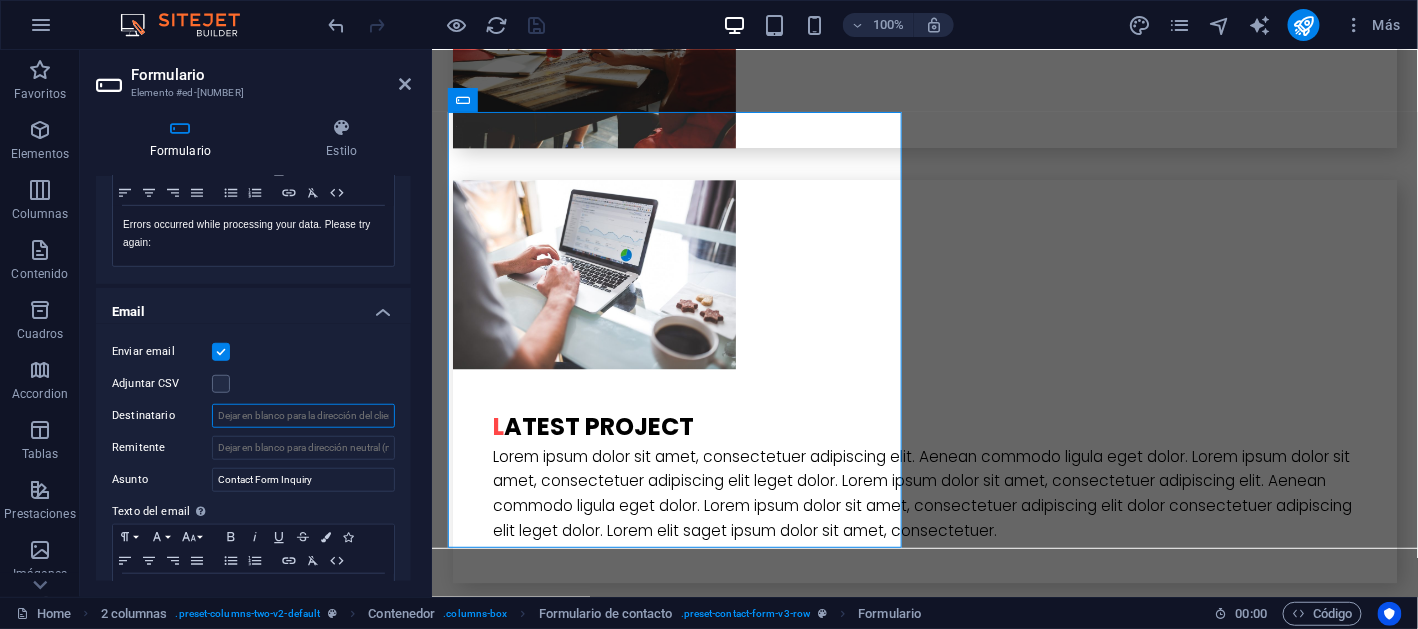 click on "Destinatario" at bounding box center [303, 416] 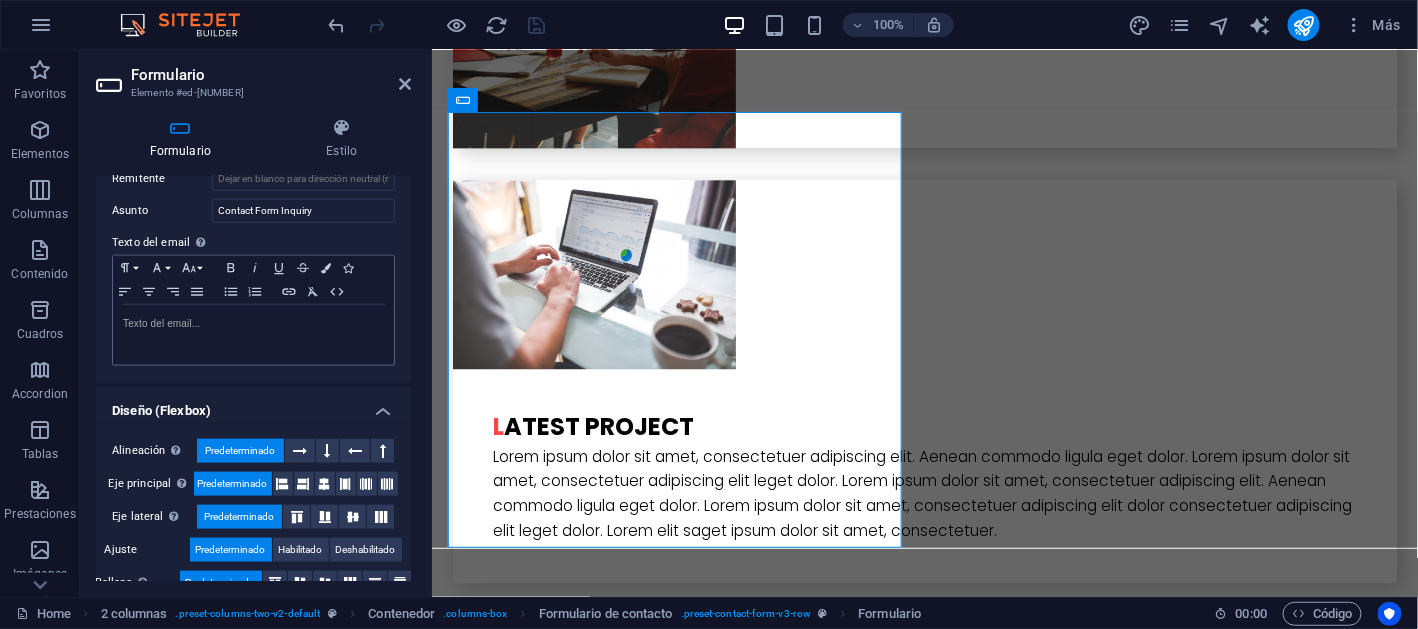 scroll, scrollTop: 697, scrollLeft: 0, axis: vertical 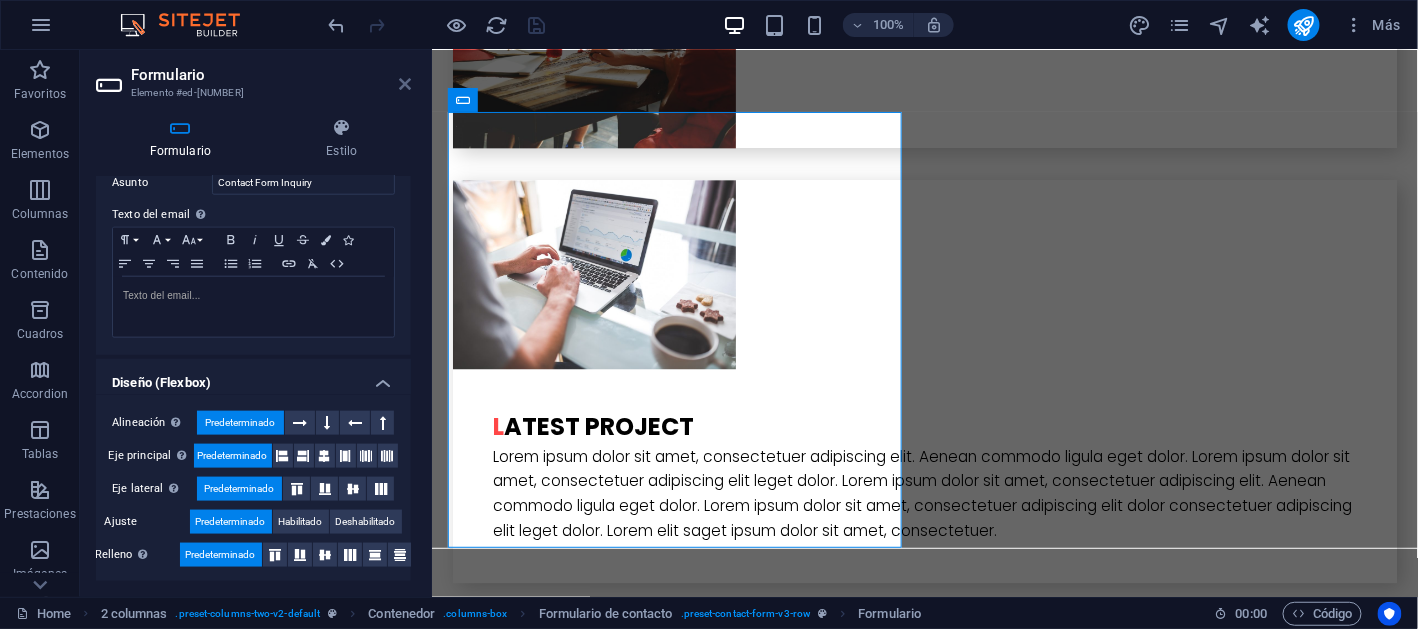 click at bounding box center (405, 84) 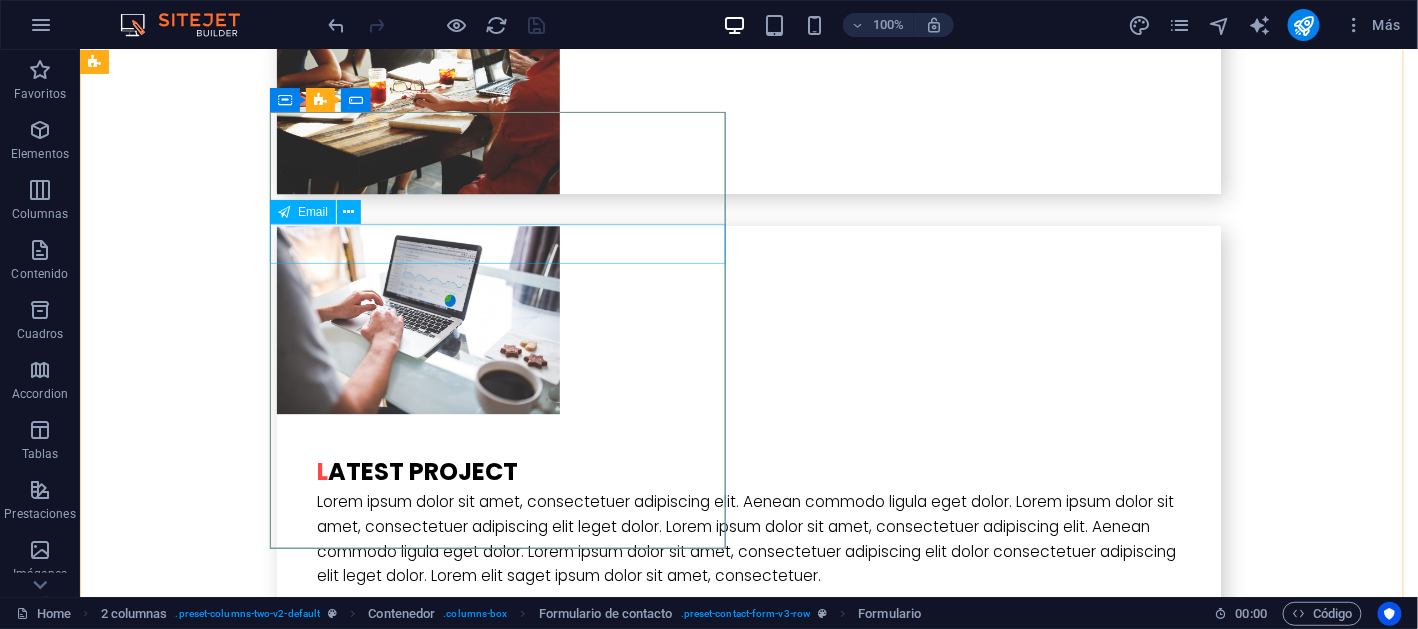 click at bounding box center [323, 4309] 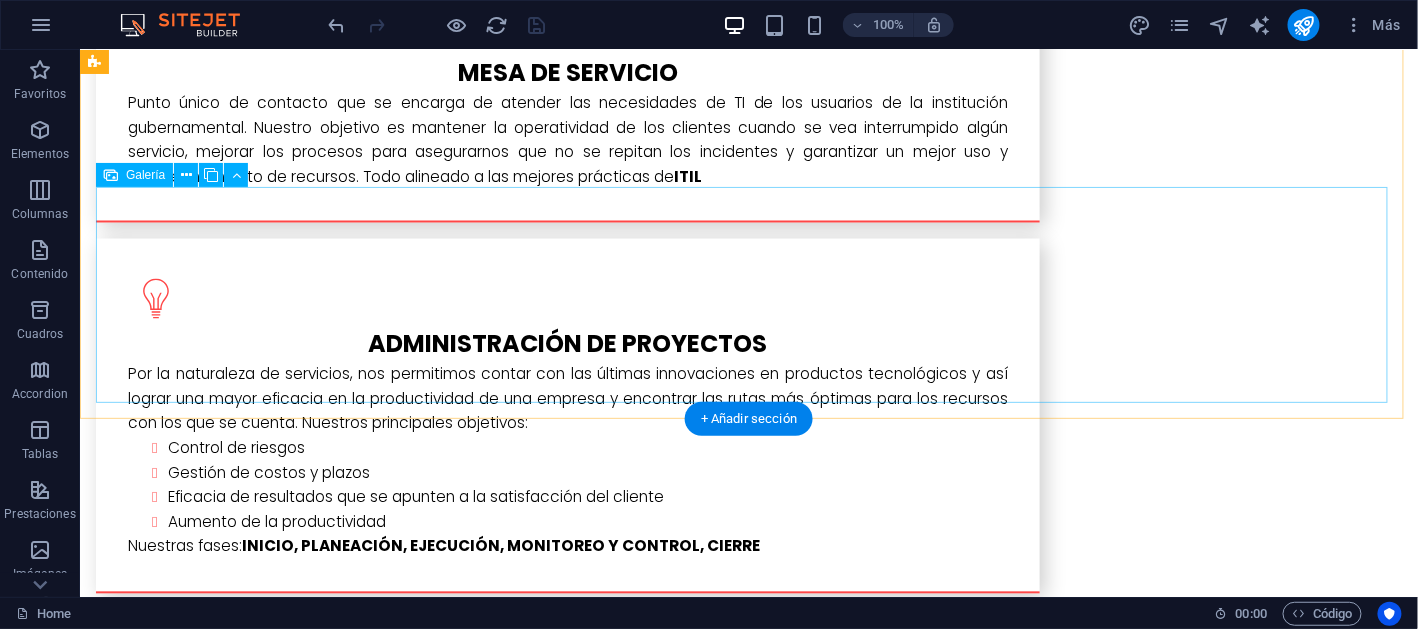 scroll, scrollTop: 3600, scrollLeft: 0, axis: vertical 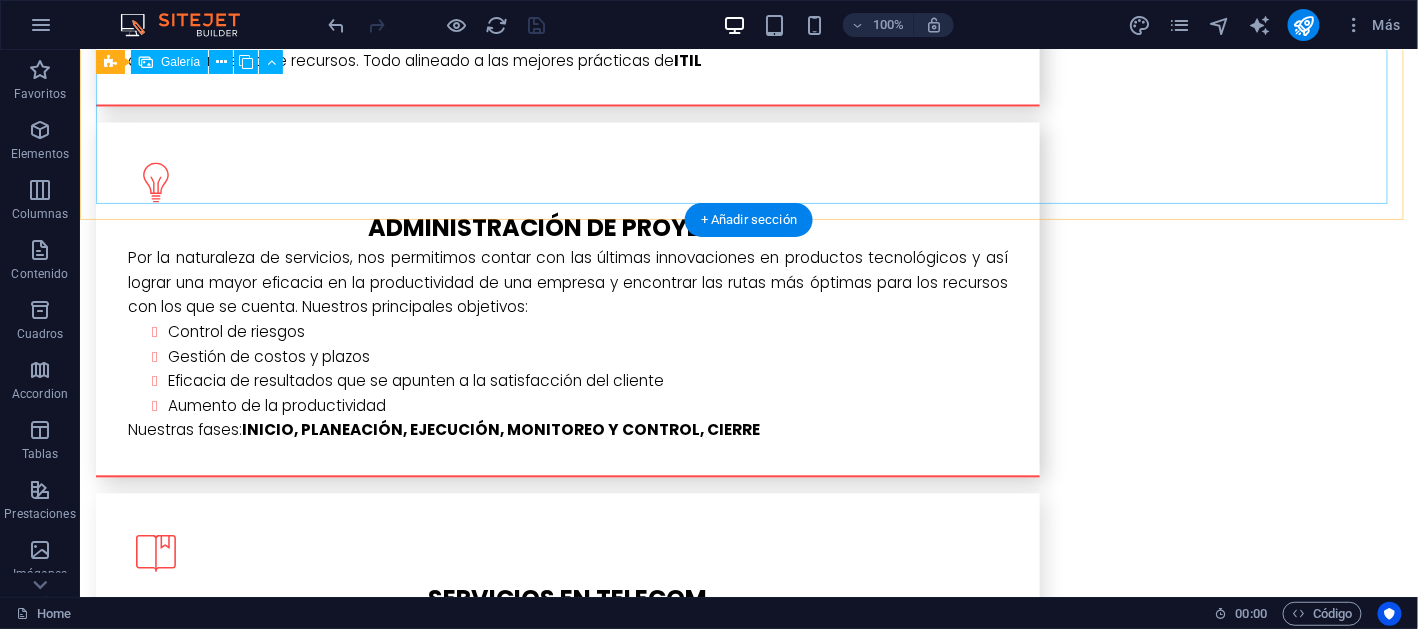 click at bounding box center [313, 2076] 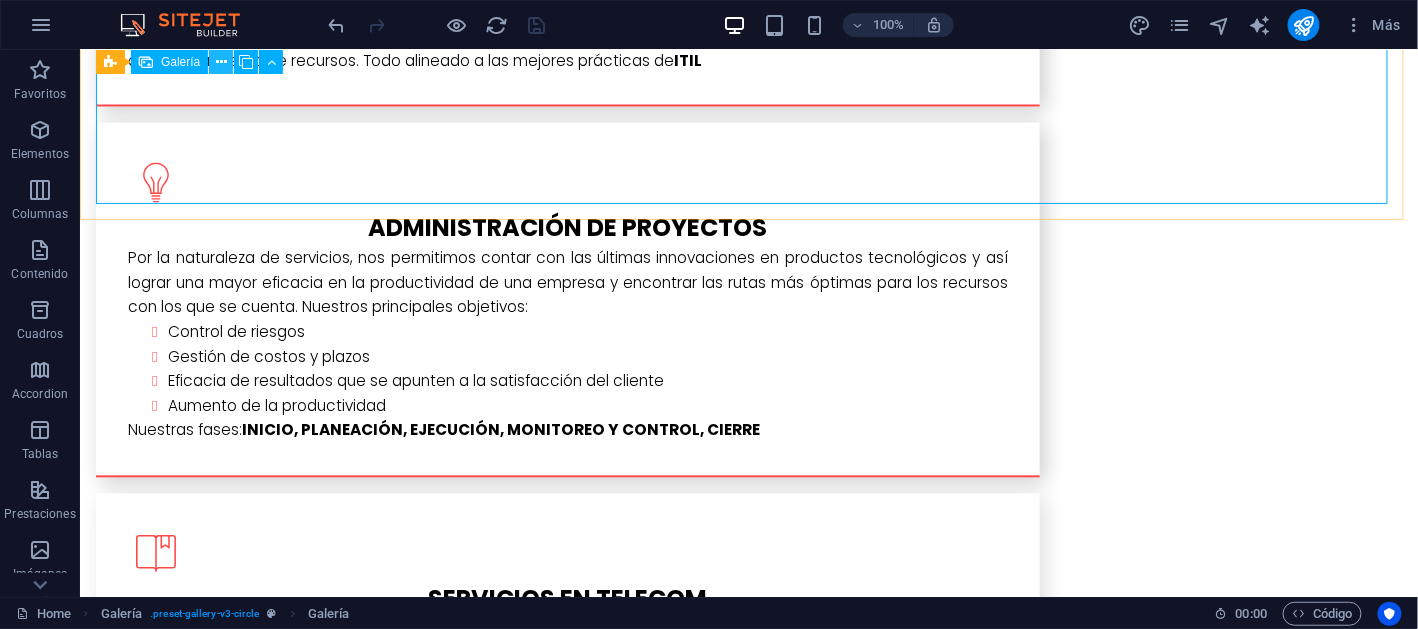 click at bounding box center [221, 62] 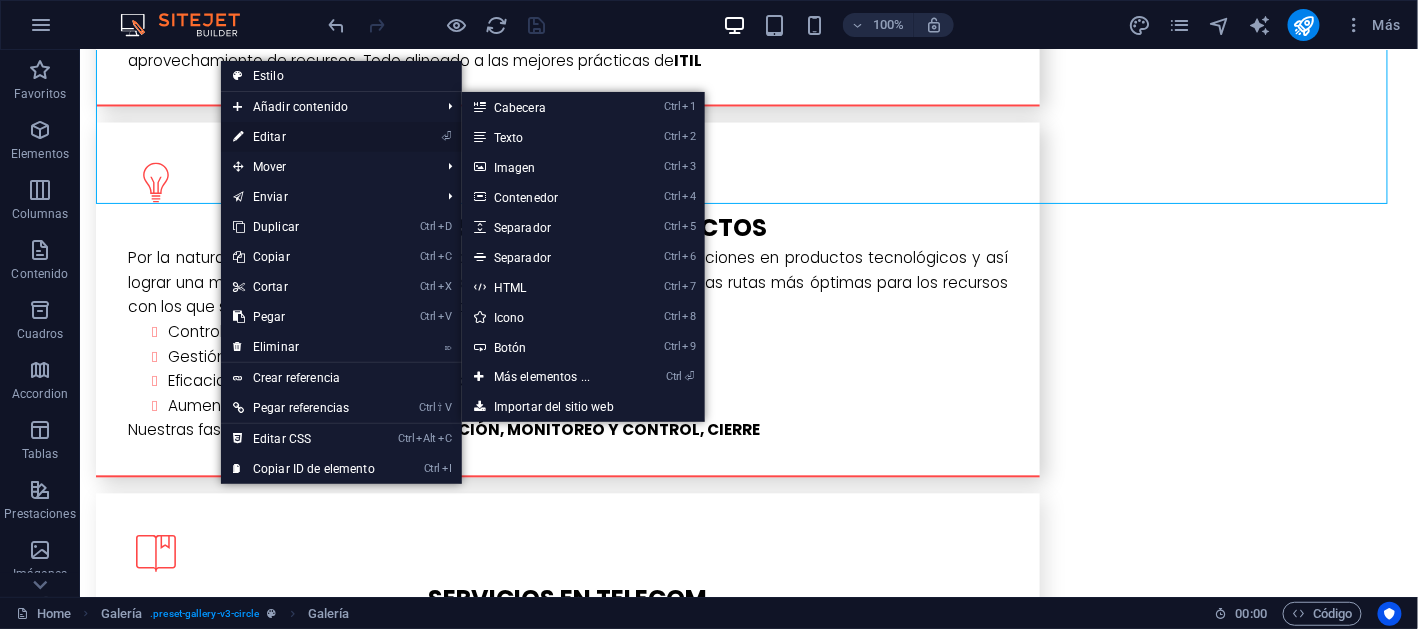 click on "⏎  Editar" at bounding box center (304, 137) 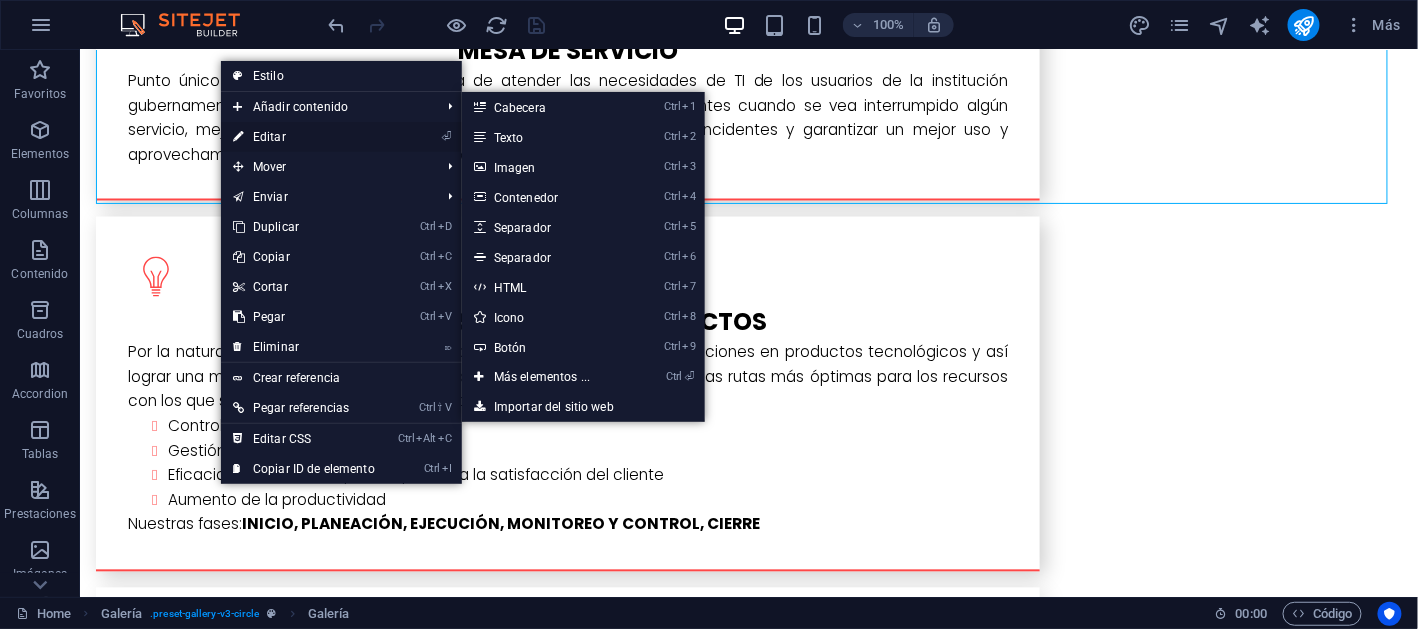 select on "4" 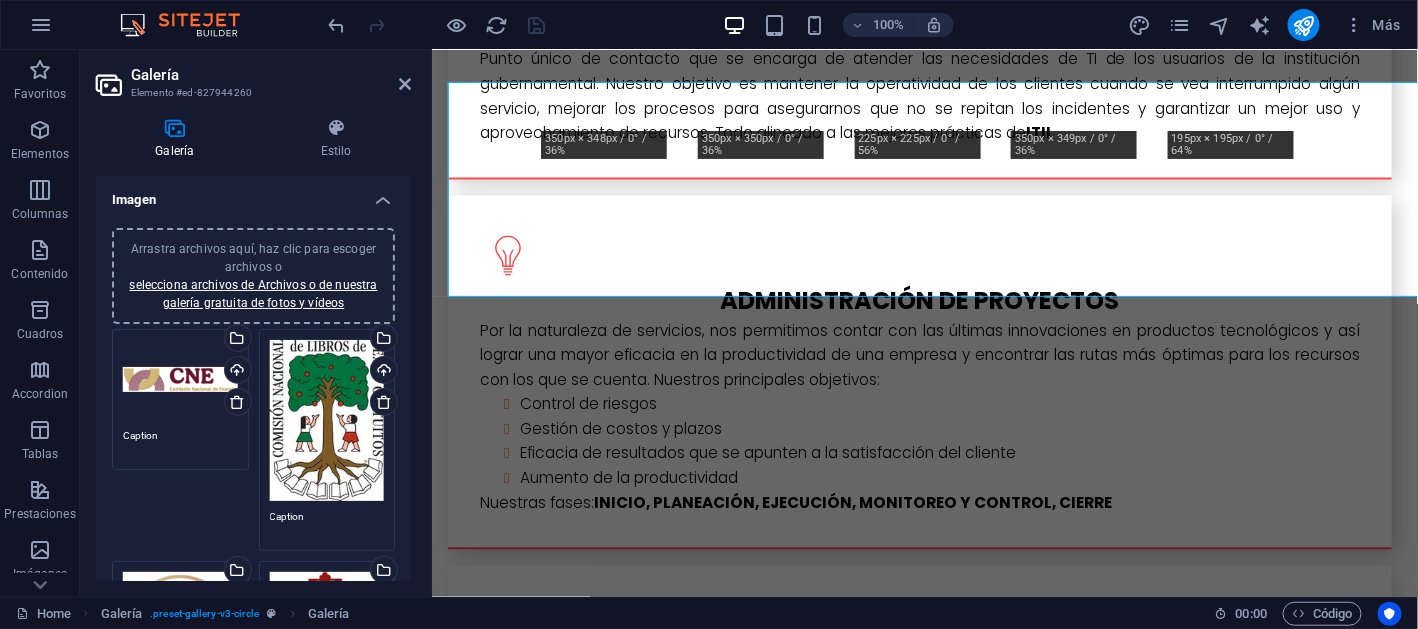 select on "%" 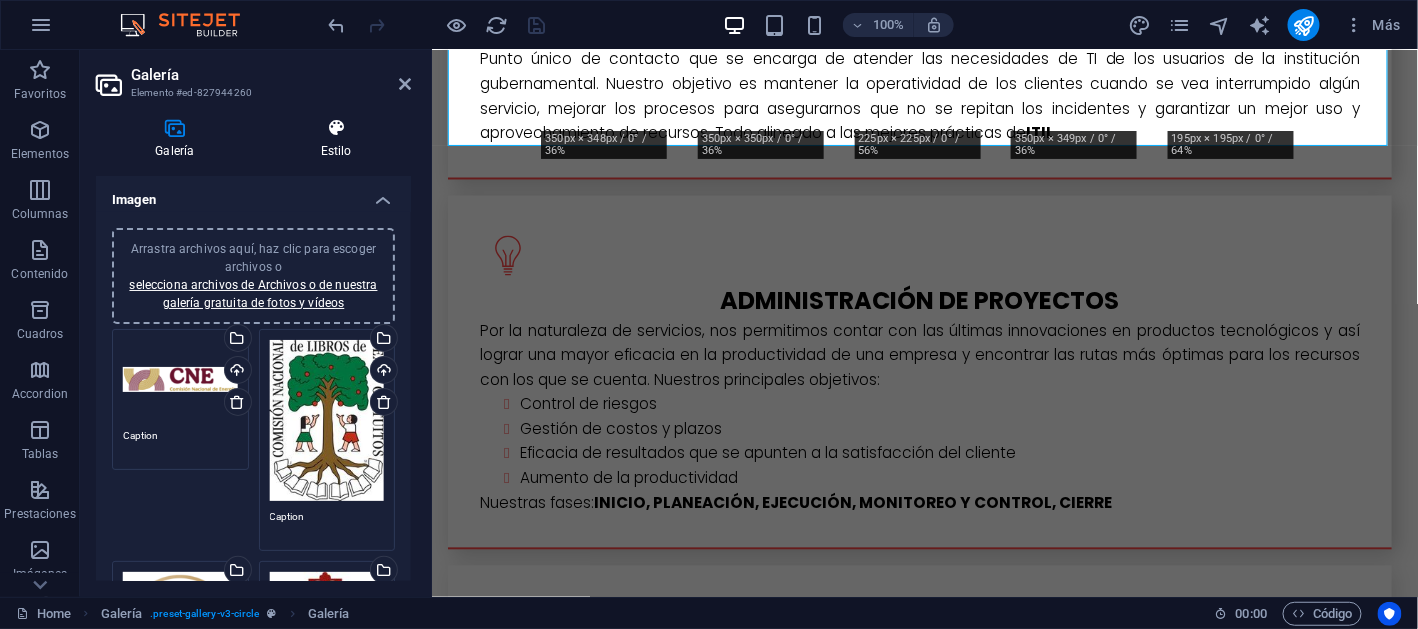 click on "Estilo" at bounding box center (336, 139) 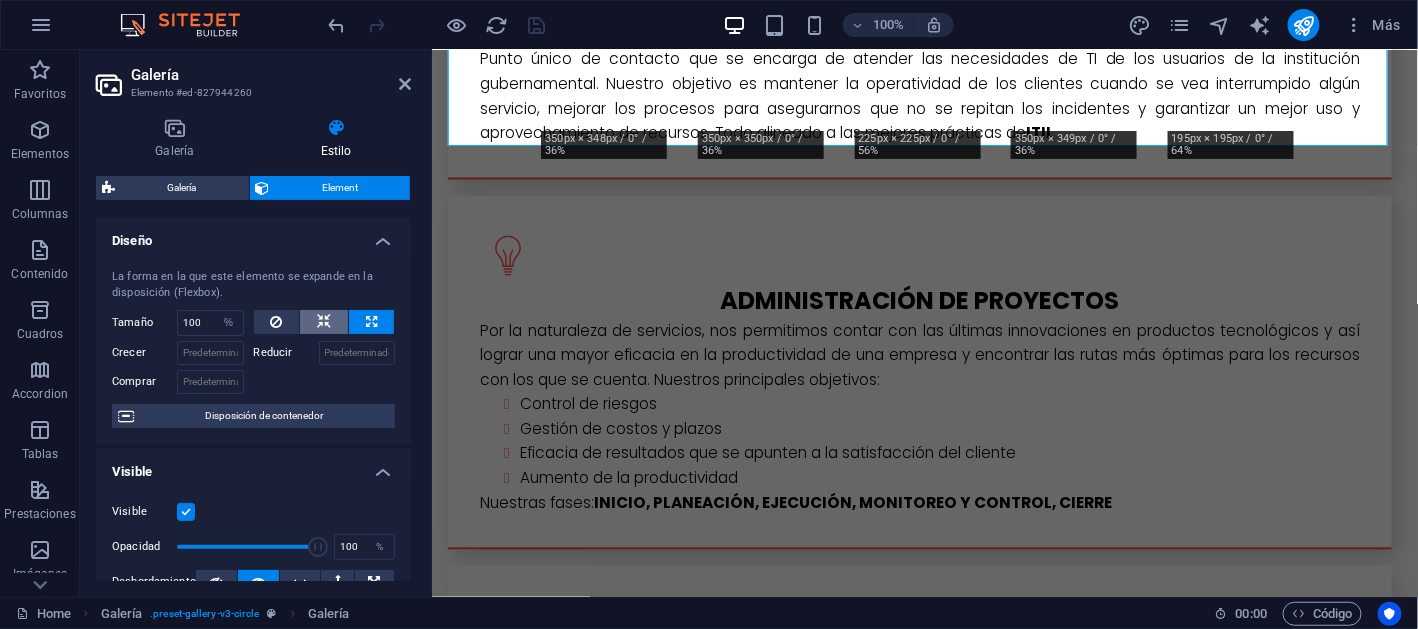 click at bounding box center [324, 322] 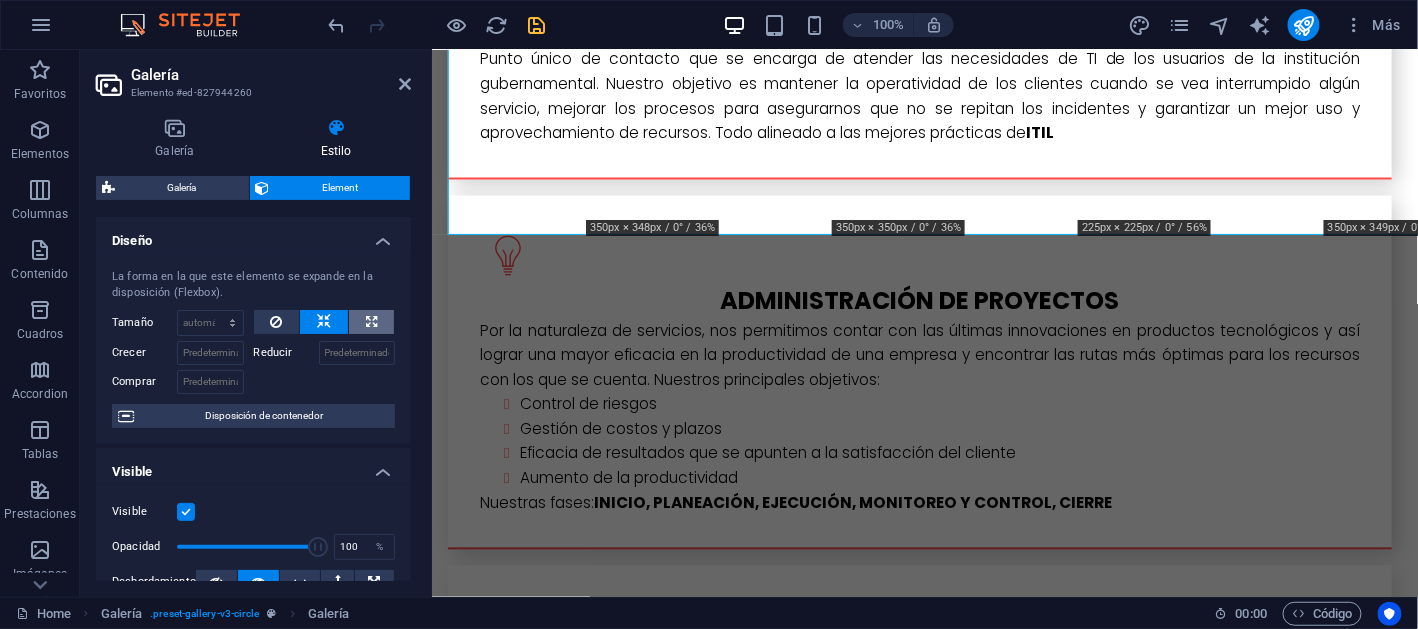 click at bounding box center [371, 322] 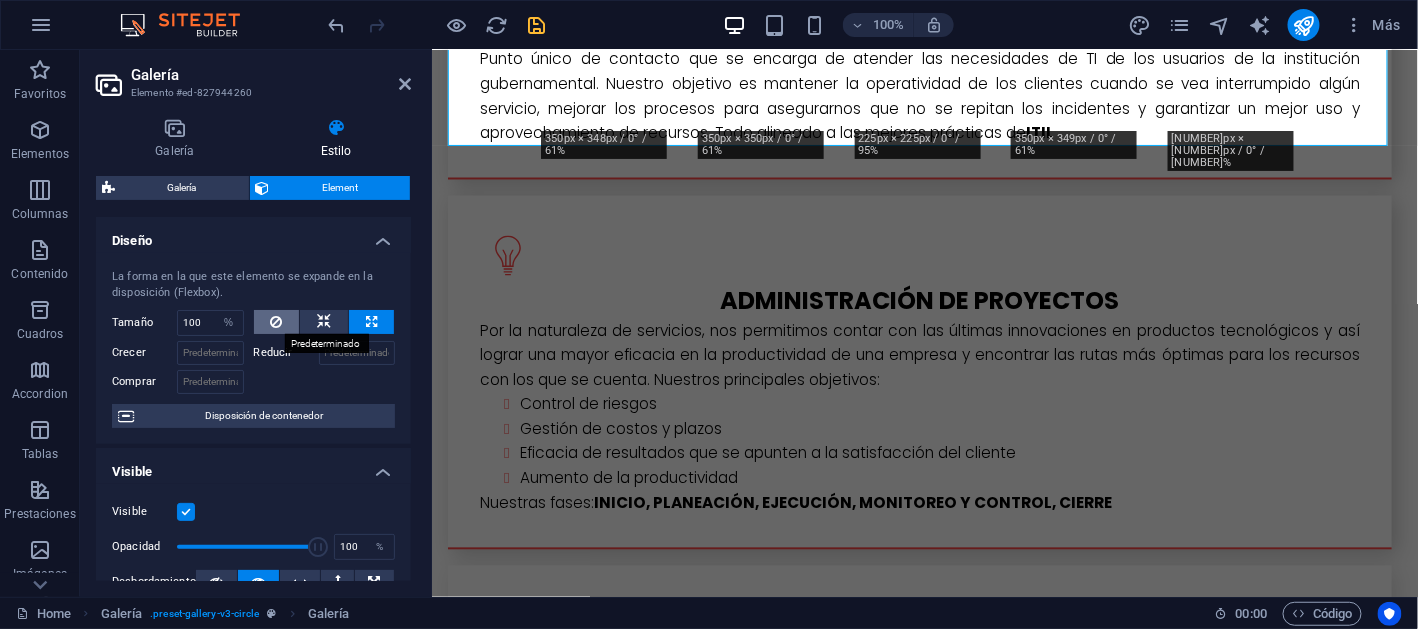 click at bounding box center (276, 322) 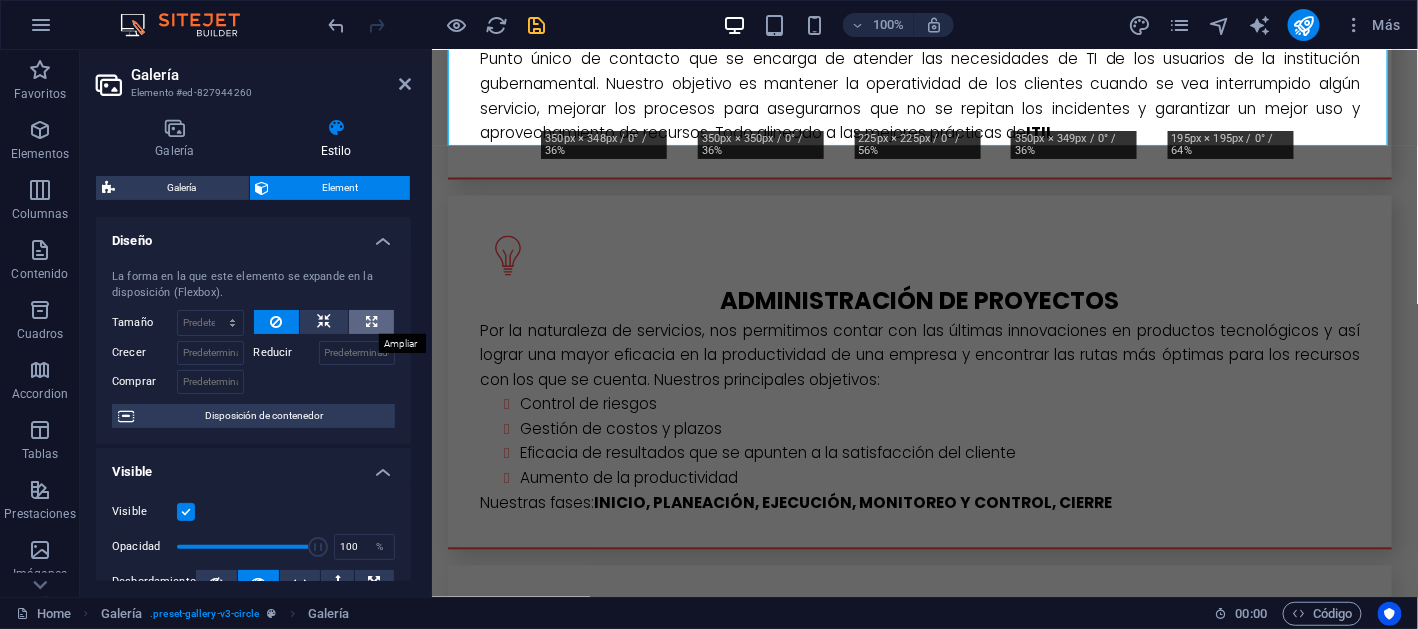 click at bounding box center (371, 322) 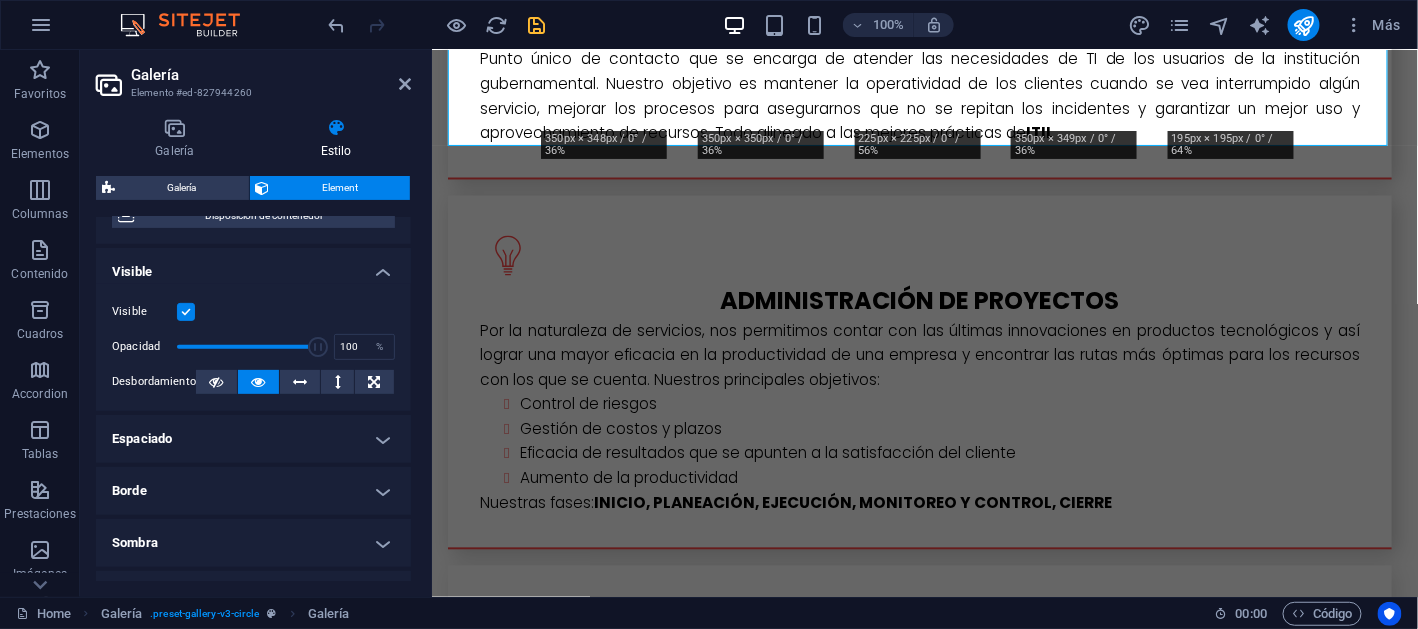 scroll, scrollTop: 299, scrollLeft: 0, axis: vertical 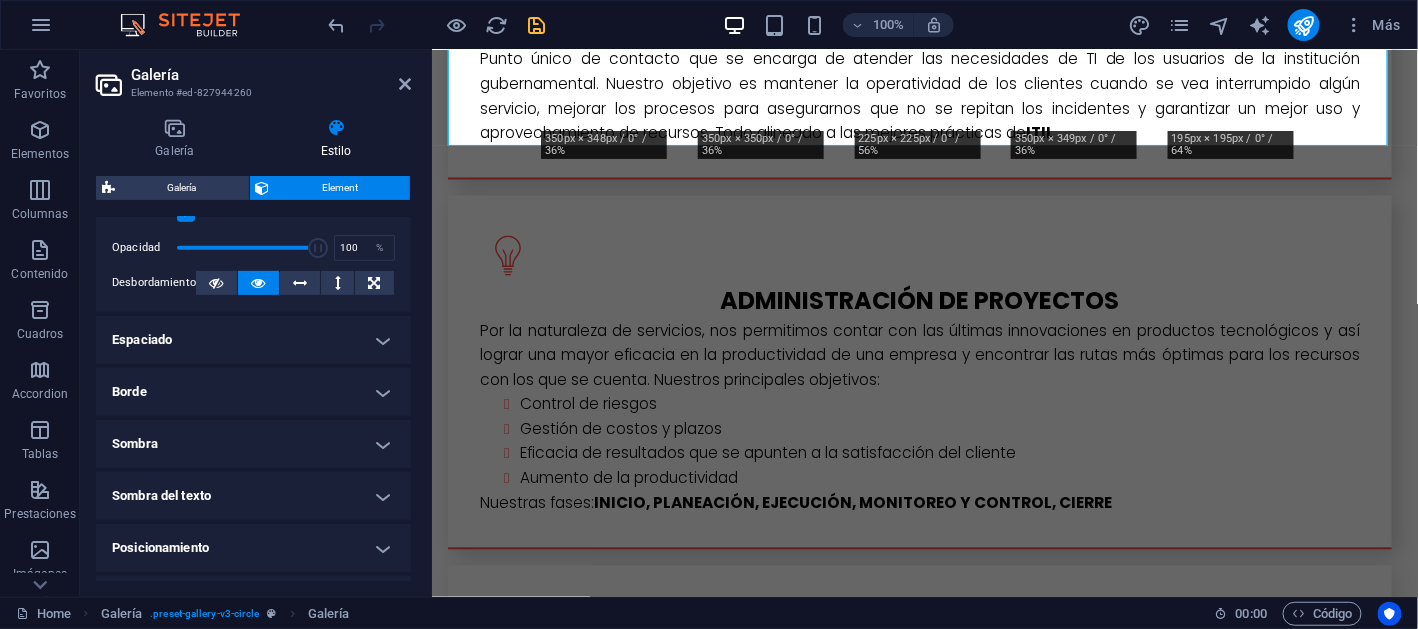 click on "Espaciado" at bounding box center (253, 340) 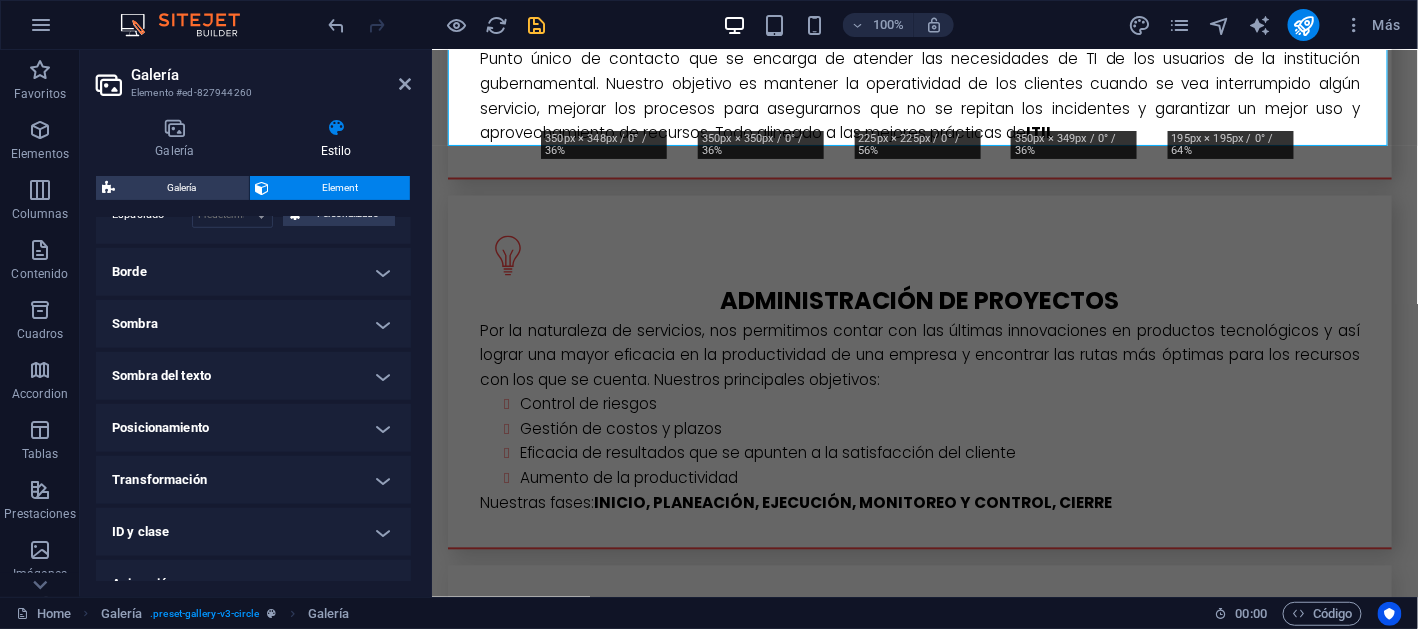 scroll, scrollTop: 575, scrollLeft: 0, axis: vertical 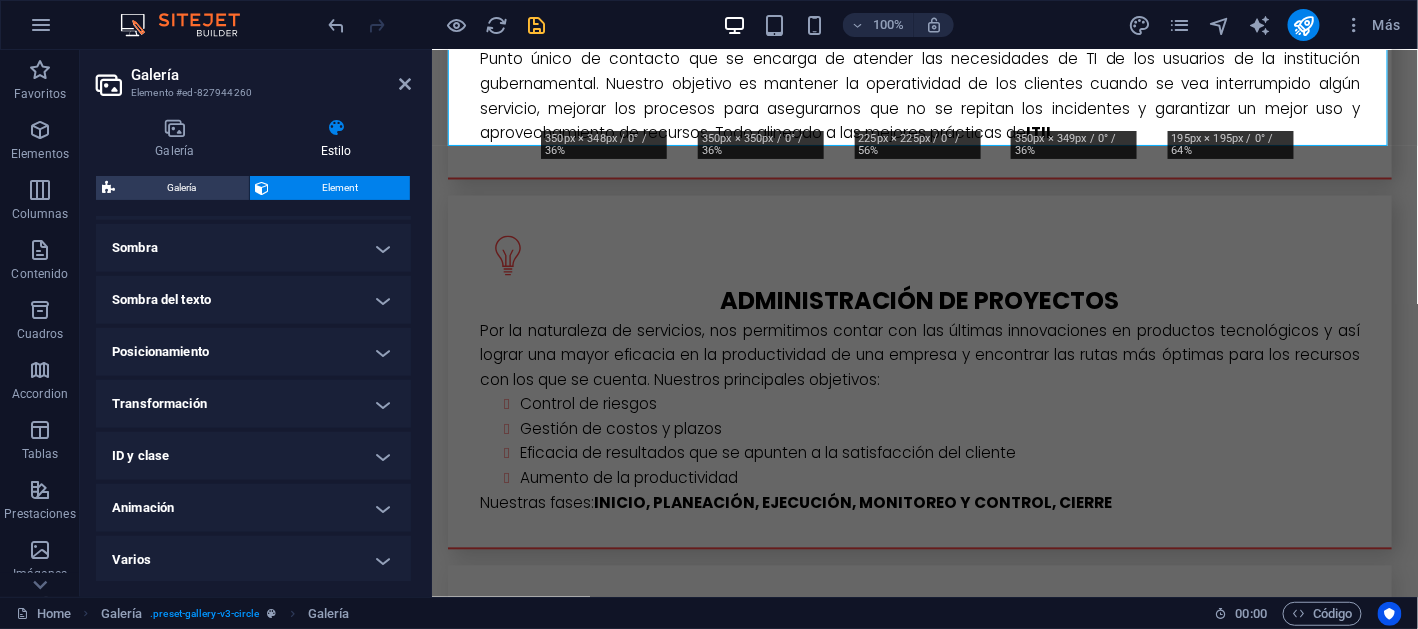 click on "Posicionamiento" at bounding box center [253, 352] 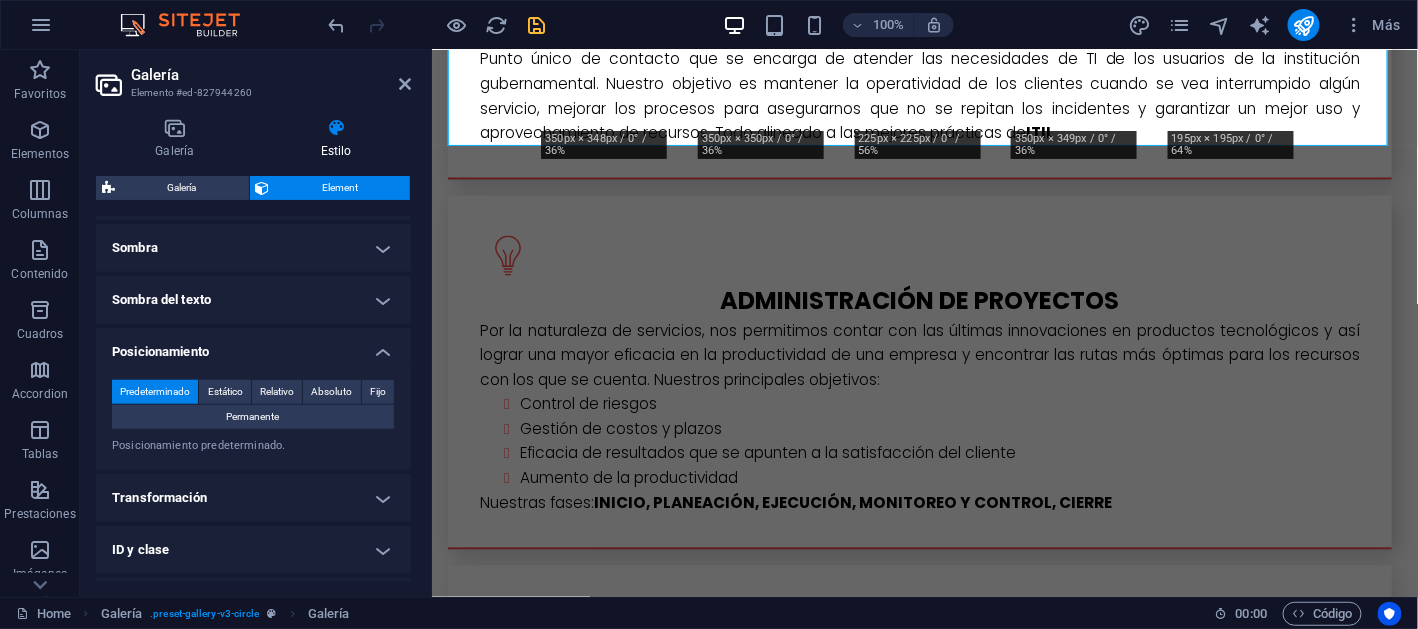 scroll, scrollTop: 669, scrollLeft: 0, axis: vertical 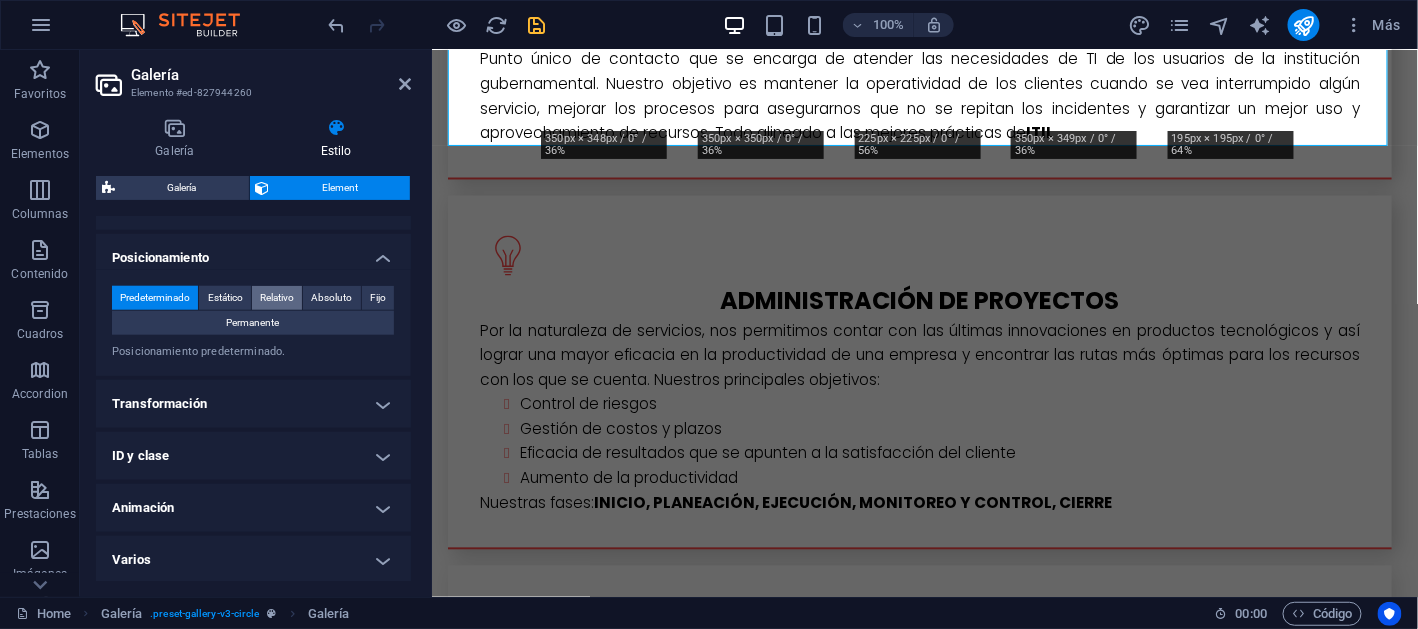 click on "Relativo" at bounding box center (277, 298) 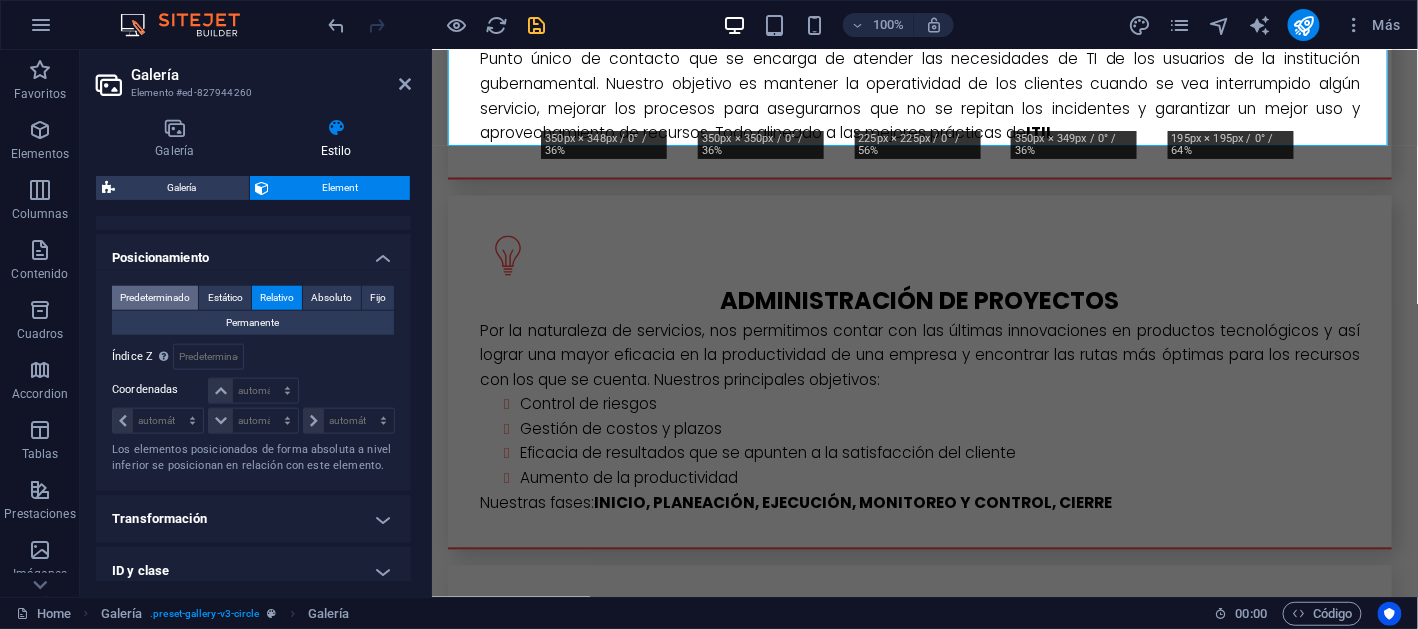click on "Predeterminado" at bounding box center (155, 298) 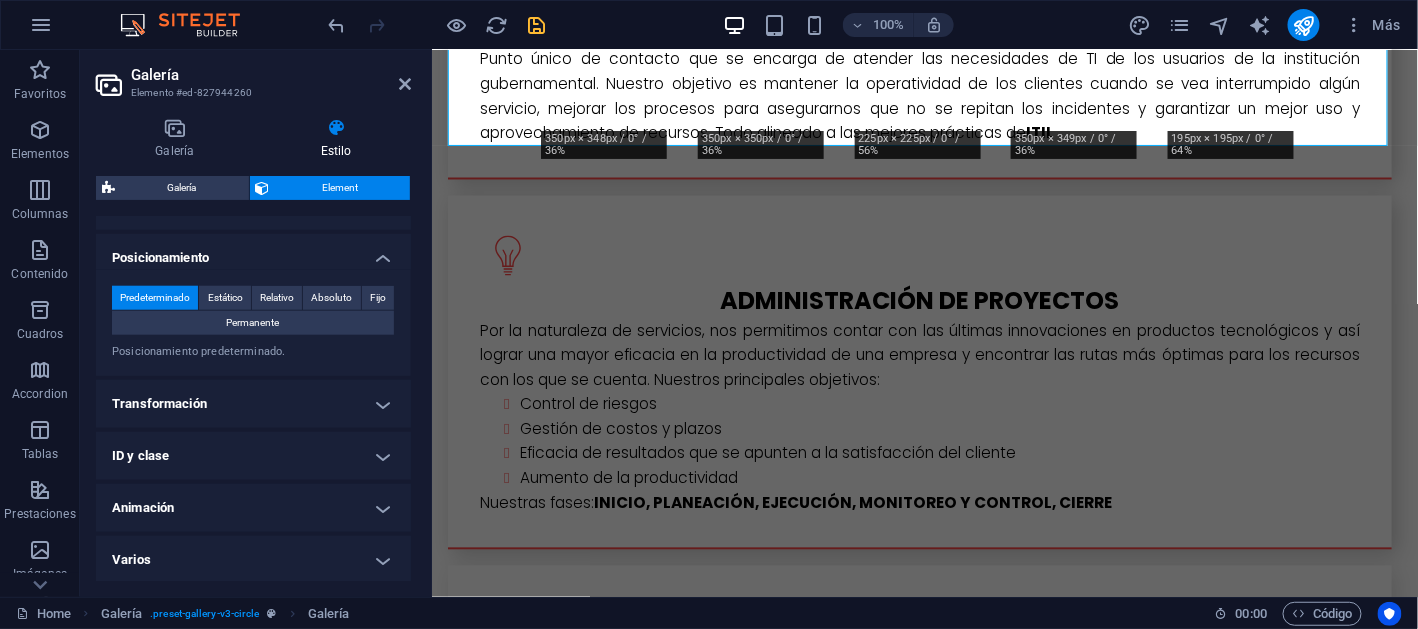 click on "Transformación" at bounding box center [253, 404] 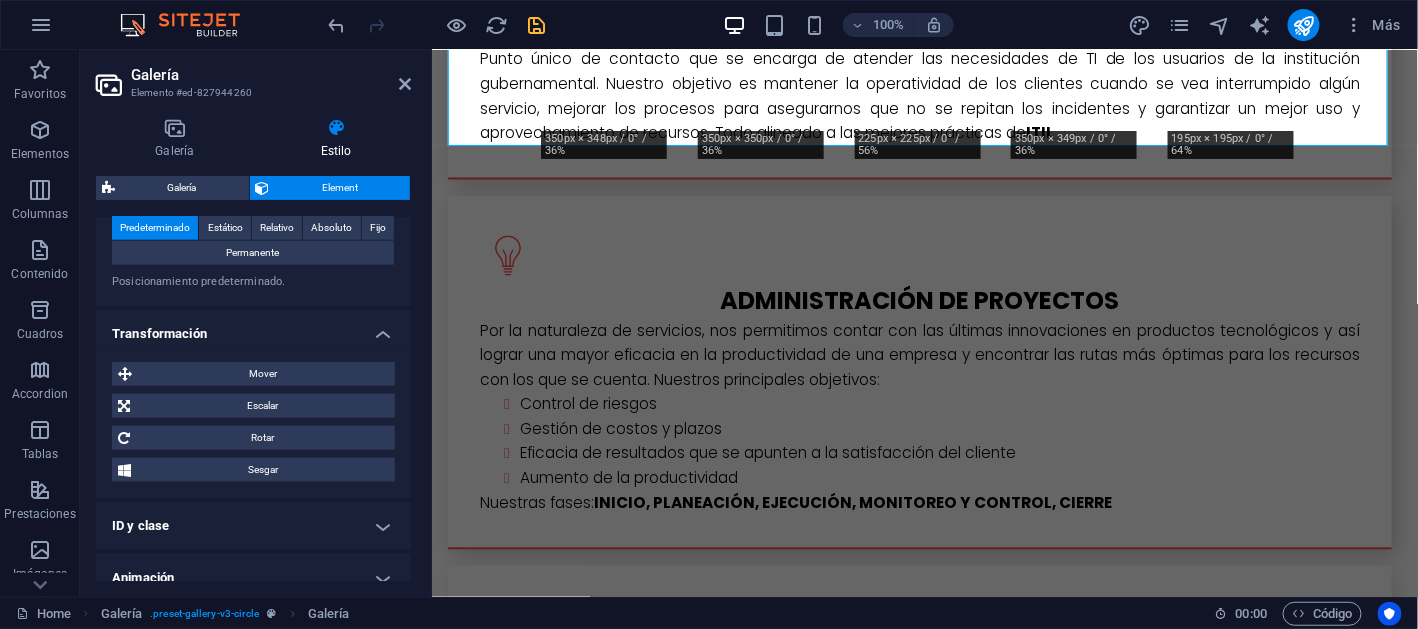 scroll, scrollTop: 769, scrollLeft: 0, axis: vertical 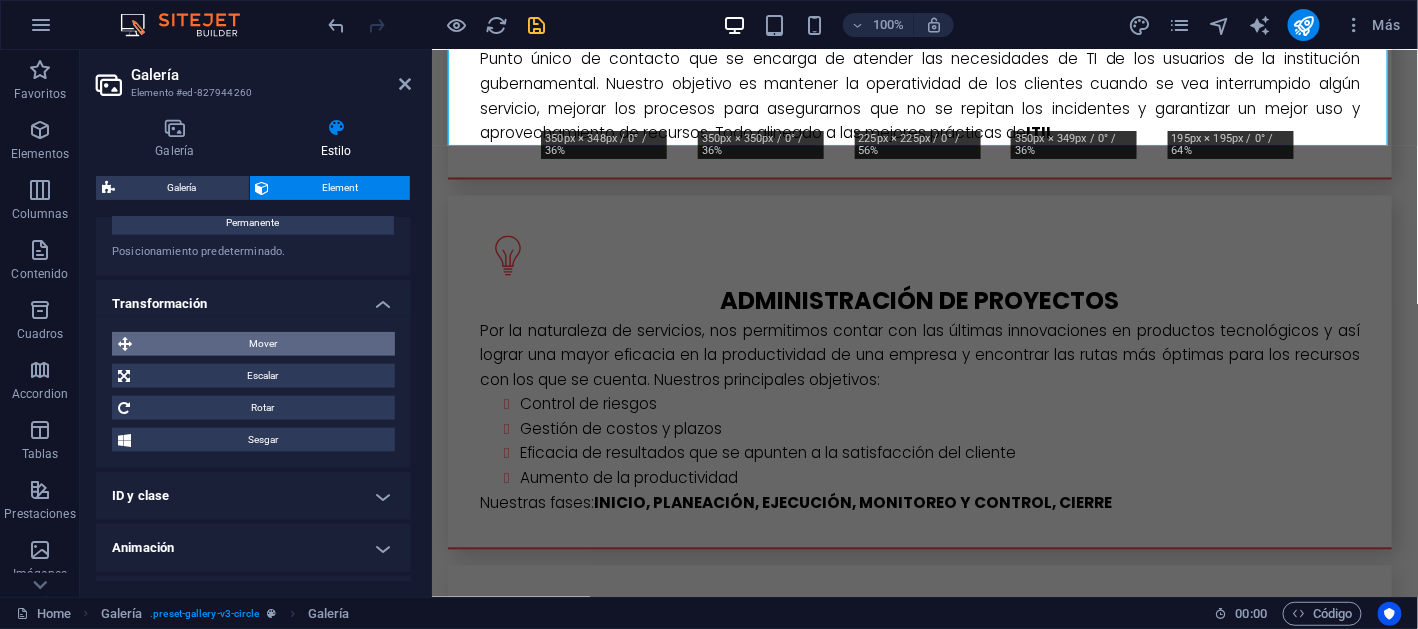 click on "Mover" at bounding box center (263, 344) 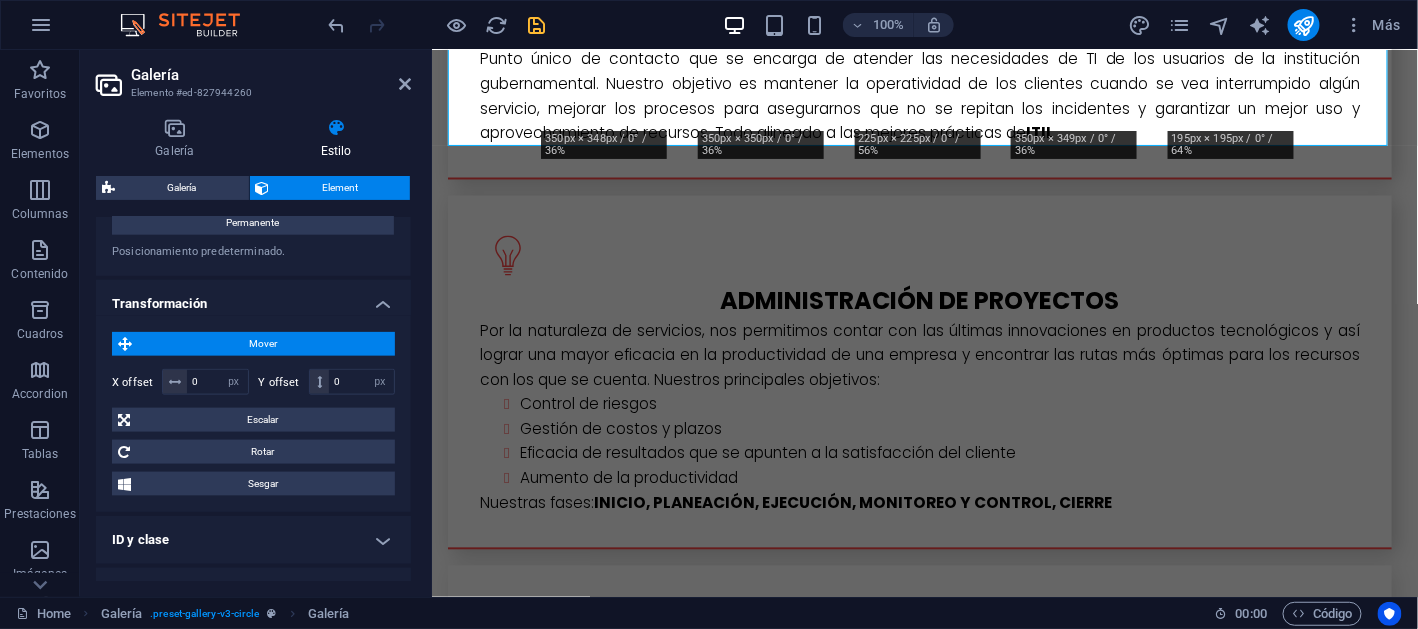 click on "Mover" at bounding box center (263, 344) 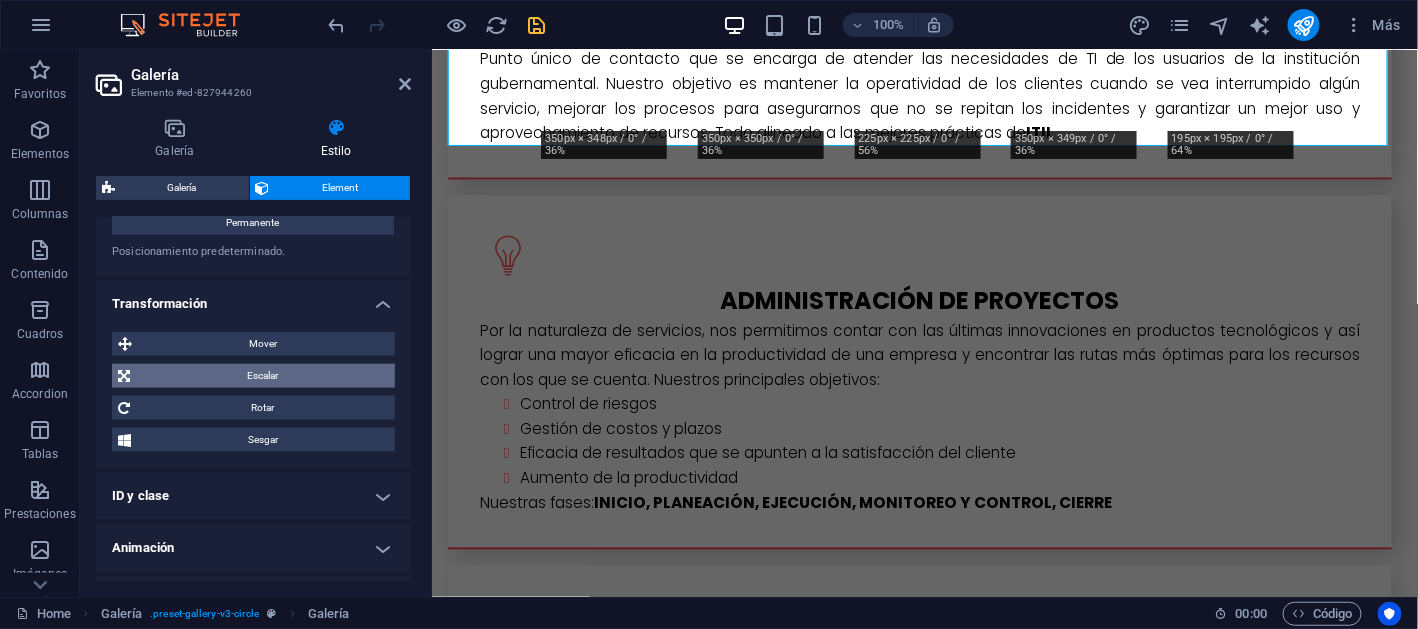 scroll, scrollTop: 810, scrollLeft: 0, axis: vertical 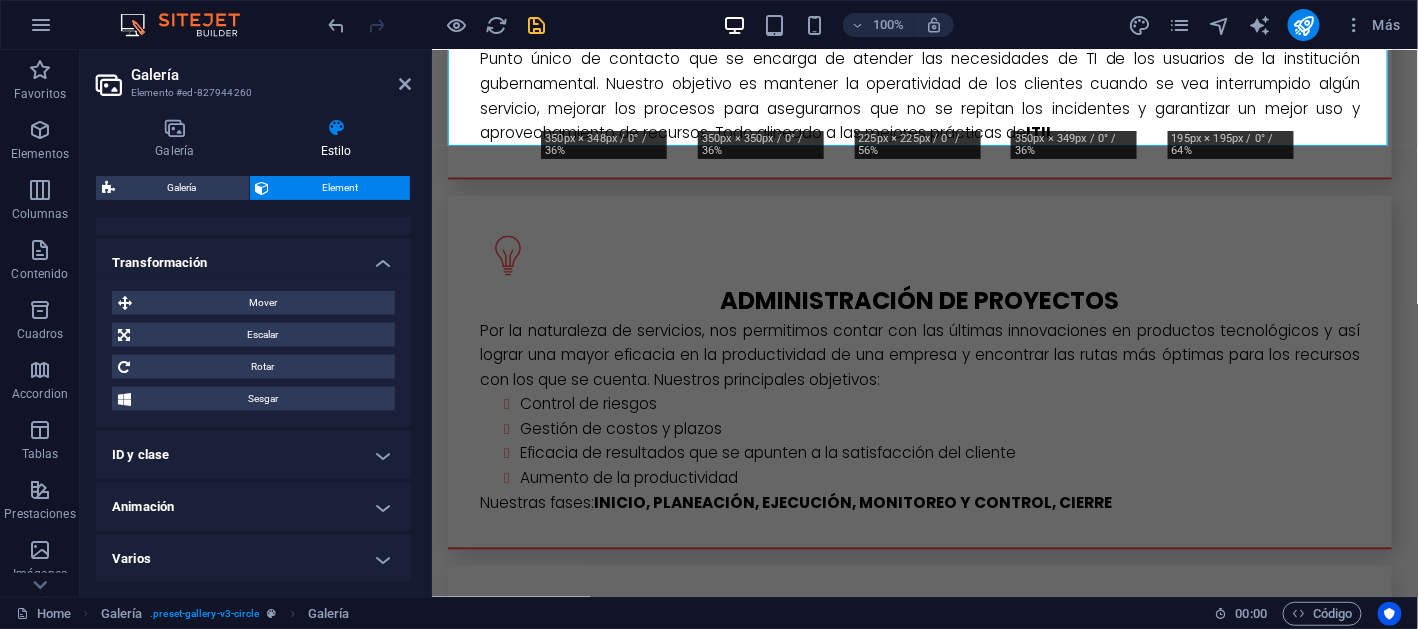 click on "Animación" at bounding box center (253, 507) 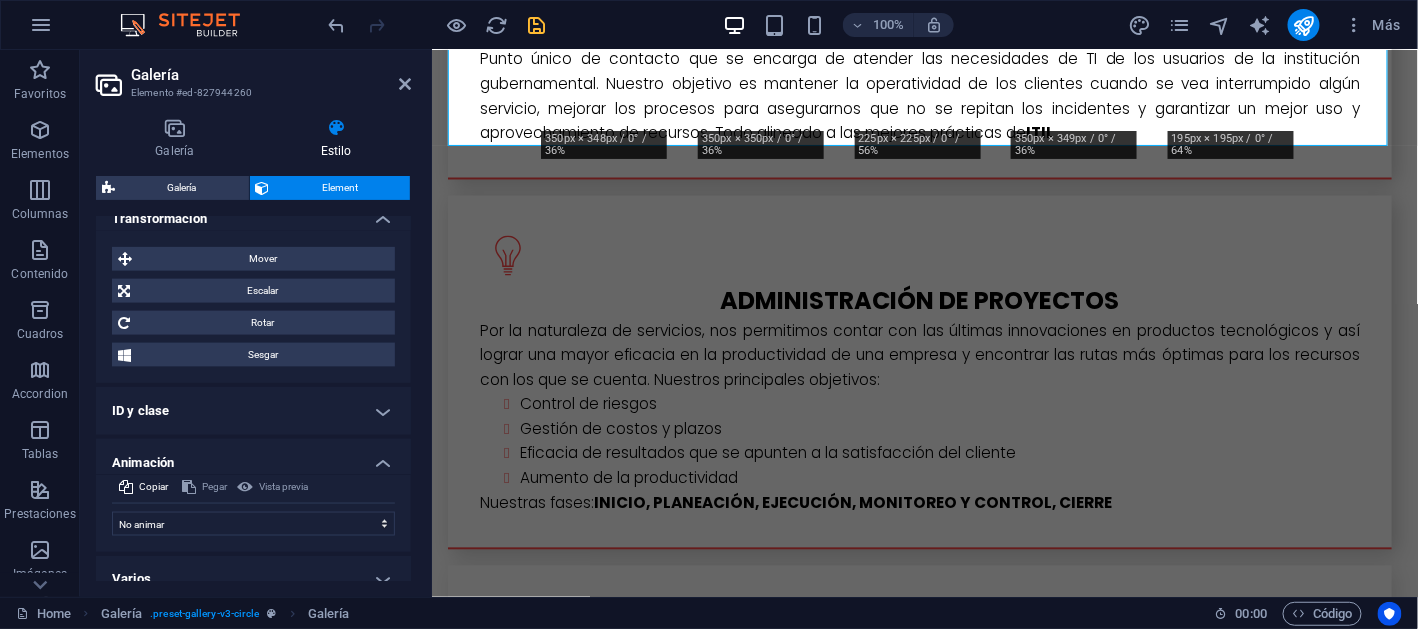 scroll, scrollTop: 874, scrollLeft: 0, axis: vertical 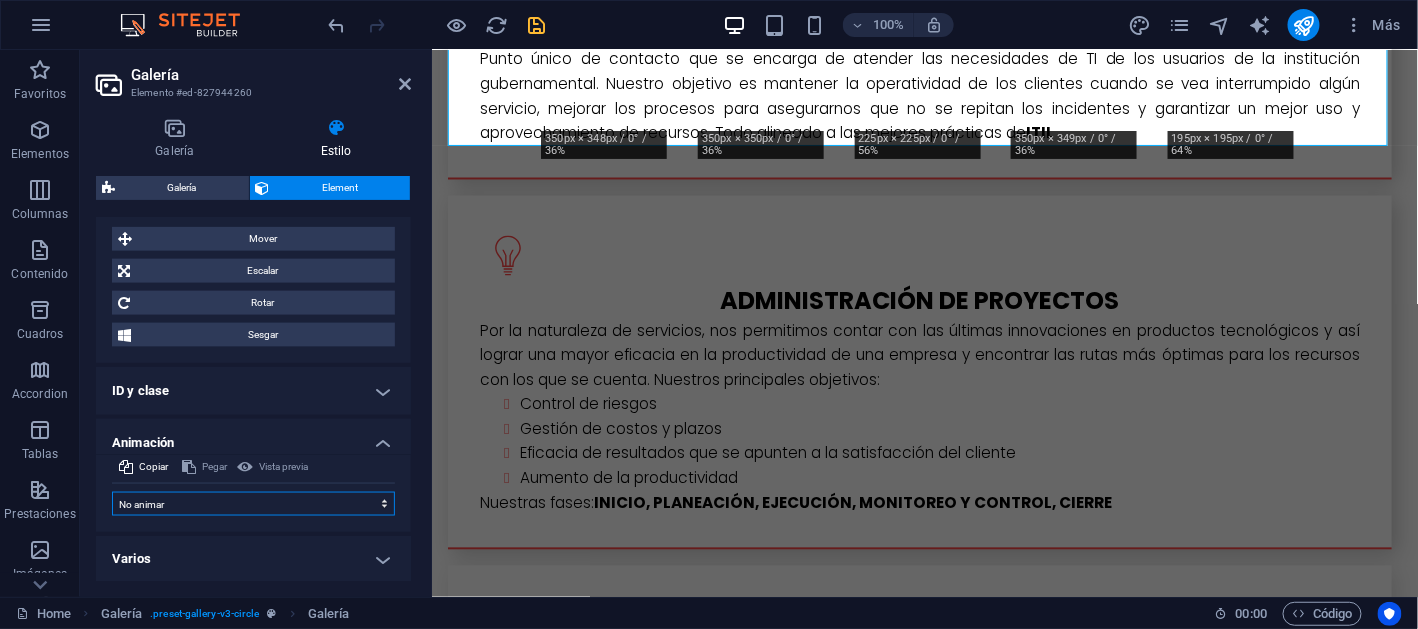 click on "No animar Mostrar / Ocultar Subir/bajar Acercar/alejar Deslizar de izquierda a derecha Deslizar de derecha a izquierda Deslizar de arriba a abajo Deslizar de abajo a arriba Pulsación Parpadeo Abrir como superposición" at bounding box center (253, 504) 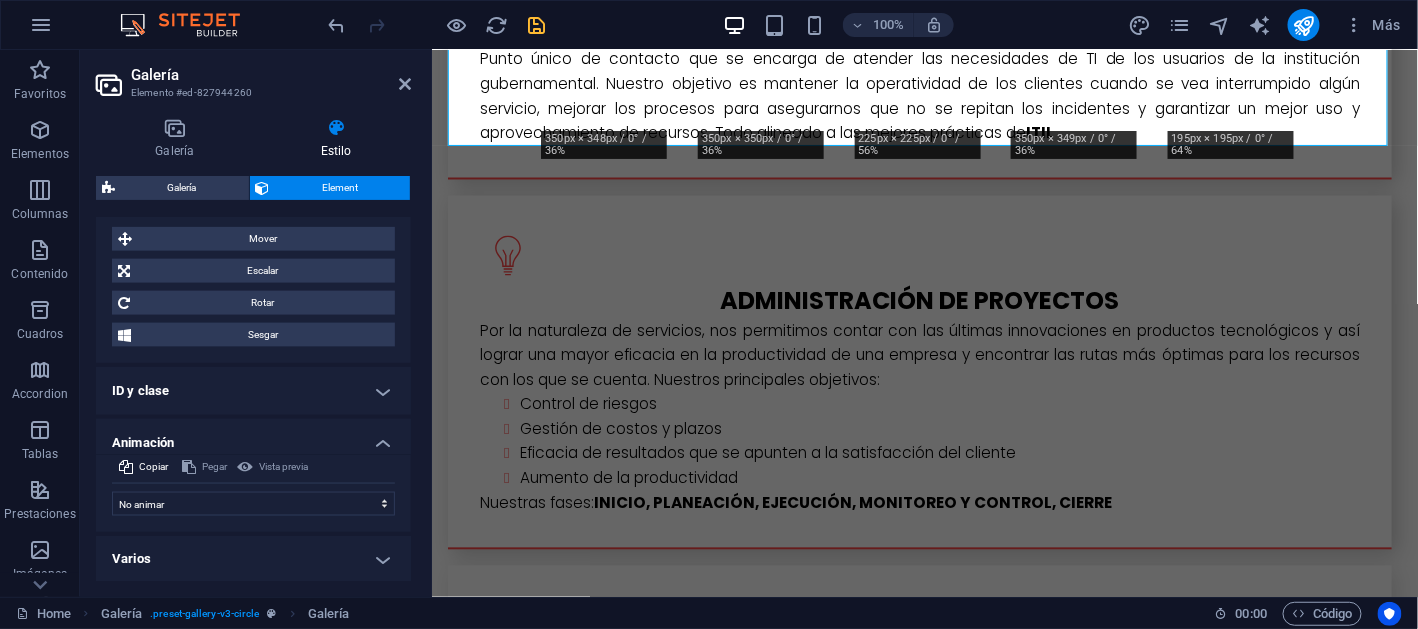 click on "Varios" at bounding box center [253, 560] 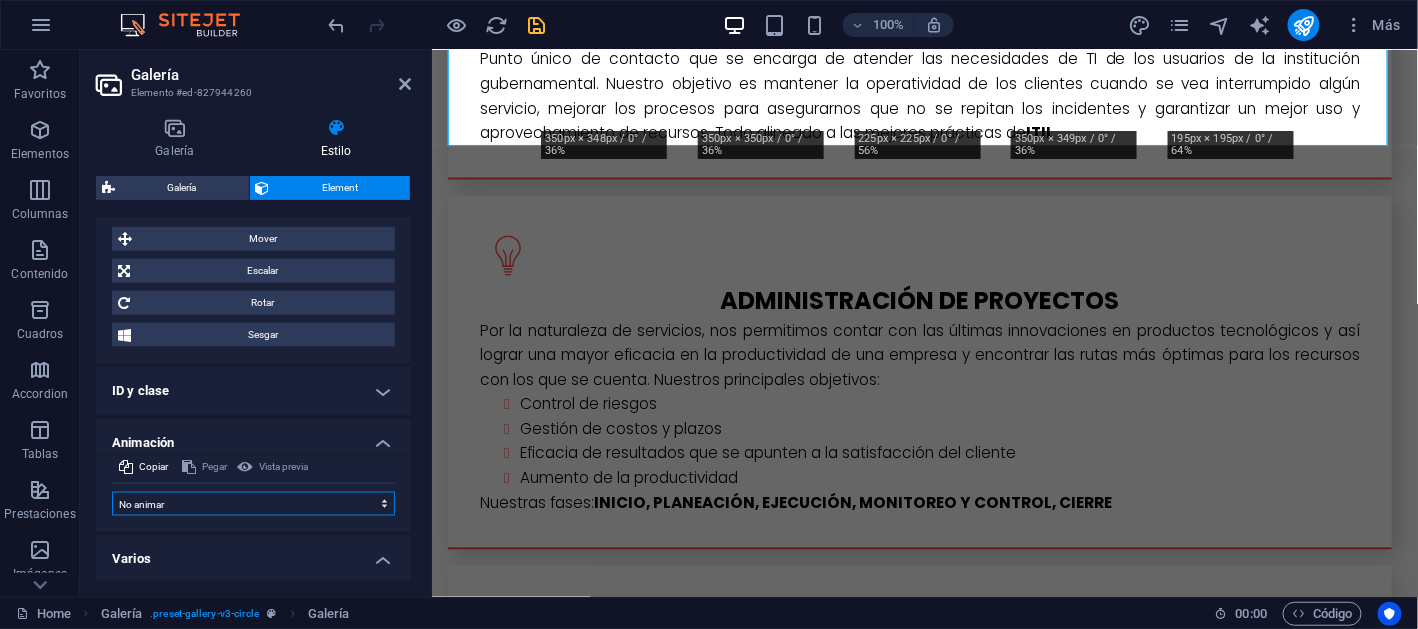 click on "No animar Mostrar / Ocultar Subir/bajar Acercar/alejar Deslizar de izquierda a derecha Deslizar de derecha a izquierda Deslizar de arriba a abajo Deslizar de abajo a arriba Pulsación Parpadeo Abrir como superposición" at bounding box center (253, 504) 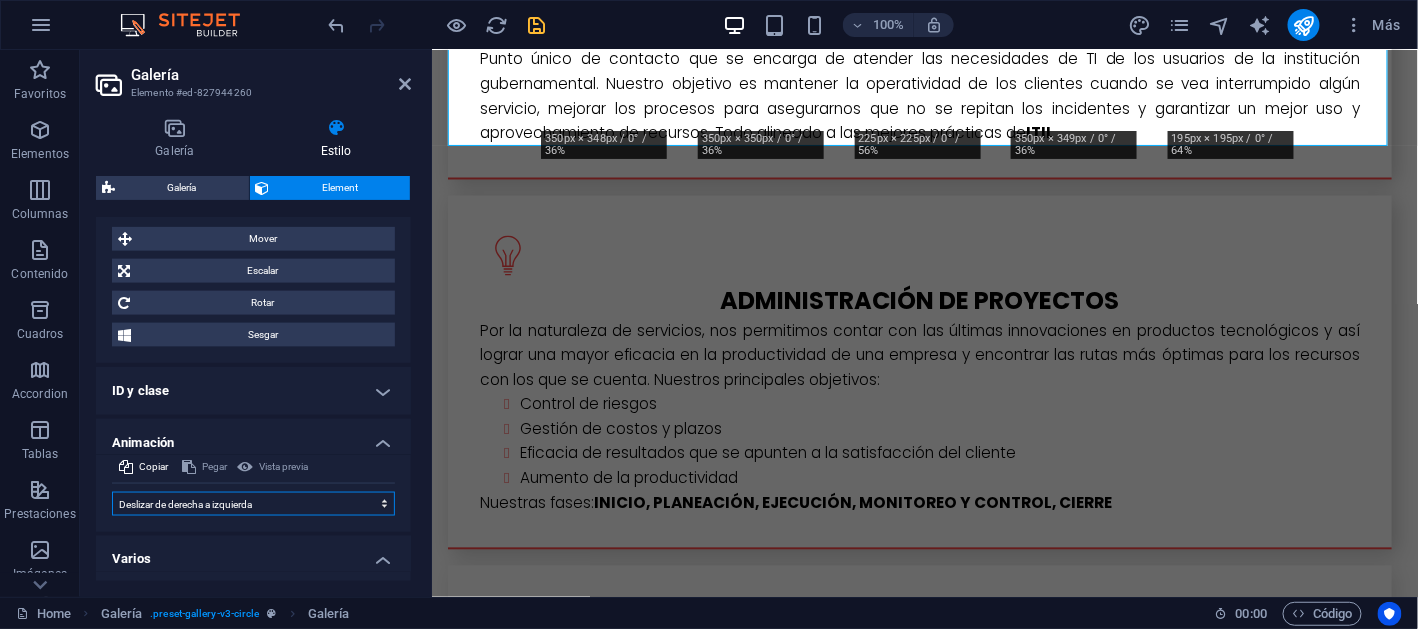 click on "No animar Mostrar / Ocultar Subir/bajar Acercar/alejar Deslizar de izquierda a derecha Deslizar de derecha a izquierda Deslizar de arriba a abajo Deslizar de abajo a arriba Pulsación Parpadeo Abrir como superposición" at bounding box center [253, 504] 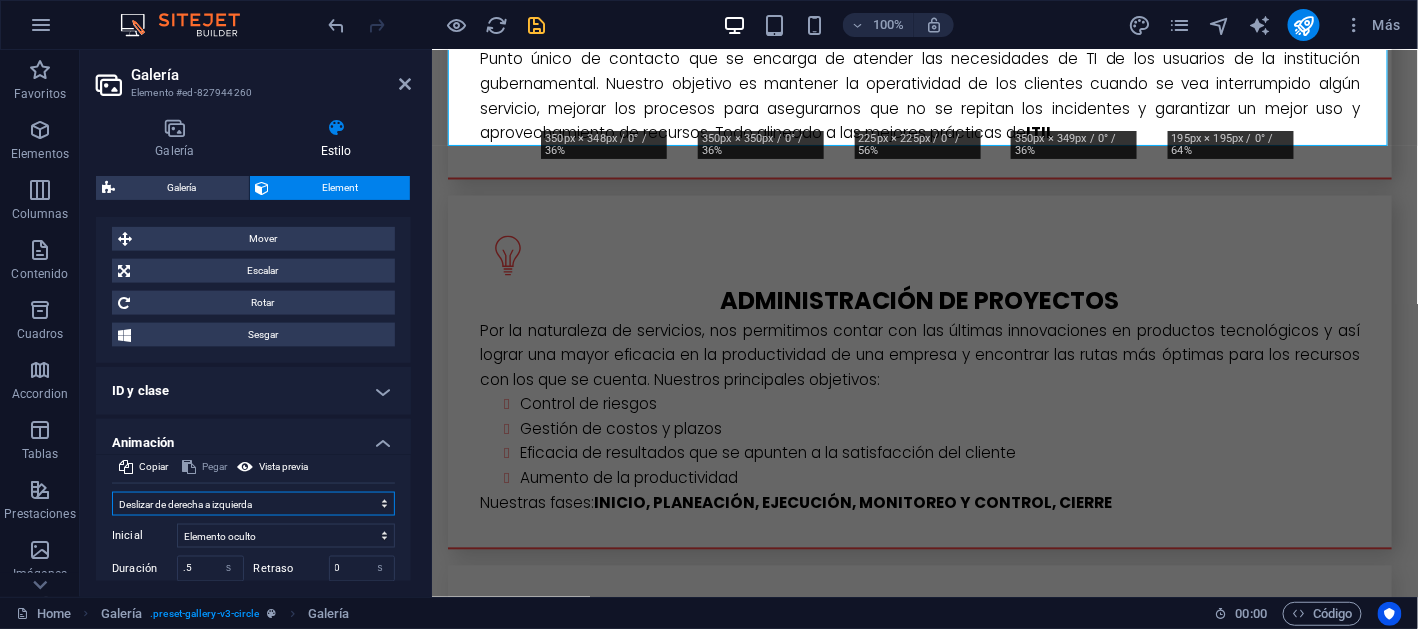 select on "scroll" 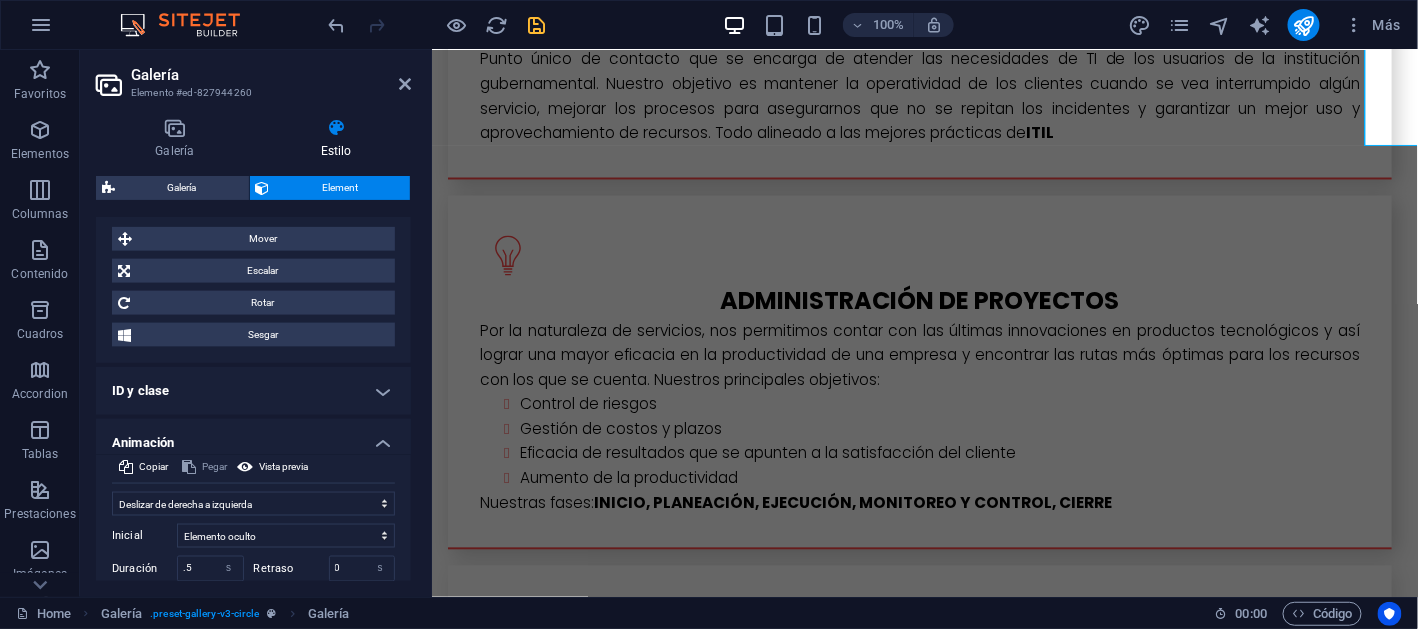 click at bounding box center (537, 25) 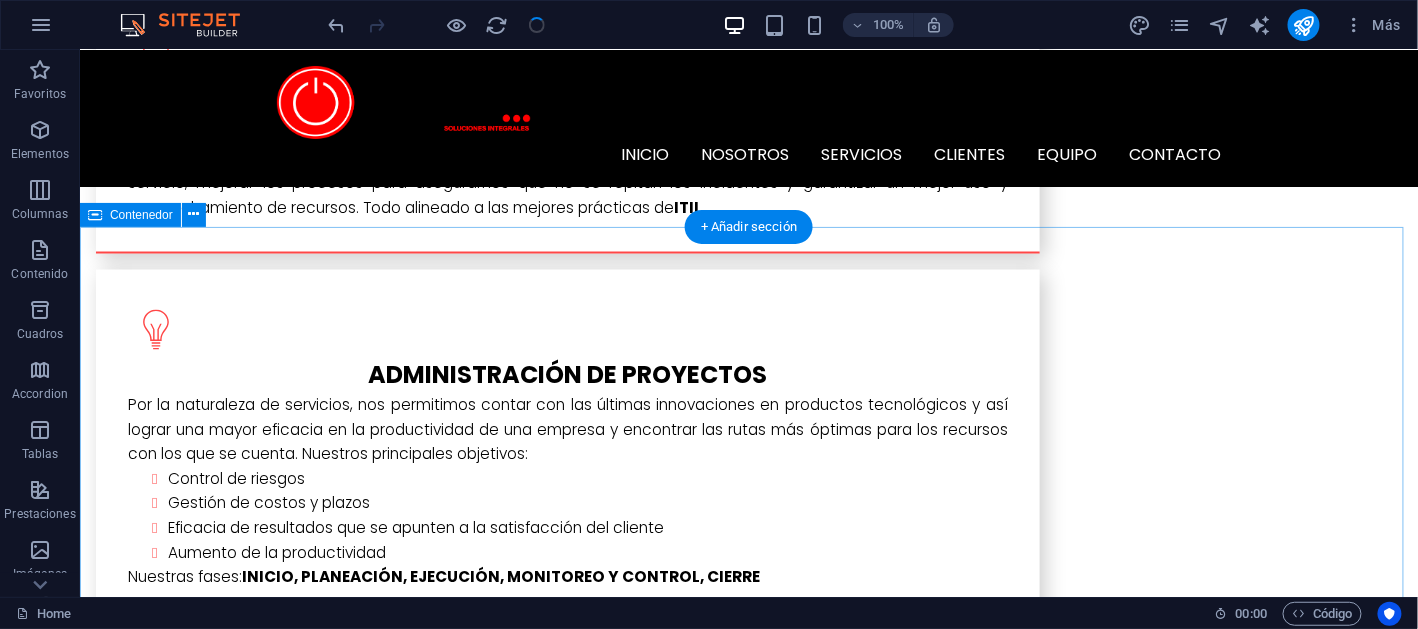 scroll, scrollTop: 3399, scrollLeft: 0, axis: vertical 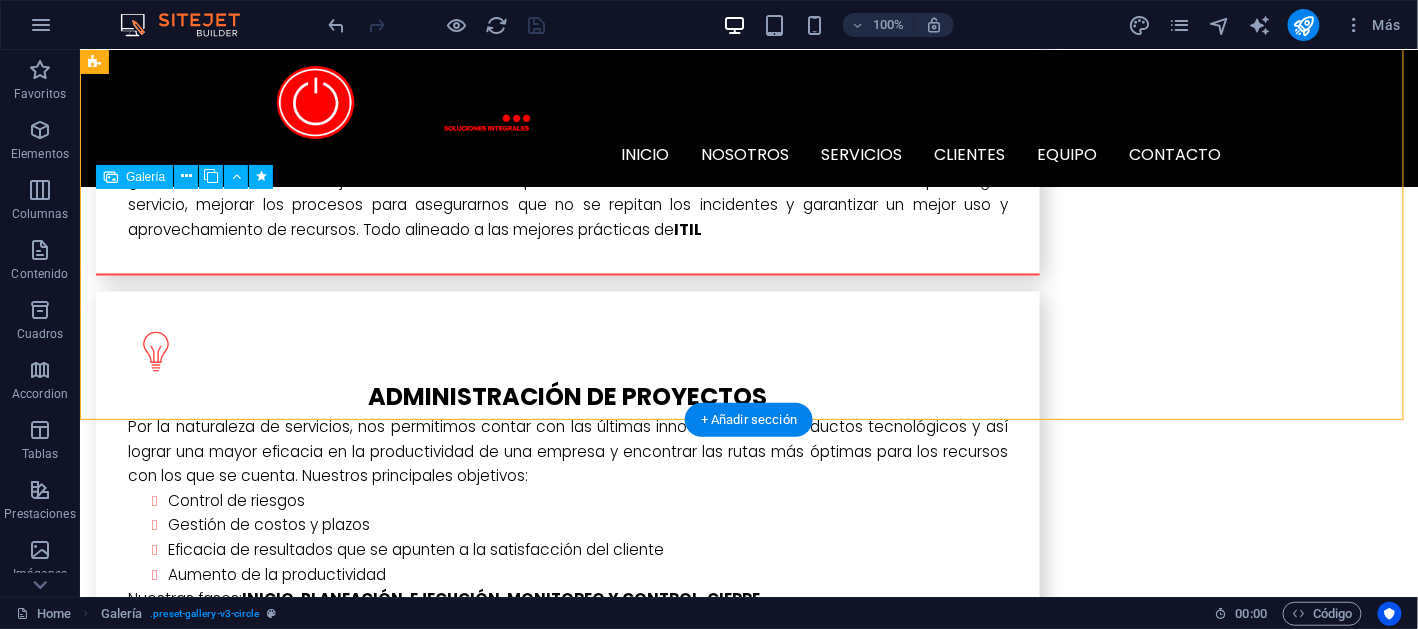 drag, startPoint x: 546, startPoint y: 311, endPoint x: 494, endPoint y: 311, distance: 52 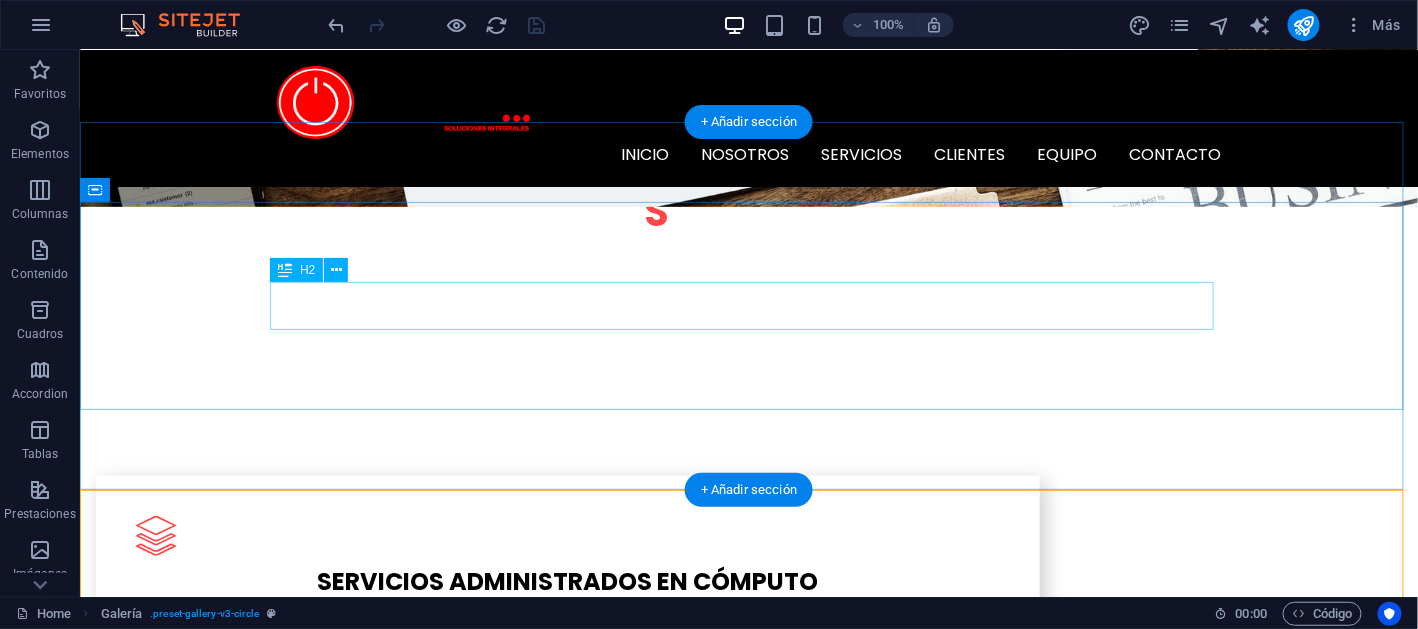 scroll, scrollTop: 2199, scrollLeft: 0, axis: vertical 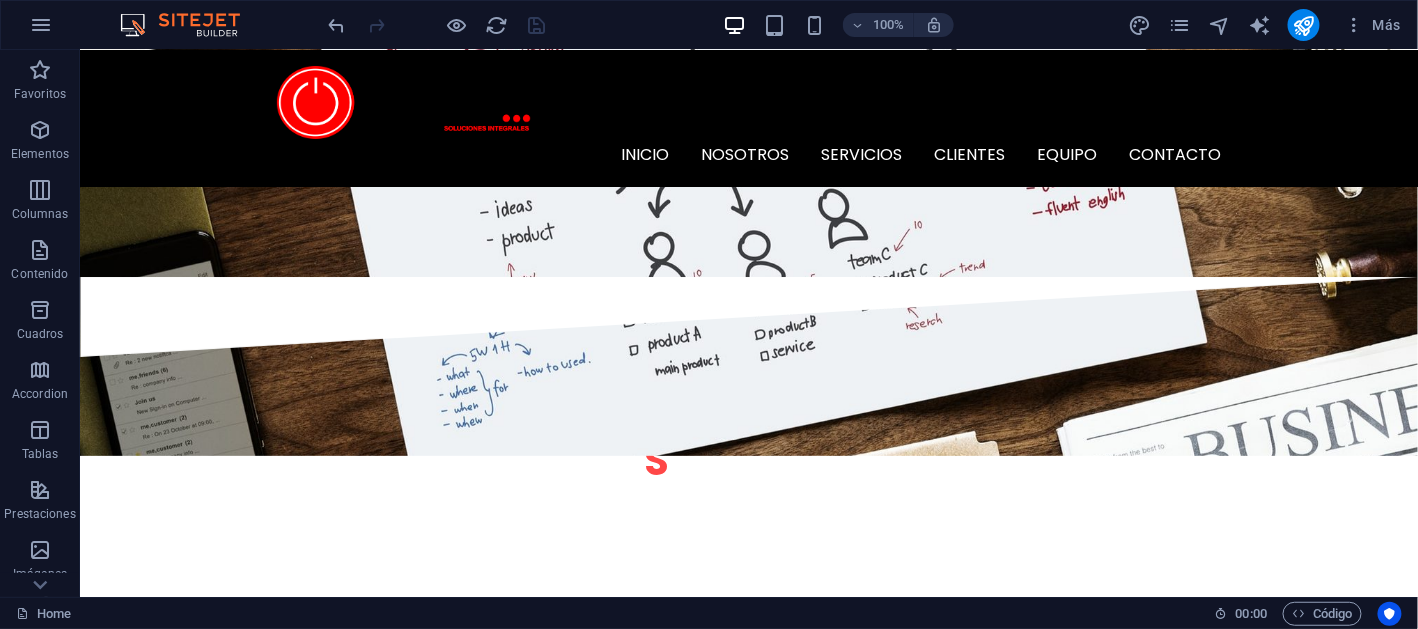 click at bounding box center [437, 25] 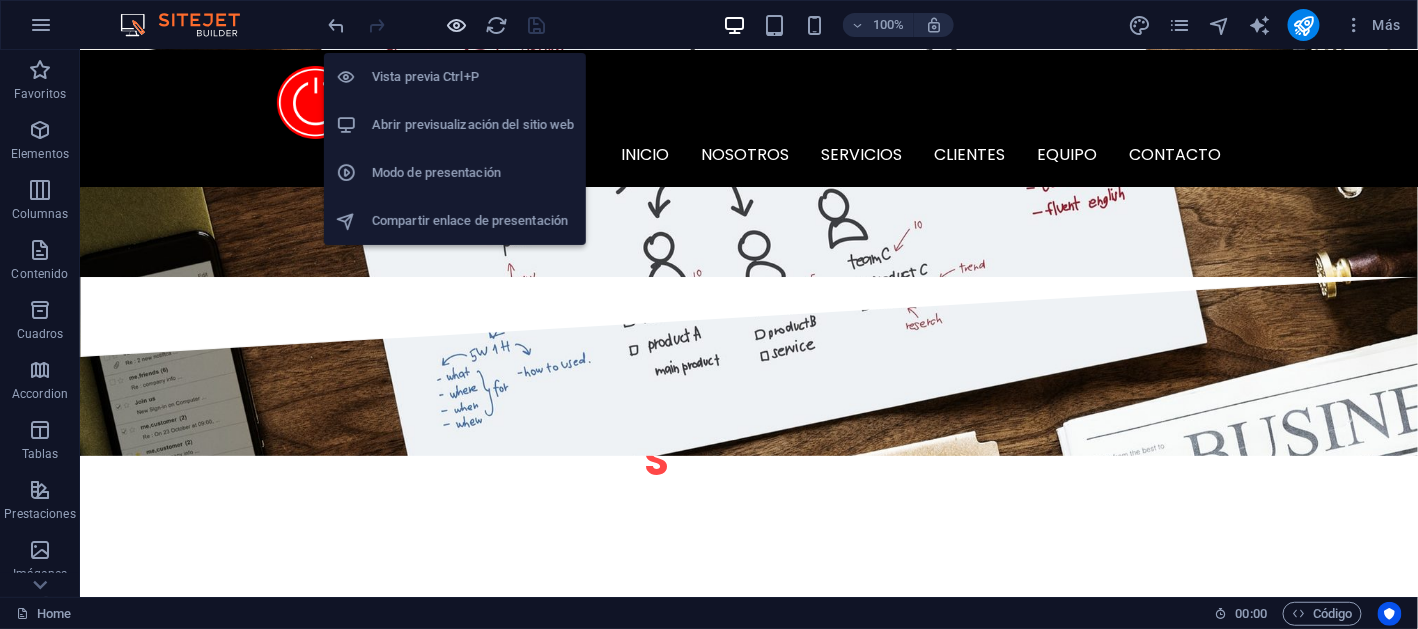 click at bounding box center (457, 25) 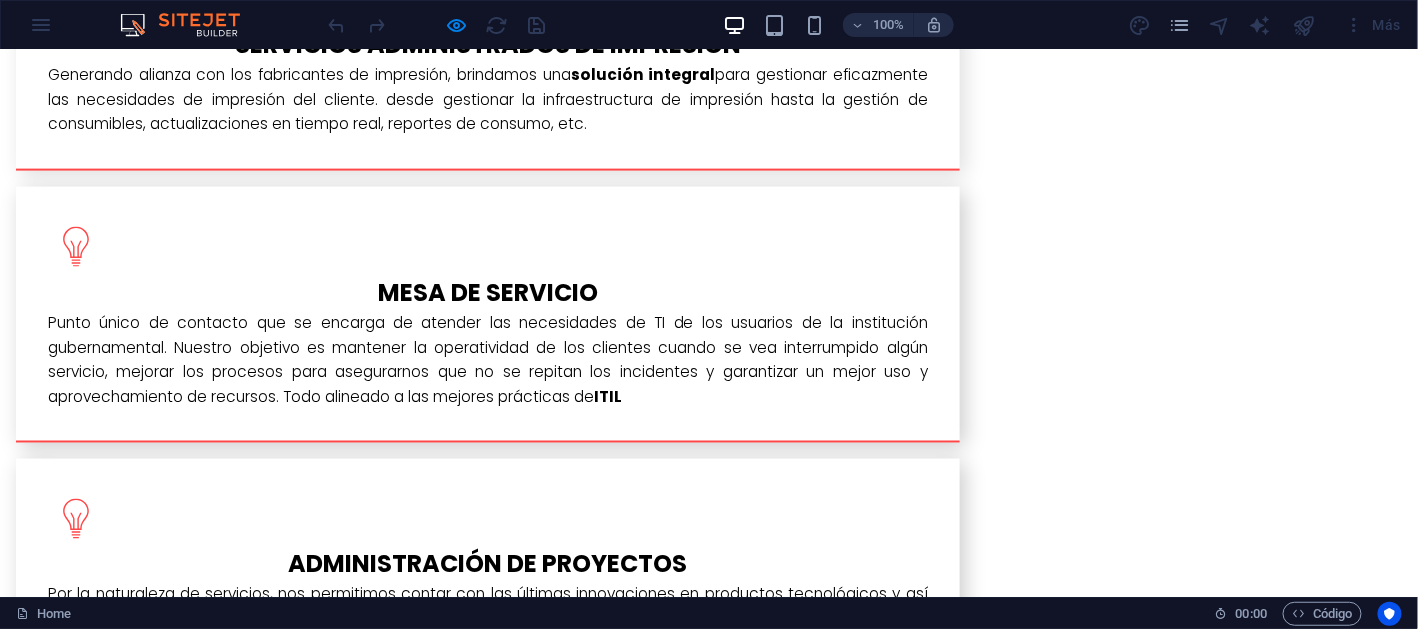 scroll, scrollTop: 3300, scrollLeft: 0, axis: vertical 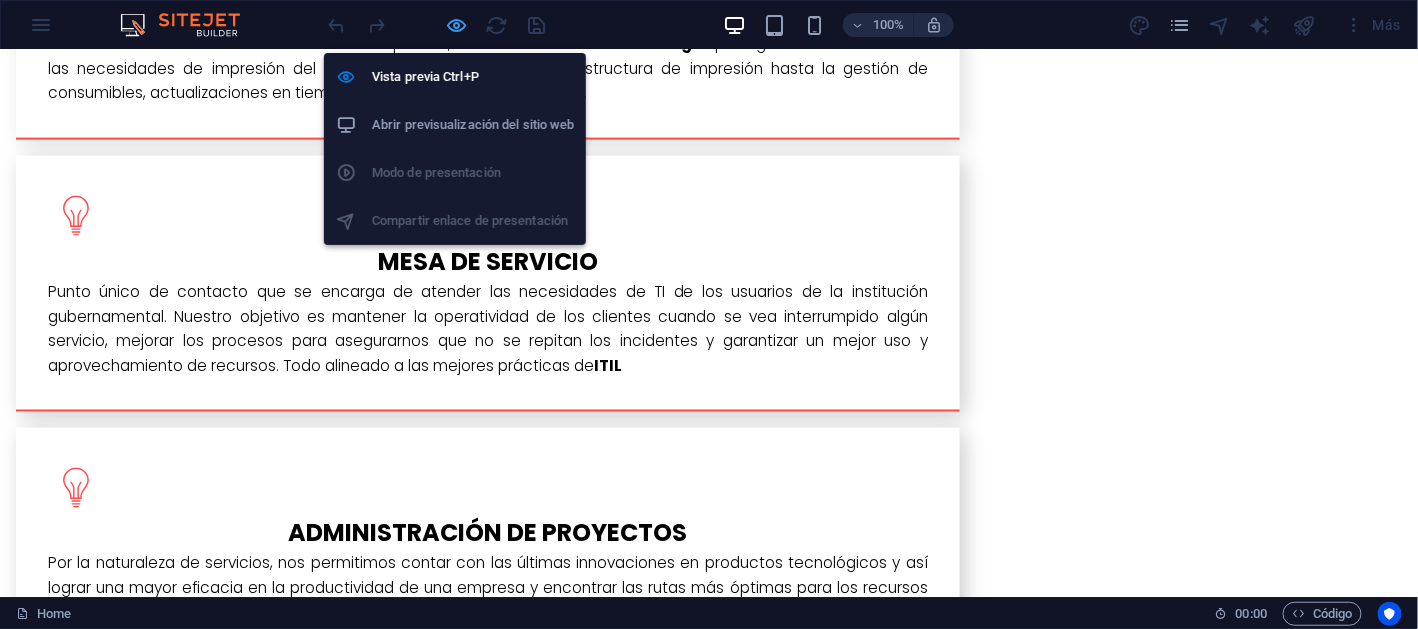 click at bounding box center (457, 25) 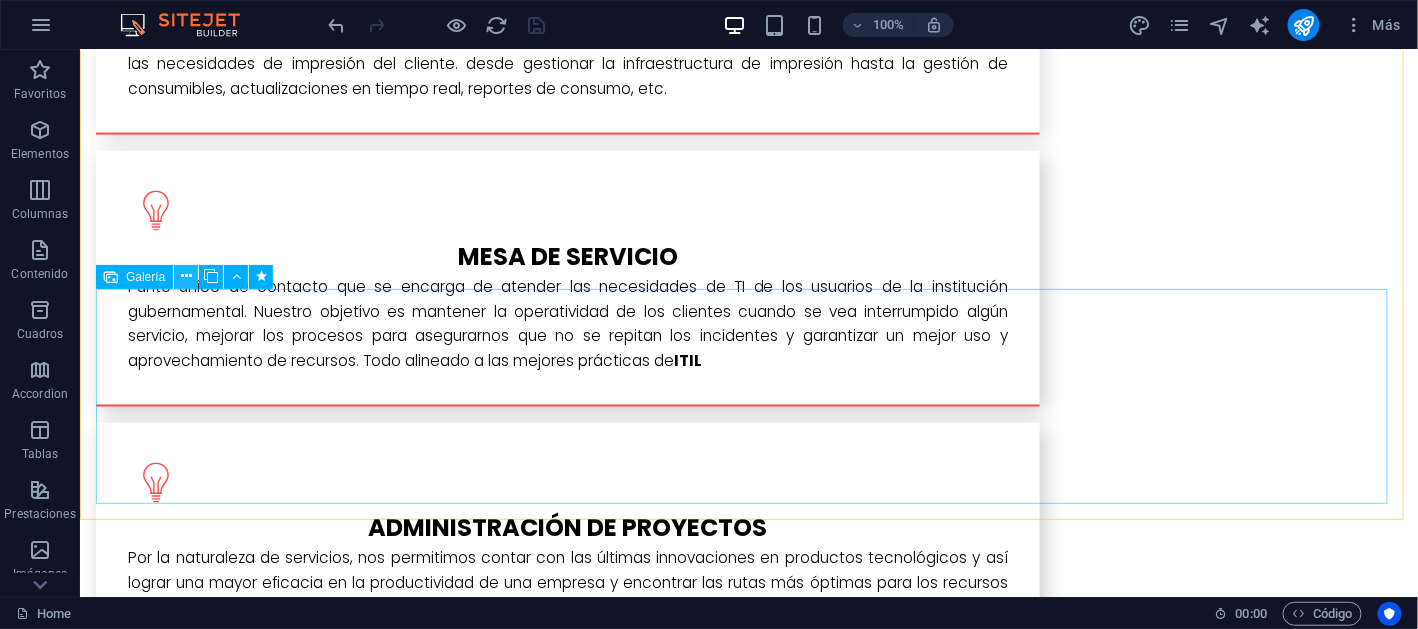 click at bounding box center [186, 276] 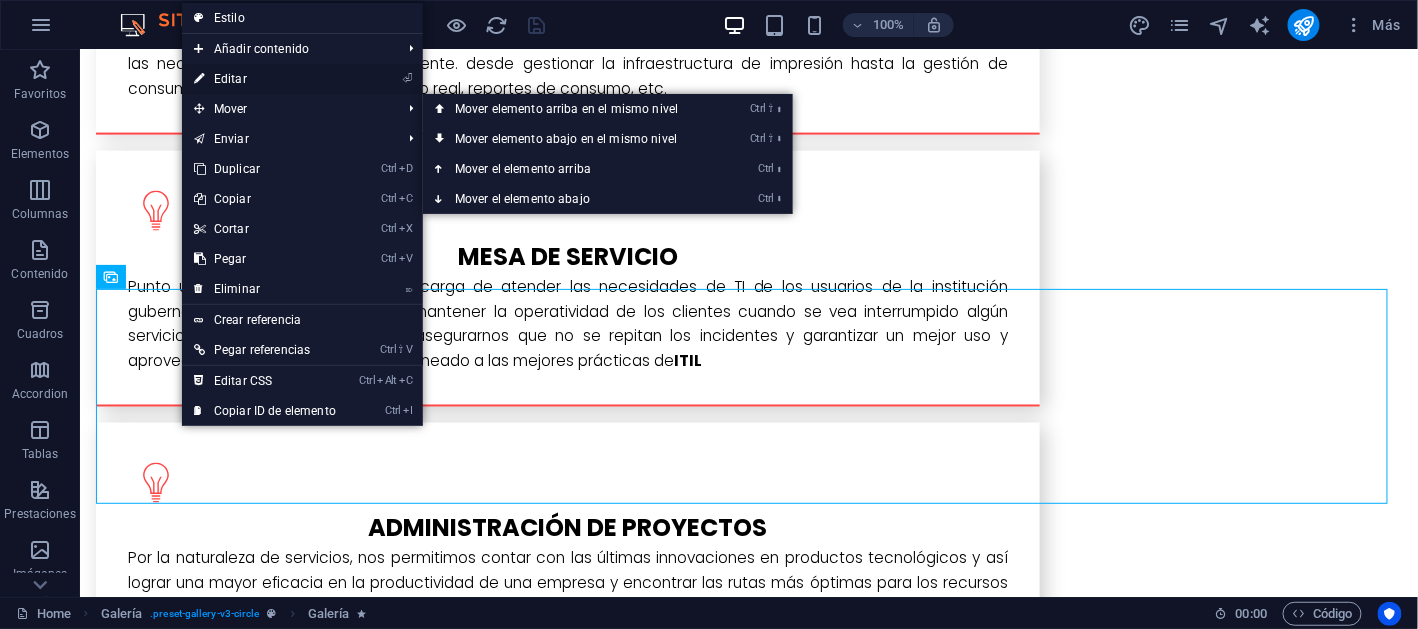 click on "⏎  Editar" at bounding box center (265, 79) 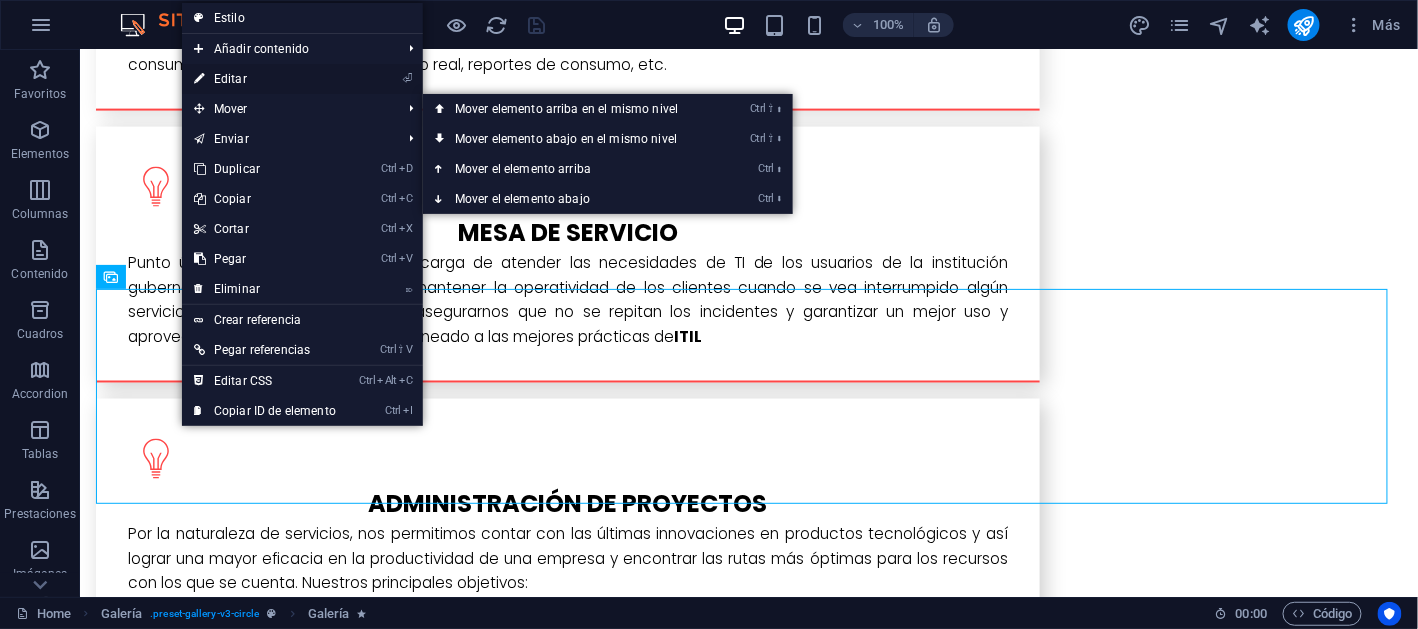 select on "%" 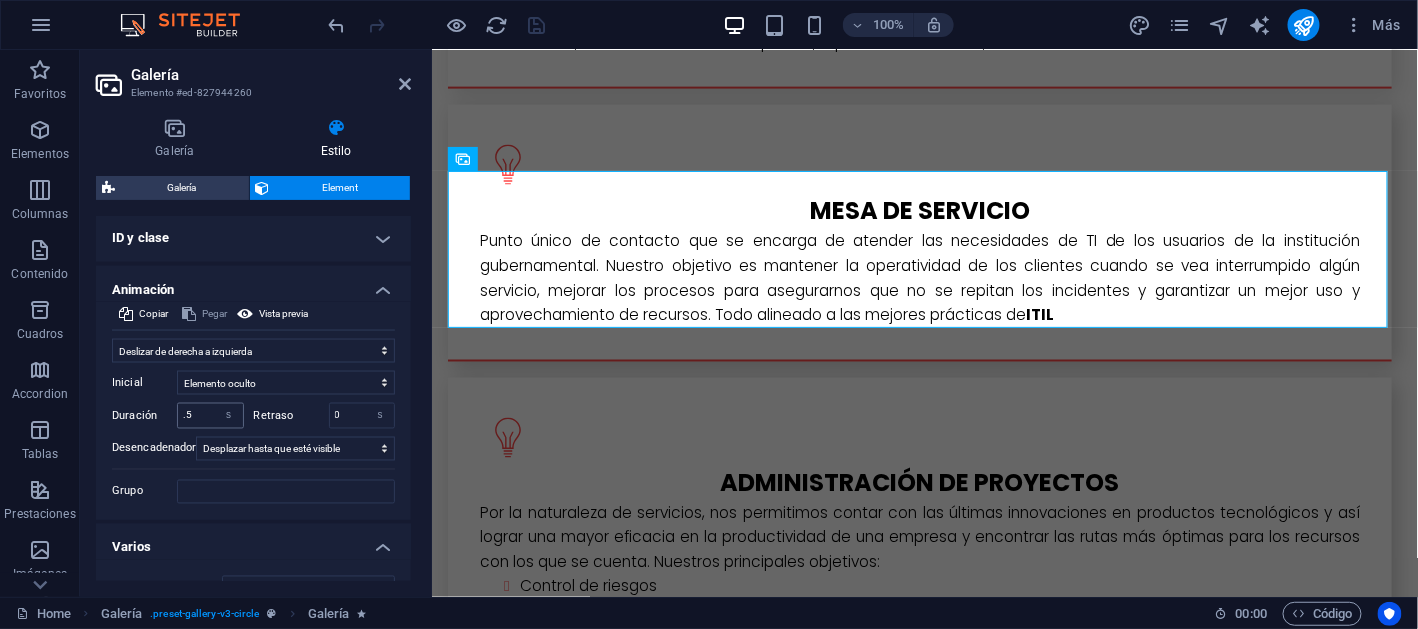 scroll, scrollTop: 999, scrollLeft: 0, axis: vertical 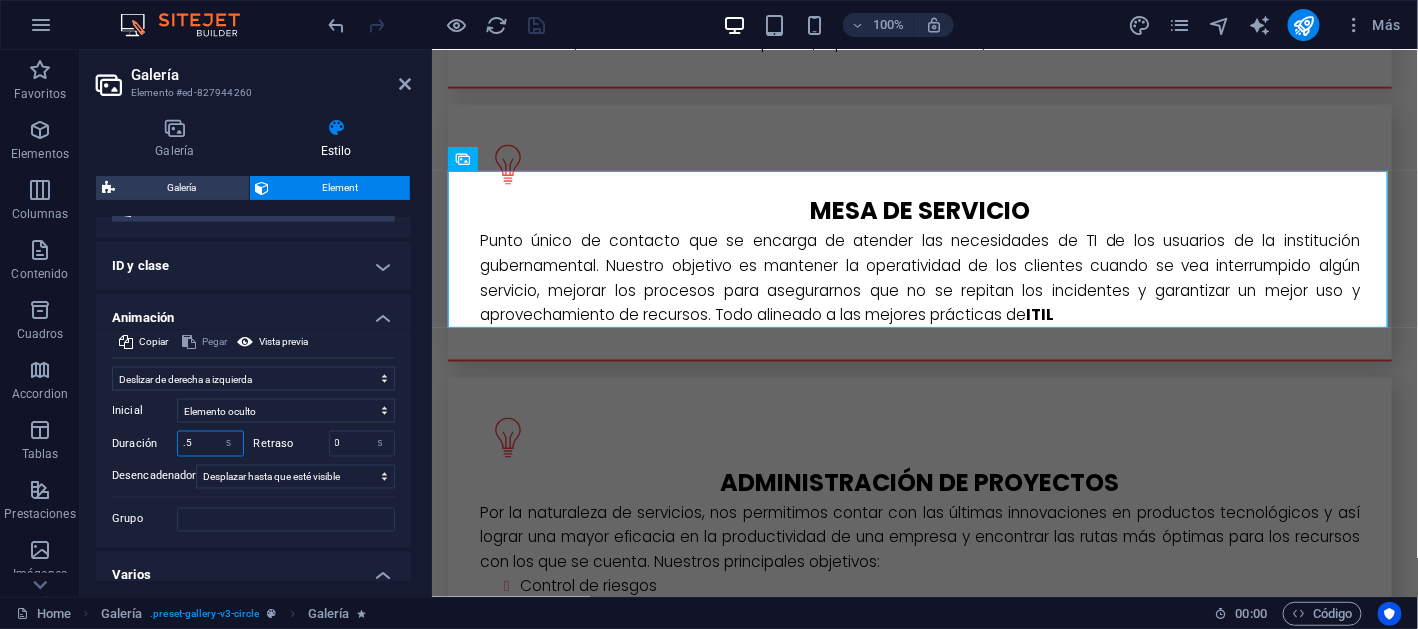 drag, startPoint x: 208, startPoint y: 437, endPoint x: 177, endPoint y: 443, distance: 31.575306 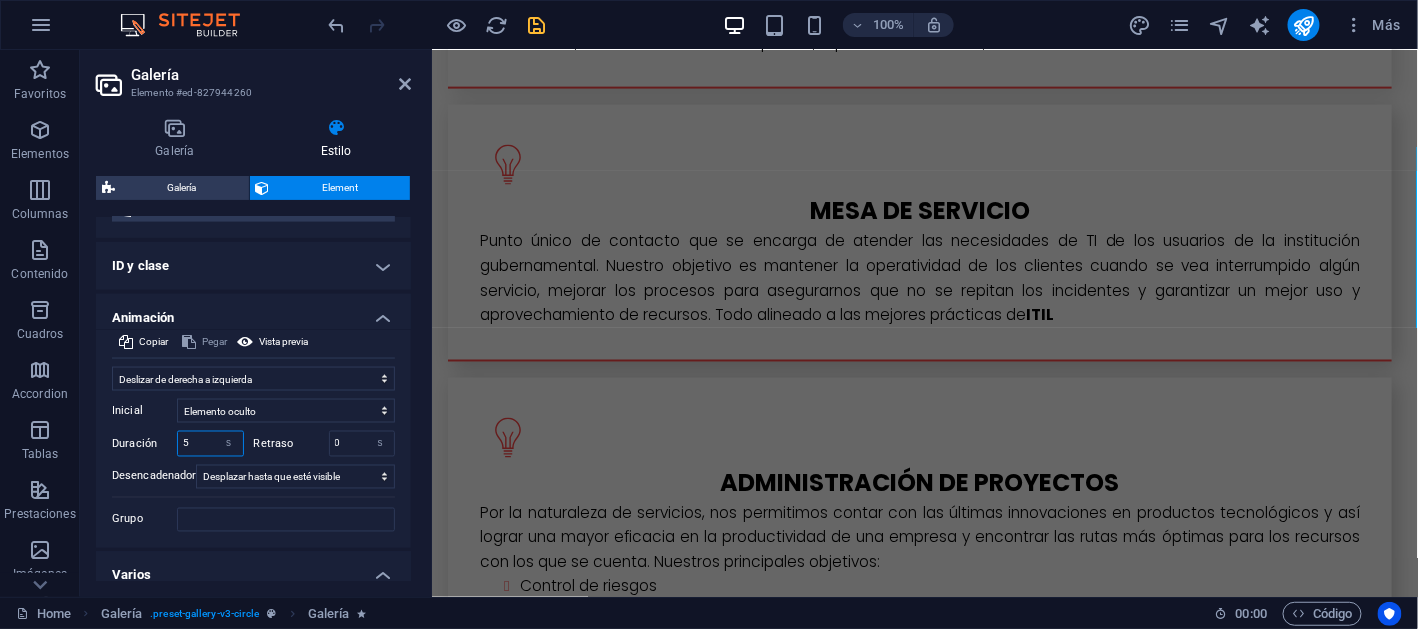 drag, startPoint x: 205, startPoint y: 443, endPoint x: 169, endPoint y: 444, distance: 36.013885 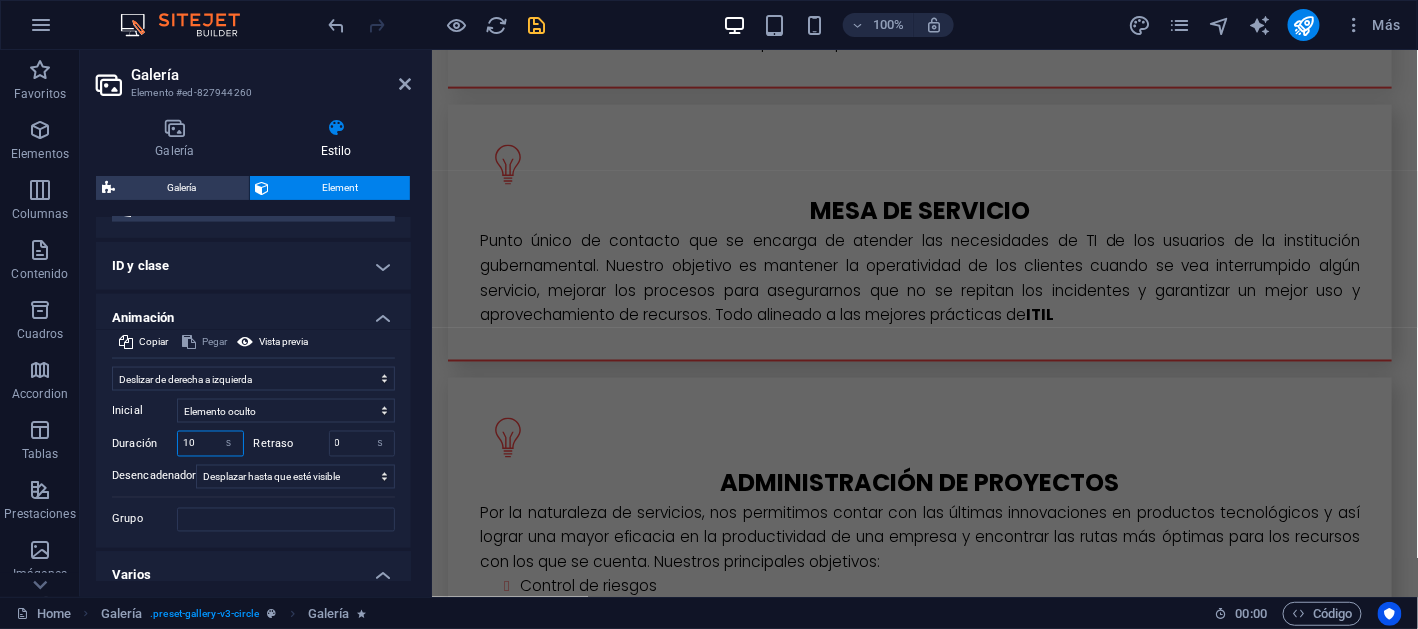 drag, startPoint x: 210, startPoint y: 433, endPoint x: 173, endPoint y: 435, distance: 37.054016 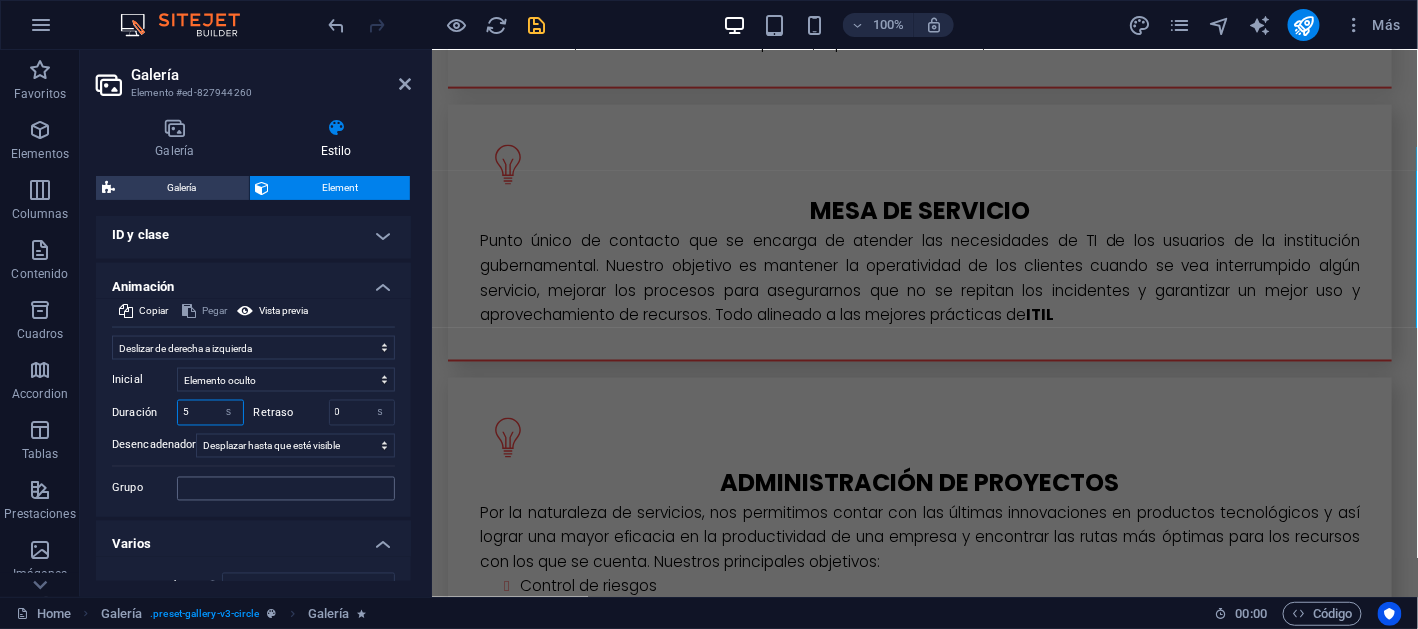 scroll, scrollTop: 999, scrollLeft: 0, axis: vertical 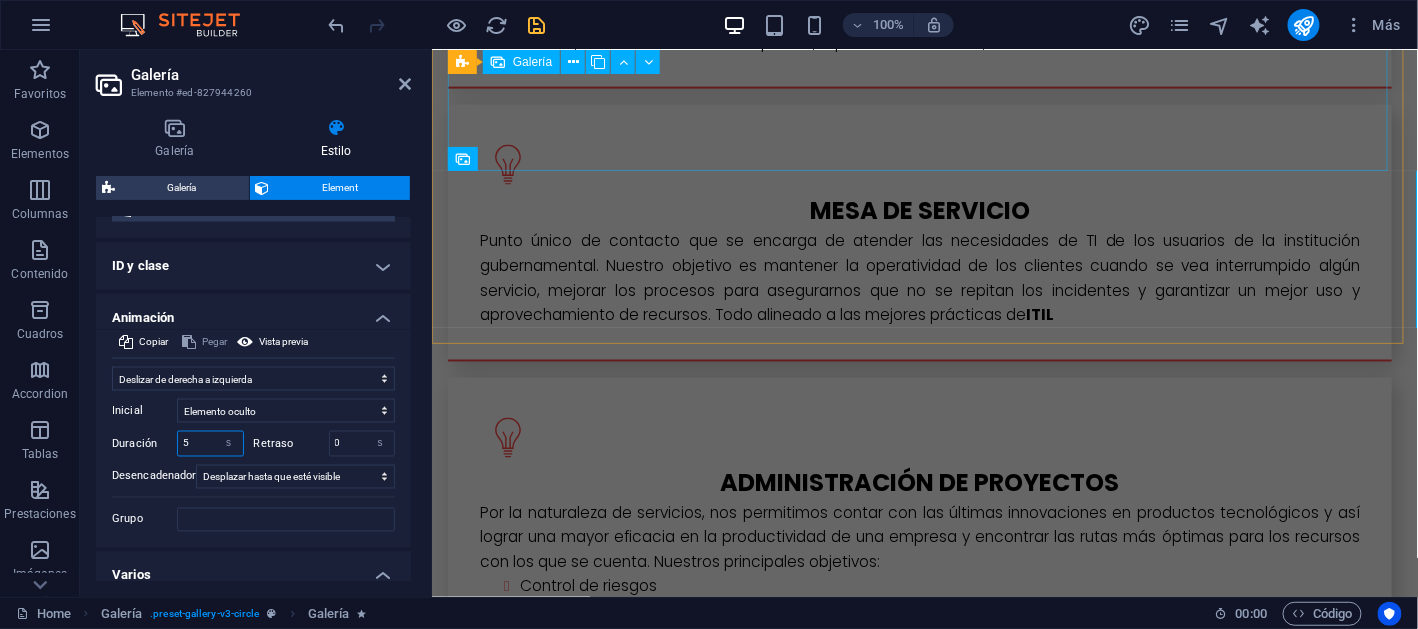type on "5" 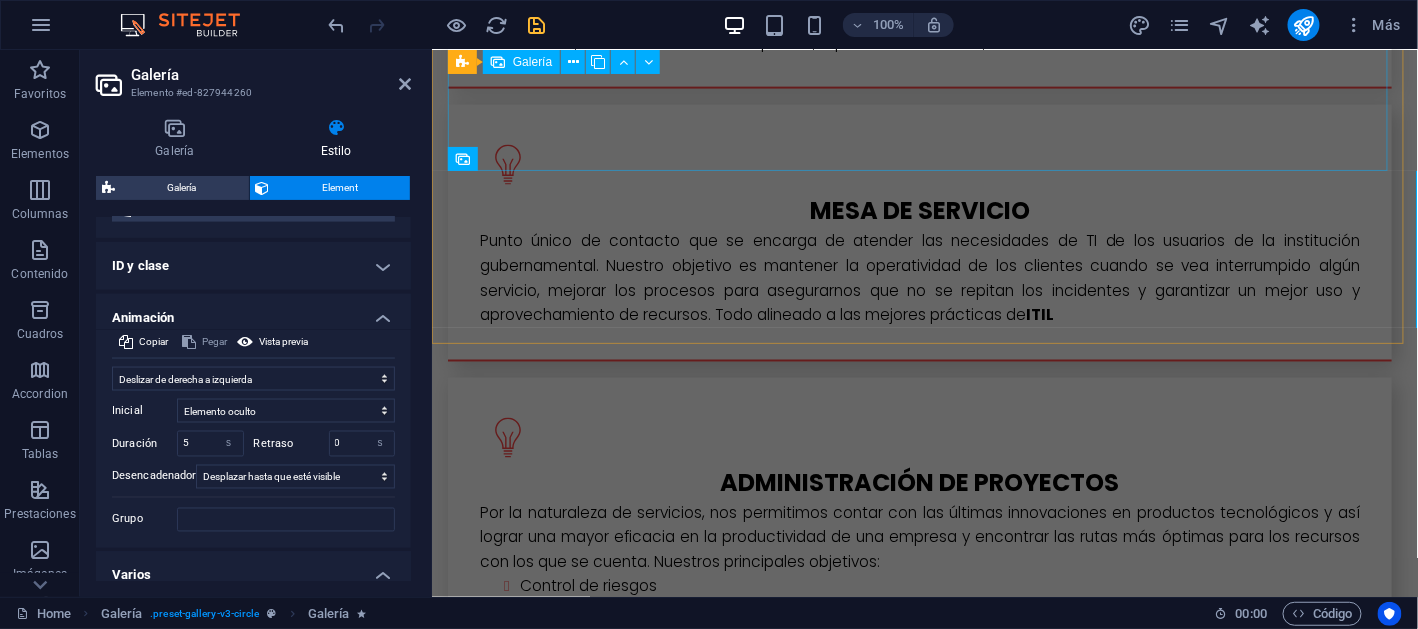 click at bounding box center (606, 2024) 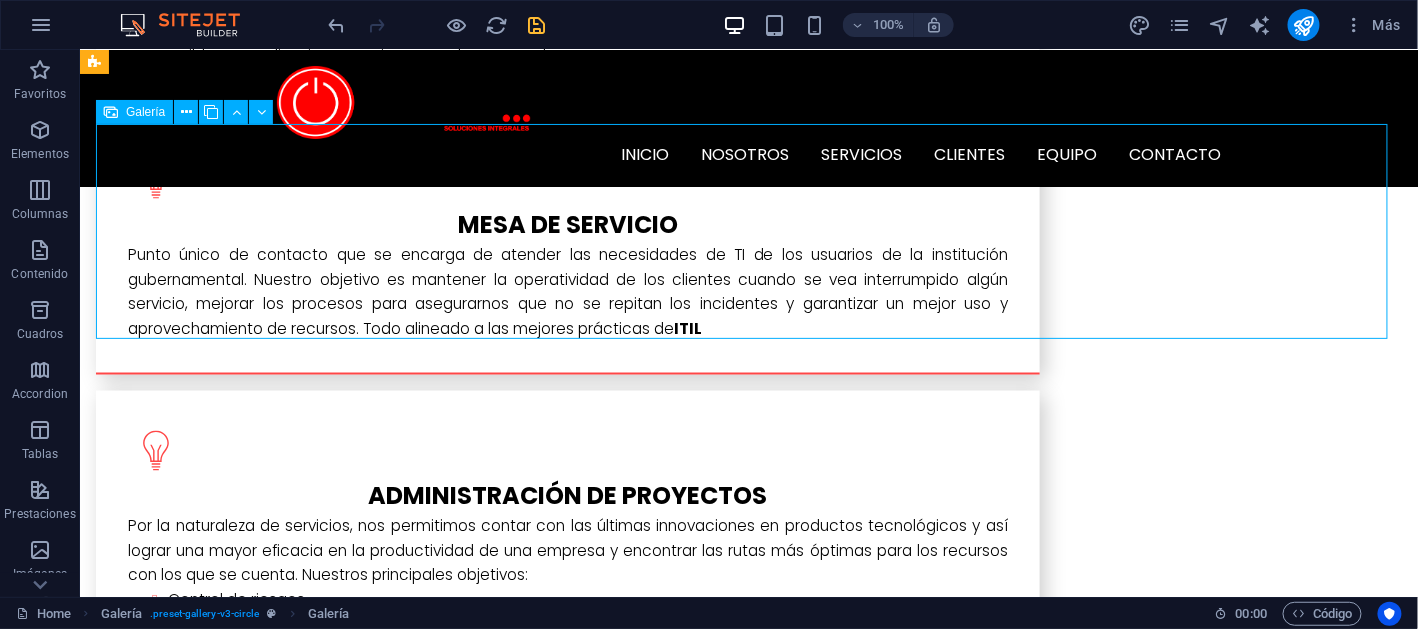 scroll, scrollTop: 3099, scrollLeft: 0, axis: vertical 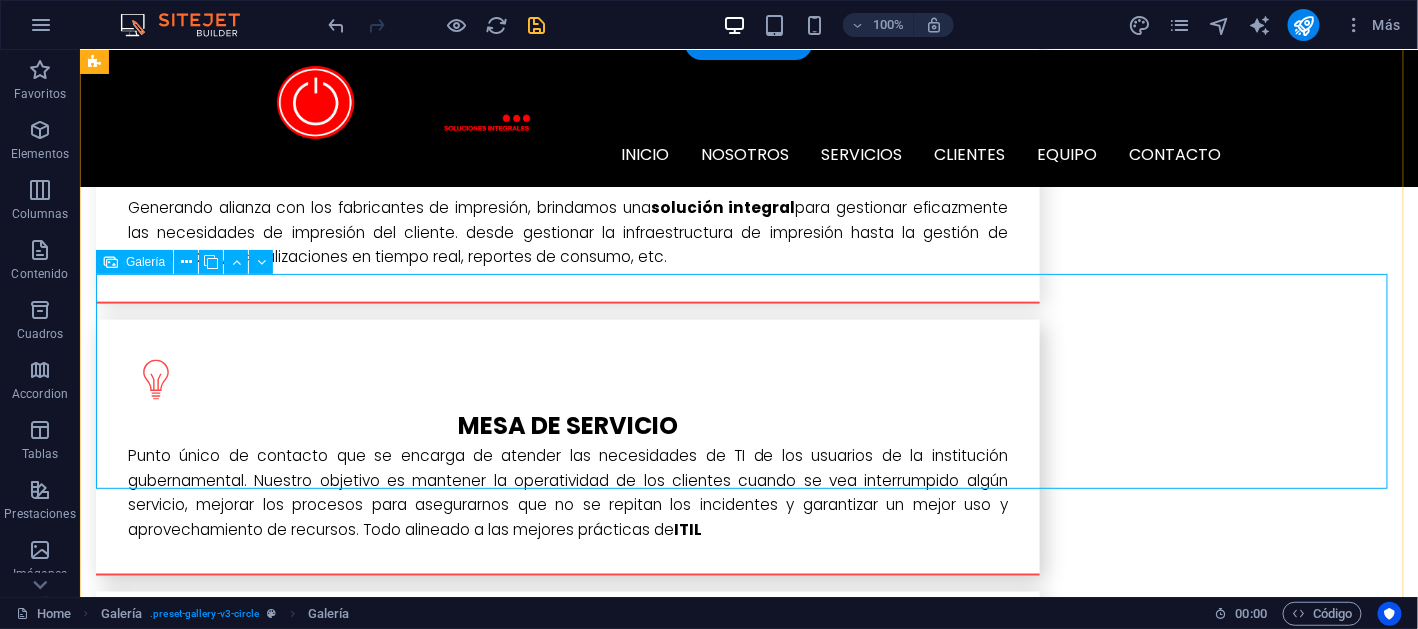 click at bounding box center (531, 2328) 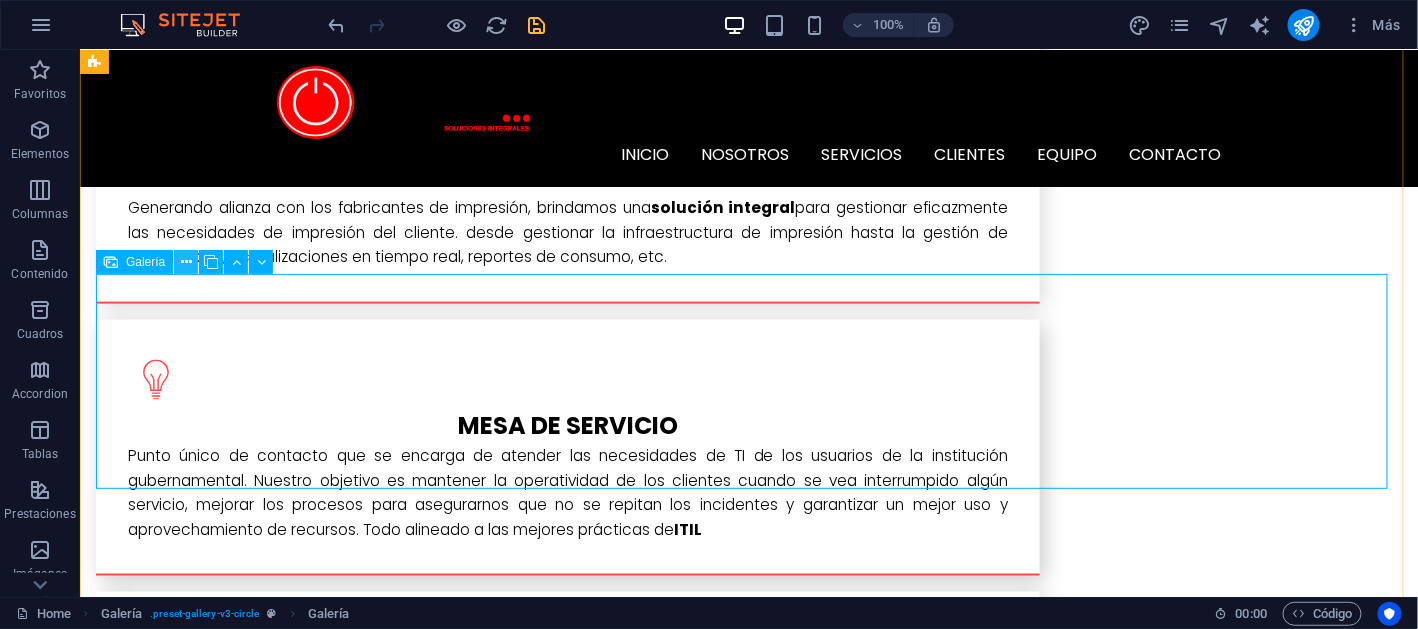 click at bounding box center [186, 262] 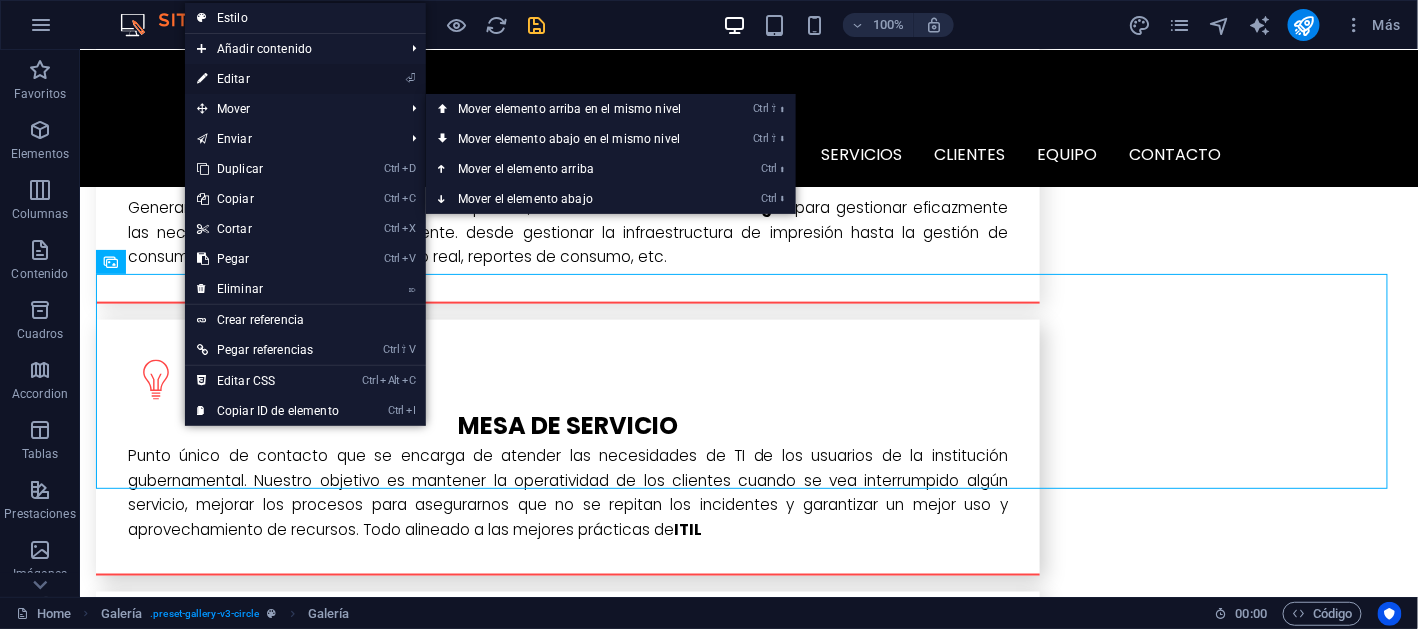 click on "⏎  Editar" at bounding box center (268, 79) 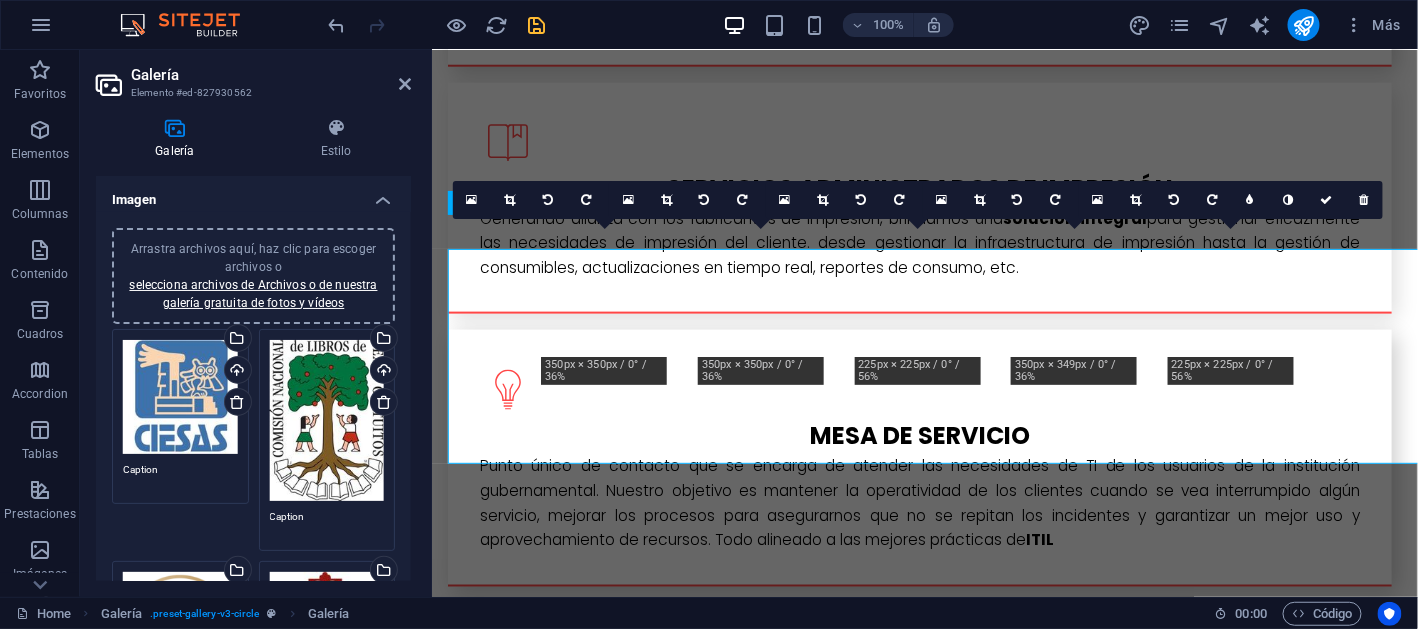scroll, scrollTop: 3124, scrollLeft: 0, axis: vertical 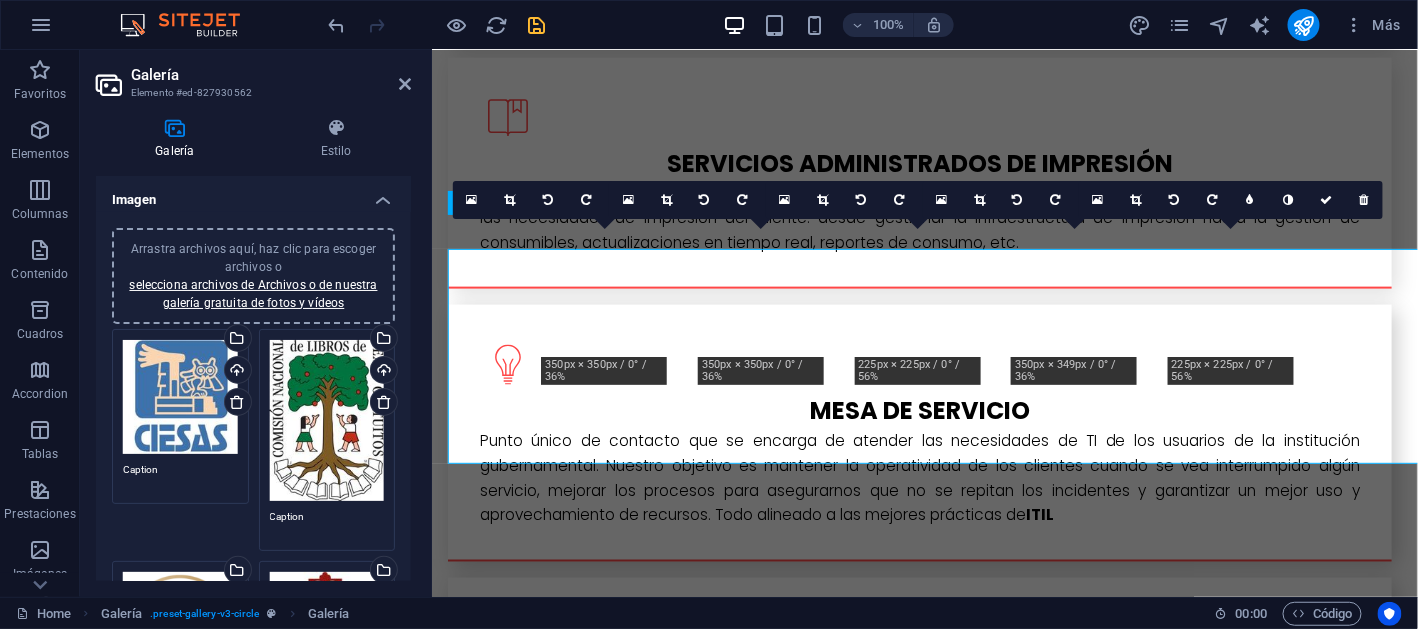 select on "%" 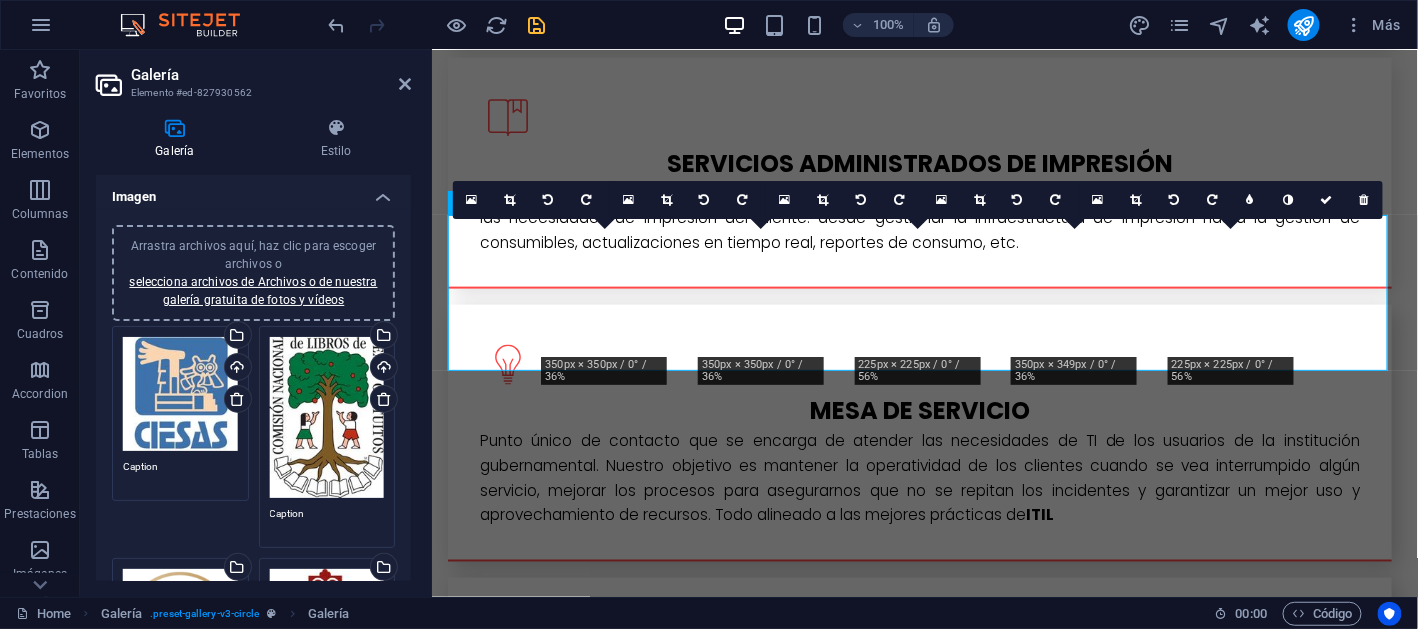 scroll, scrollTop: 0, scrollLeft: 0, axis: both 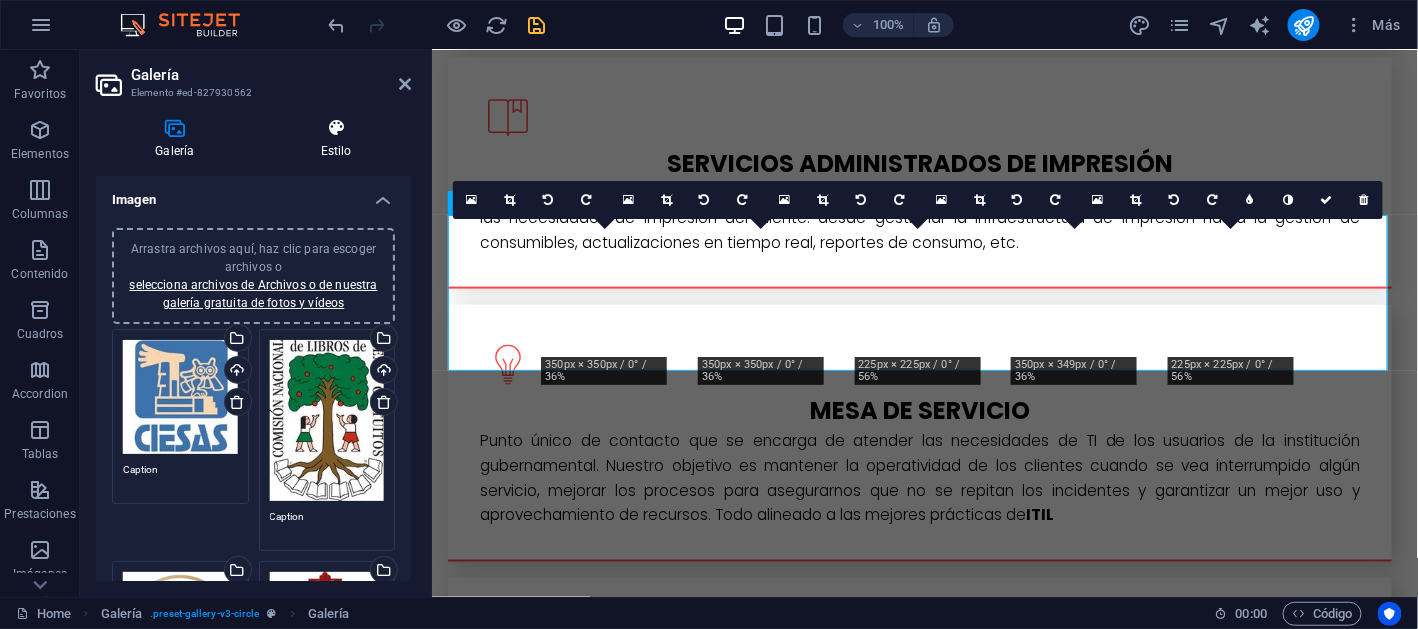 click on "Estilo" at bounding box center (336, 139) 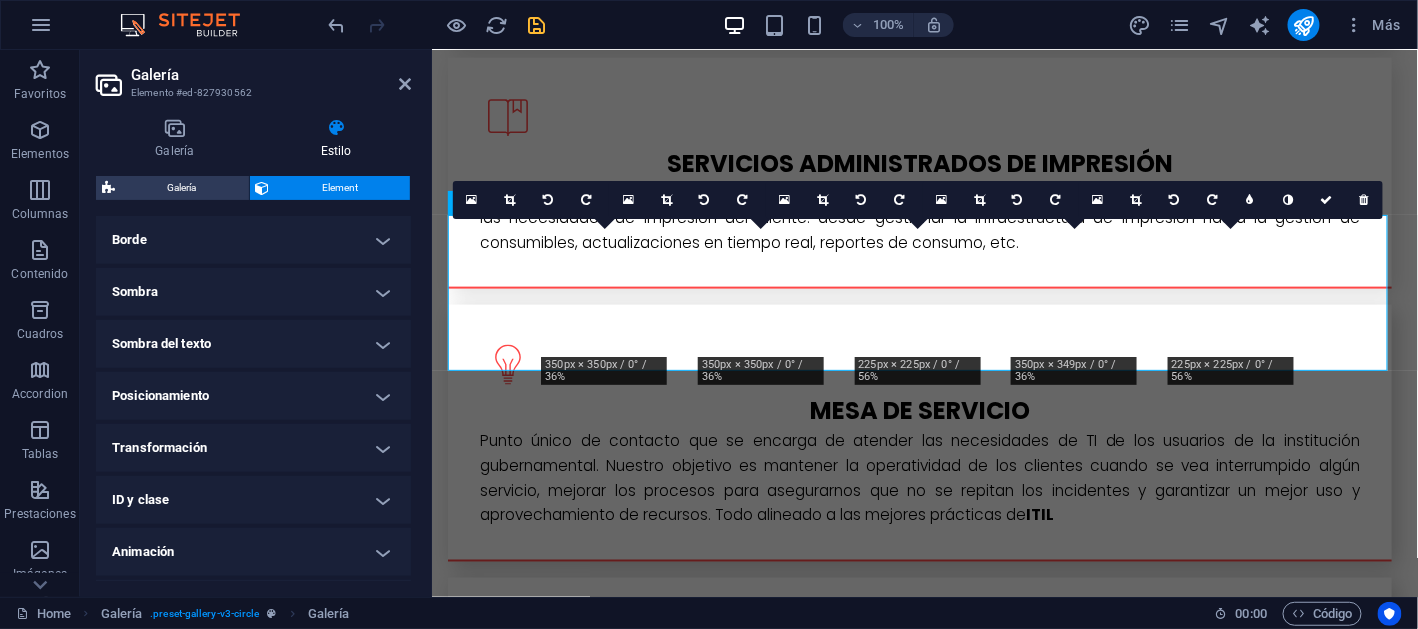 scroll, scrollTop: 496, scrollLeft: 0, axis: vertical 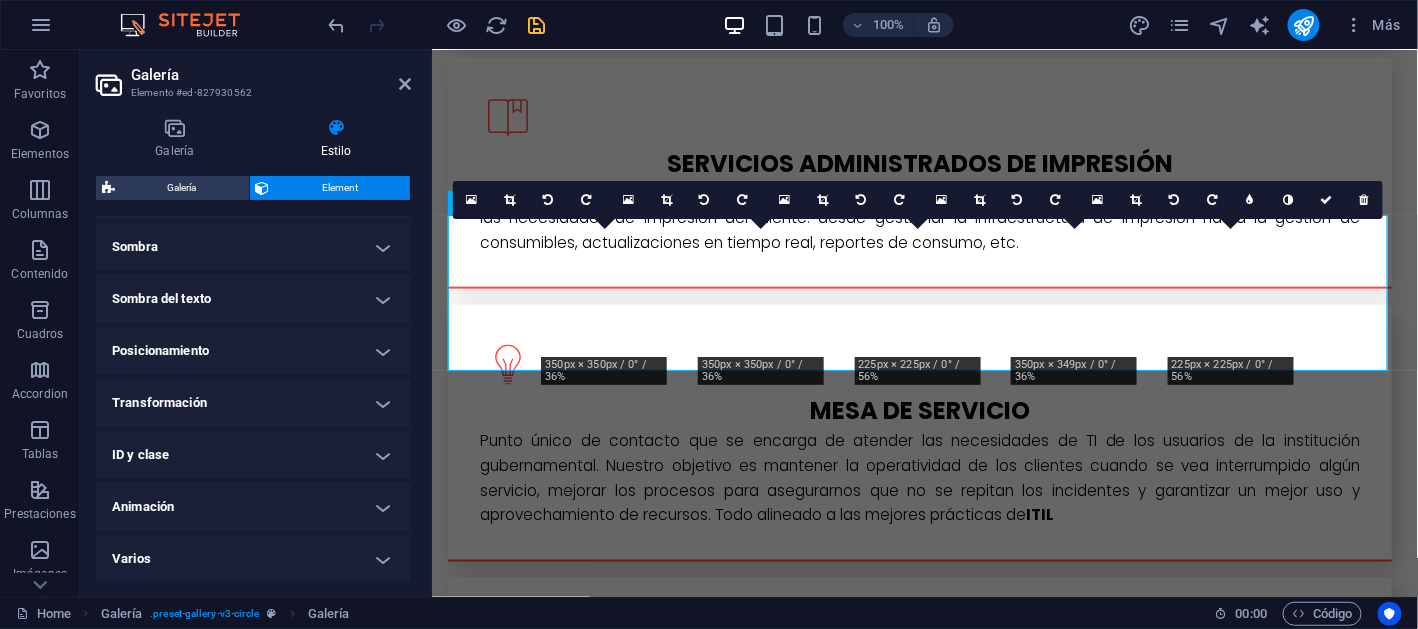 click on "Animación" at bounding box center (253, 507) 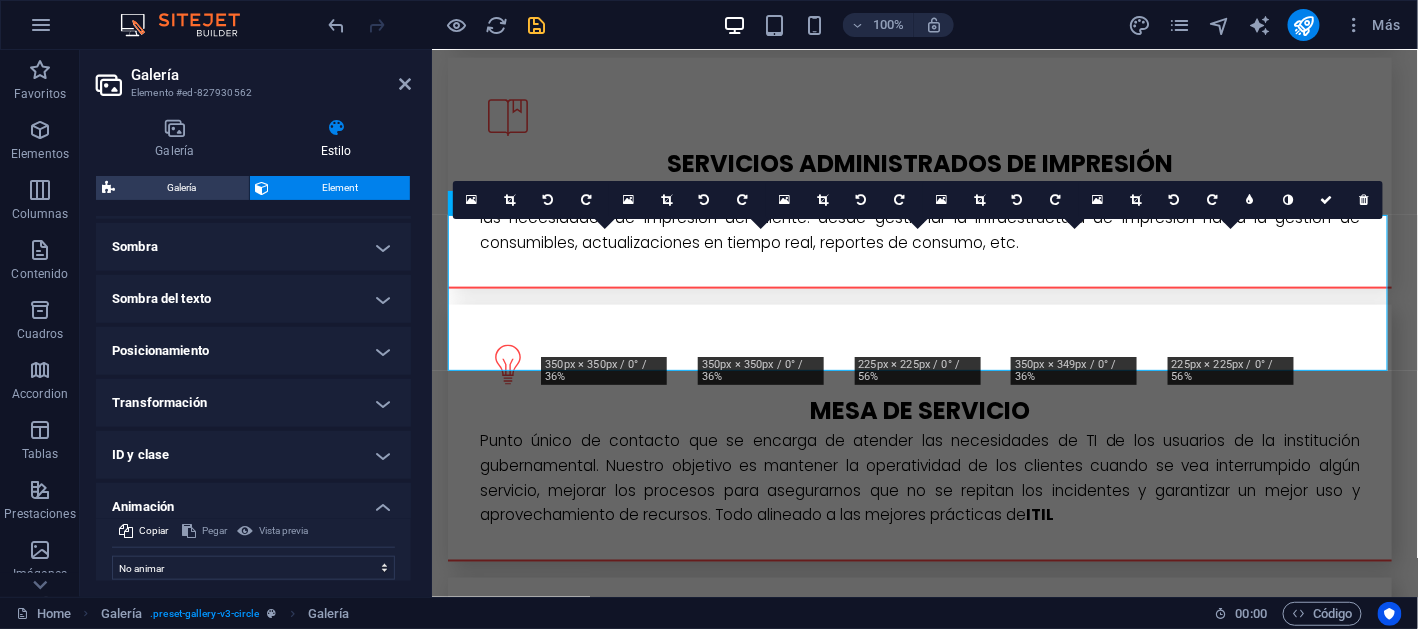 scroll, scrollTop: 561, scrollLeft: 0, axis: vertical 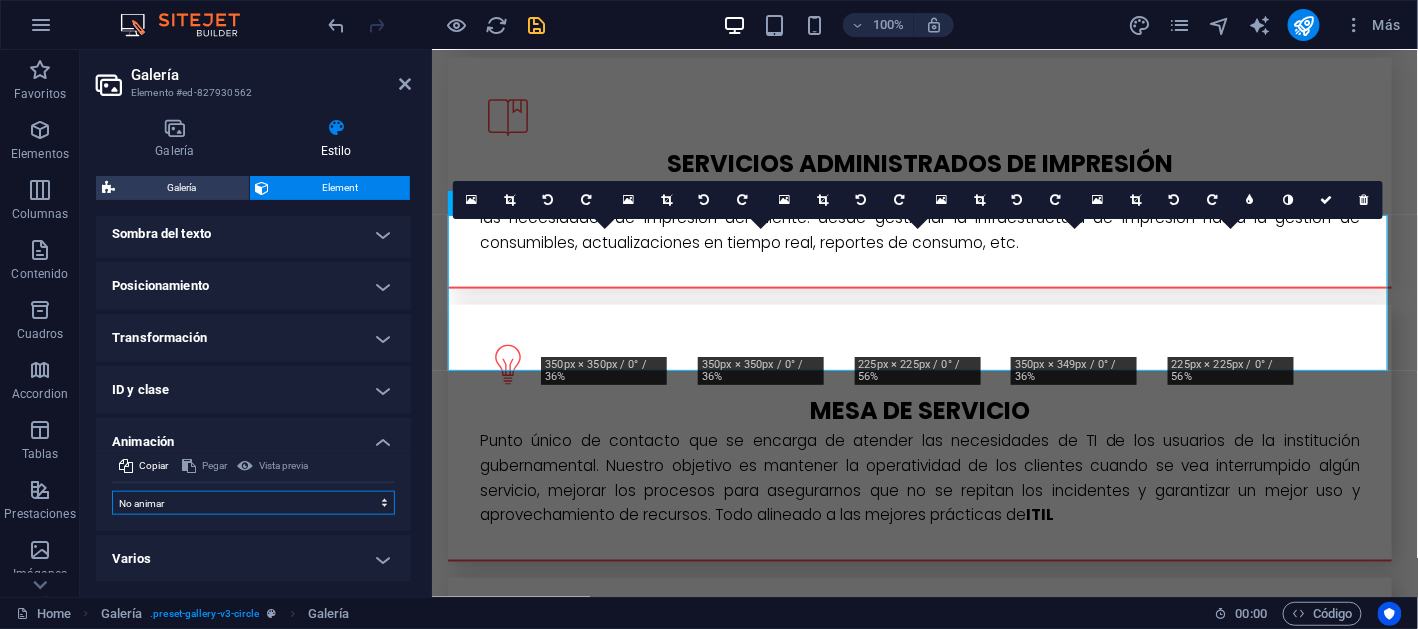 click on "No animar Mostrar / Ocultar Subir/bajar Acercar/alejar Deslizar de izquierda a derecha Deslizar de derecha a izquierda Deslizar de arriba a abajo Deslizar de abajo a arriba Pulsación Parpadeo Abrir como superposición" at bounding box center (253, 503) 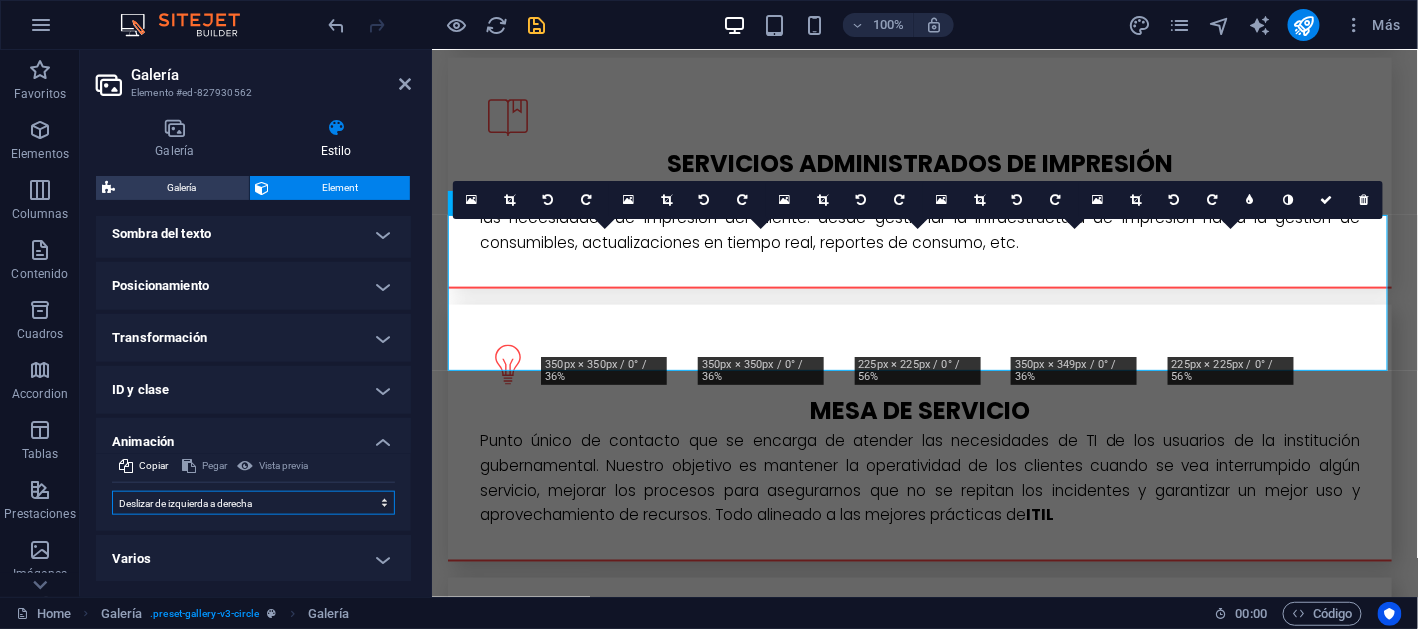 click on "No animar Mostrar / Ocultar Subir/bajar Acercar/alejar Deslizar de izquierda a derecha Deslizar de derecha a izquierda Deslizar de arriba a abajo Deslizar de abajo a arriba Pulsación Parpadeo Abrir como superposición" at bounding box center [253, 503] 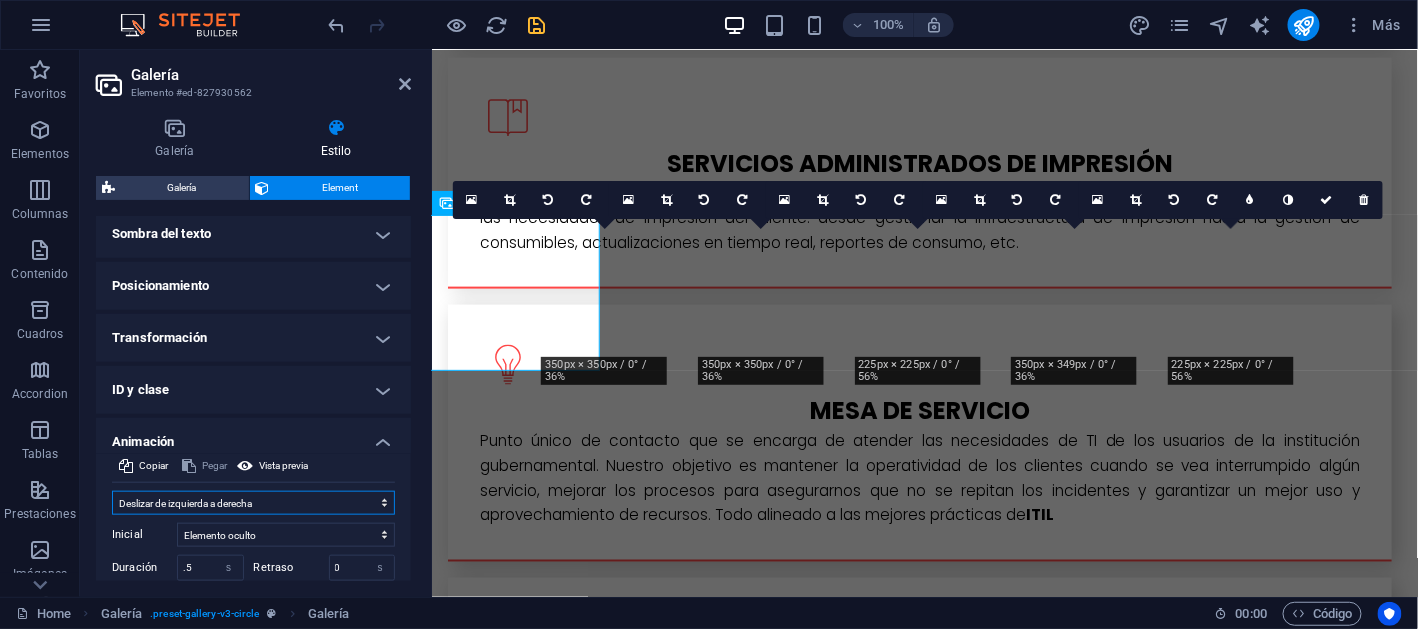 scroll, scrollTop: 660, scrollLeft: 0, axis: vertical 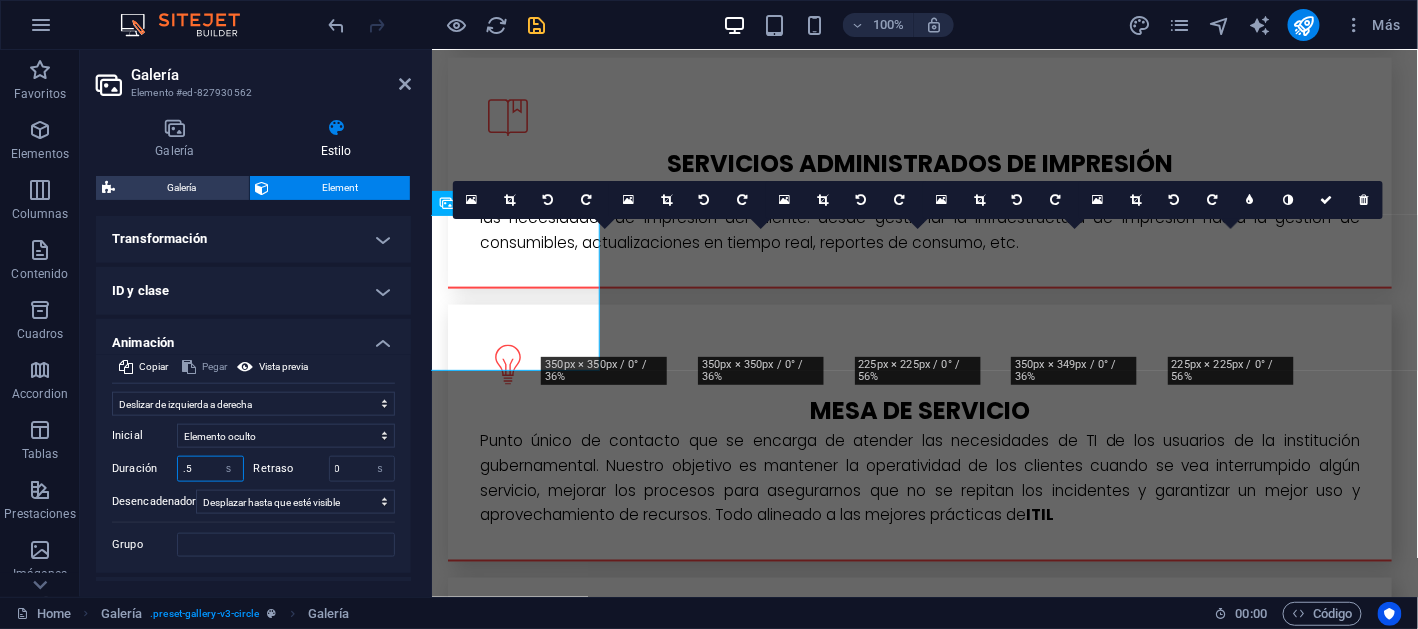 drag, startPoint x: 212, startPoint y: 467, endPoint x: 169, endPoint y: 465, distance: 43.046486 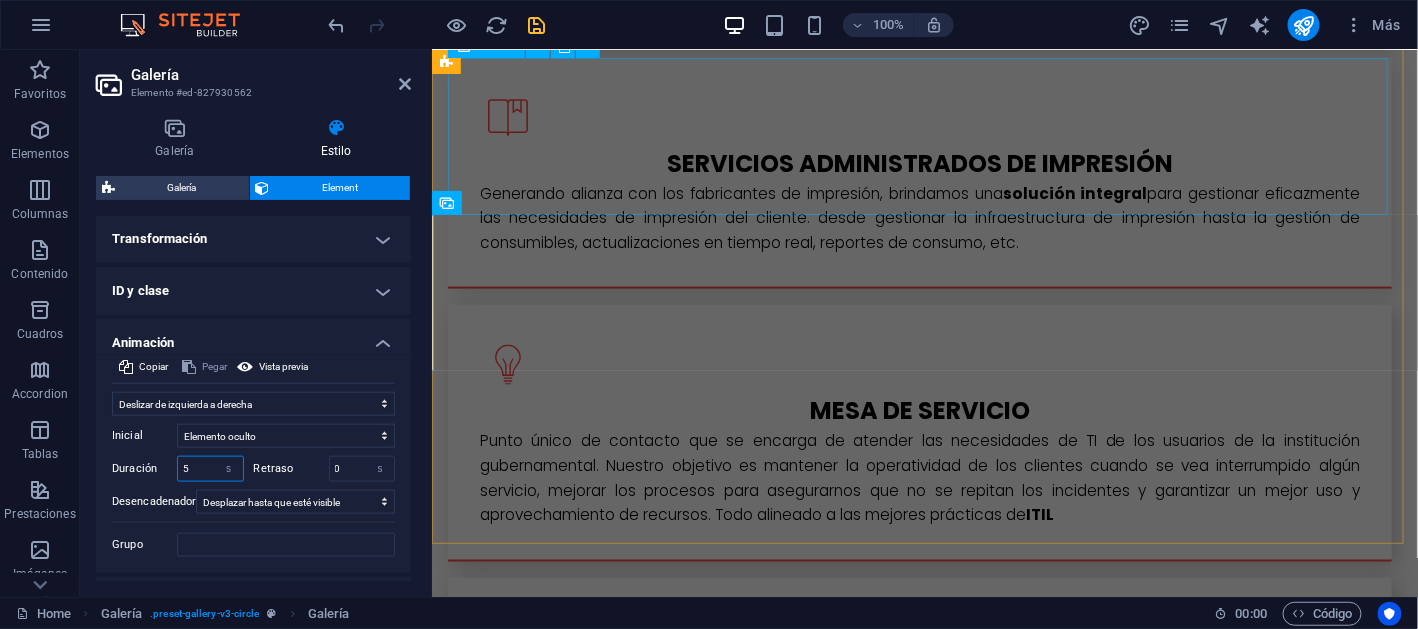 type on "5" 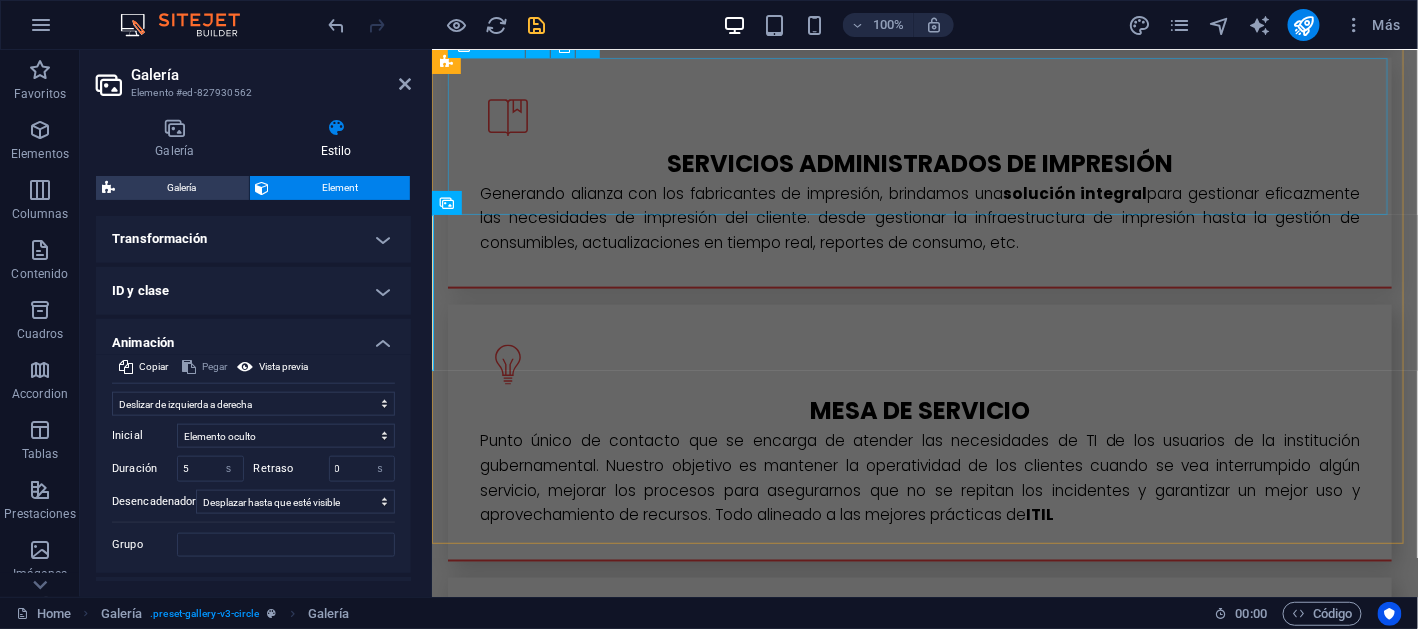 click at bounding box center [606, 2065] 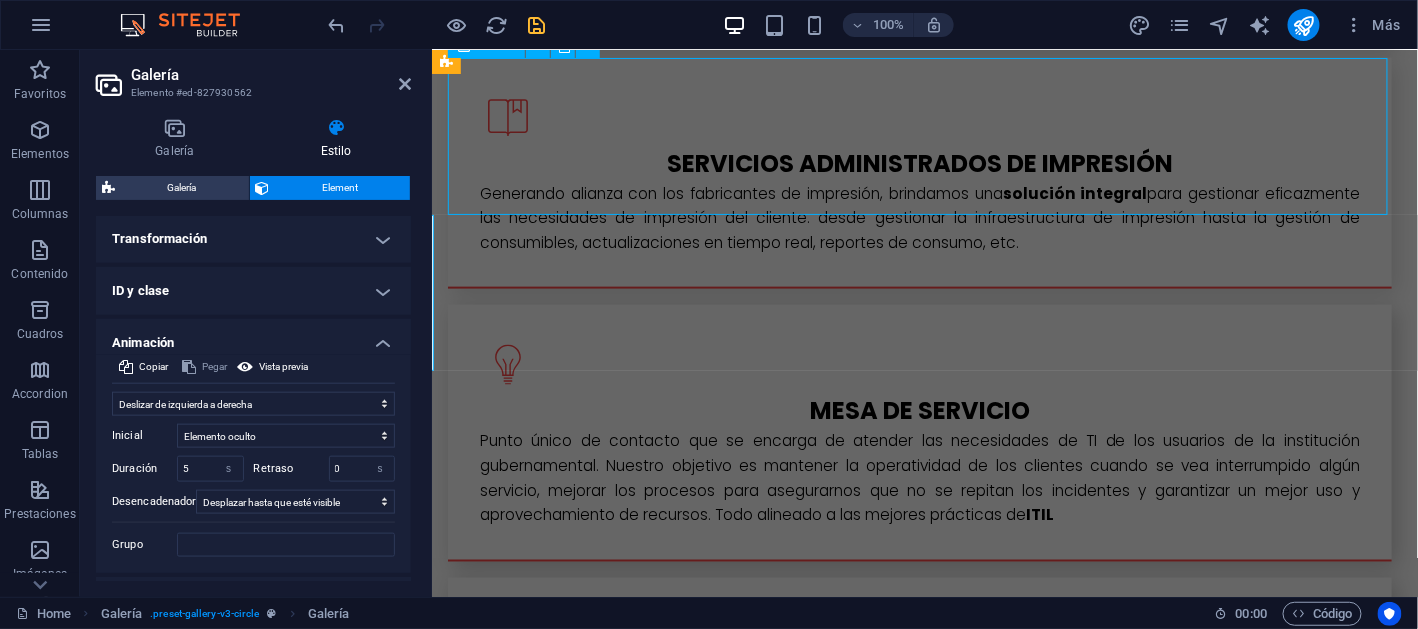 scroll, scrollTop: 3100, scrollLeft: 0, axis: vertical 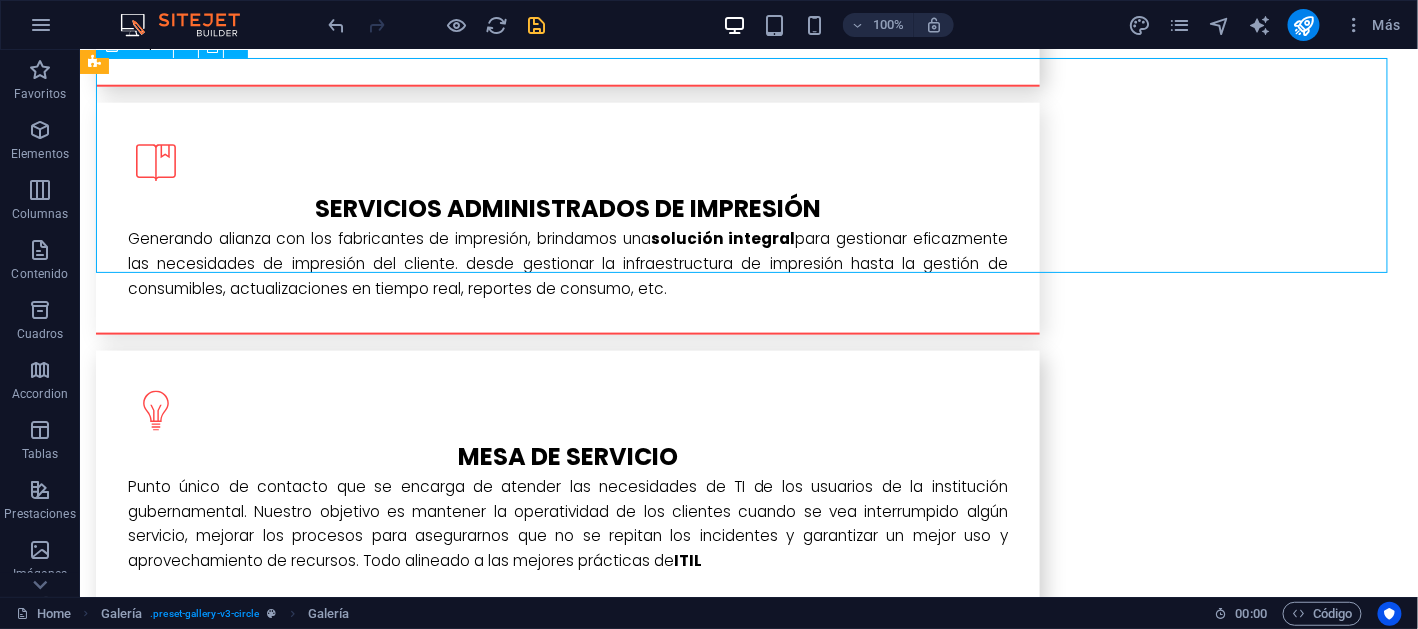 click at bounding box center [531, 2141] 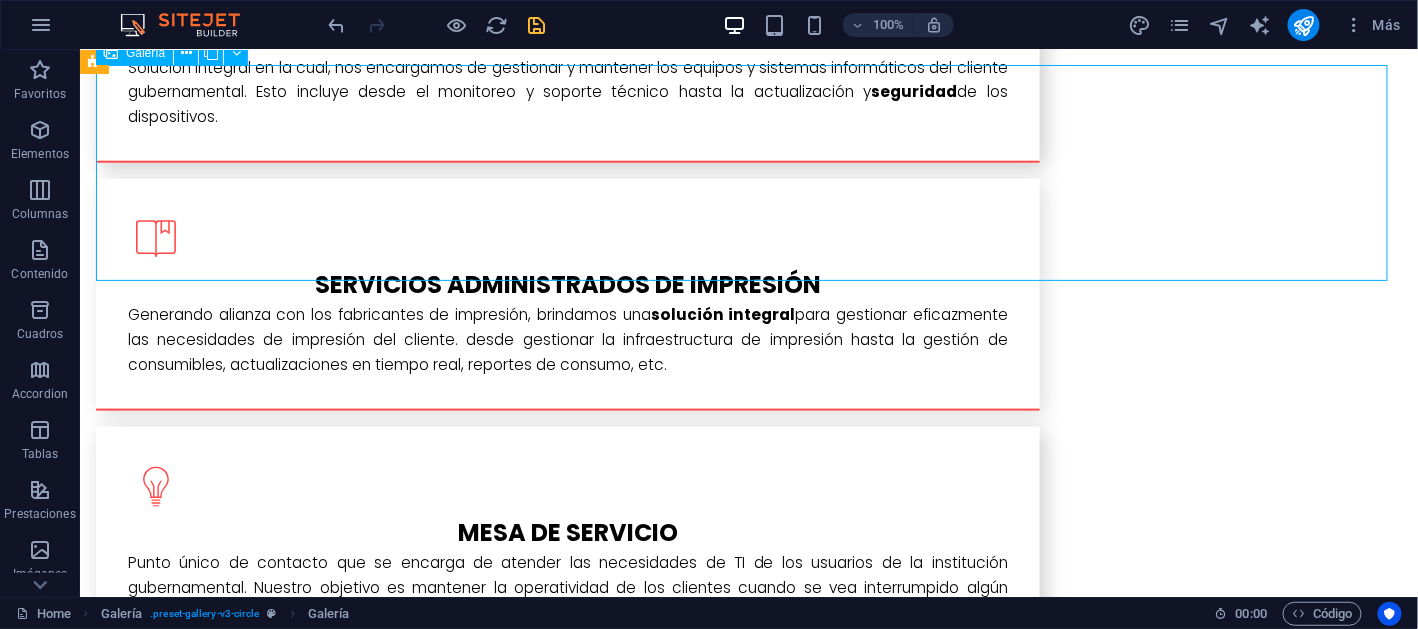scroll, scrollTop: 3000, scrollLeft: 0, axis: vertical 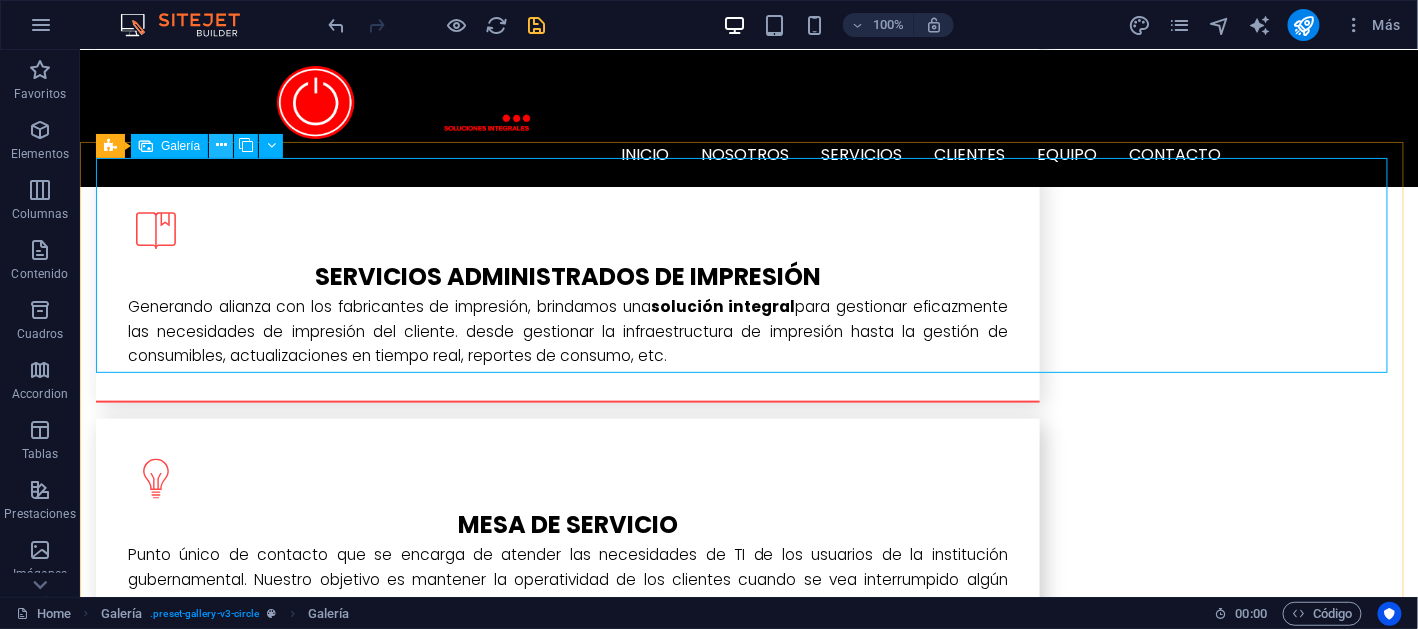 click at bounding box center [221, 146] 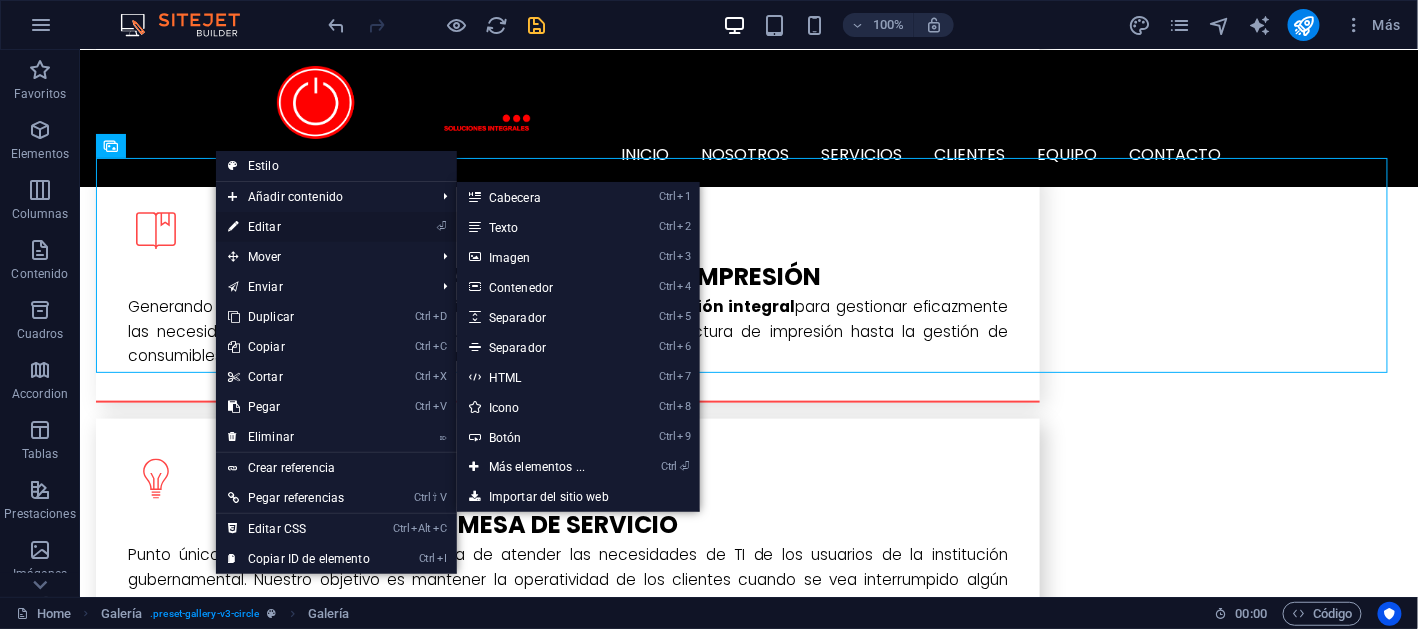 click on "⏎  Editar" at bounding box center [299, 227] 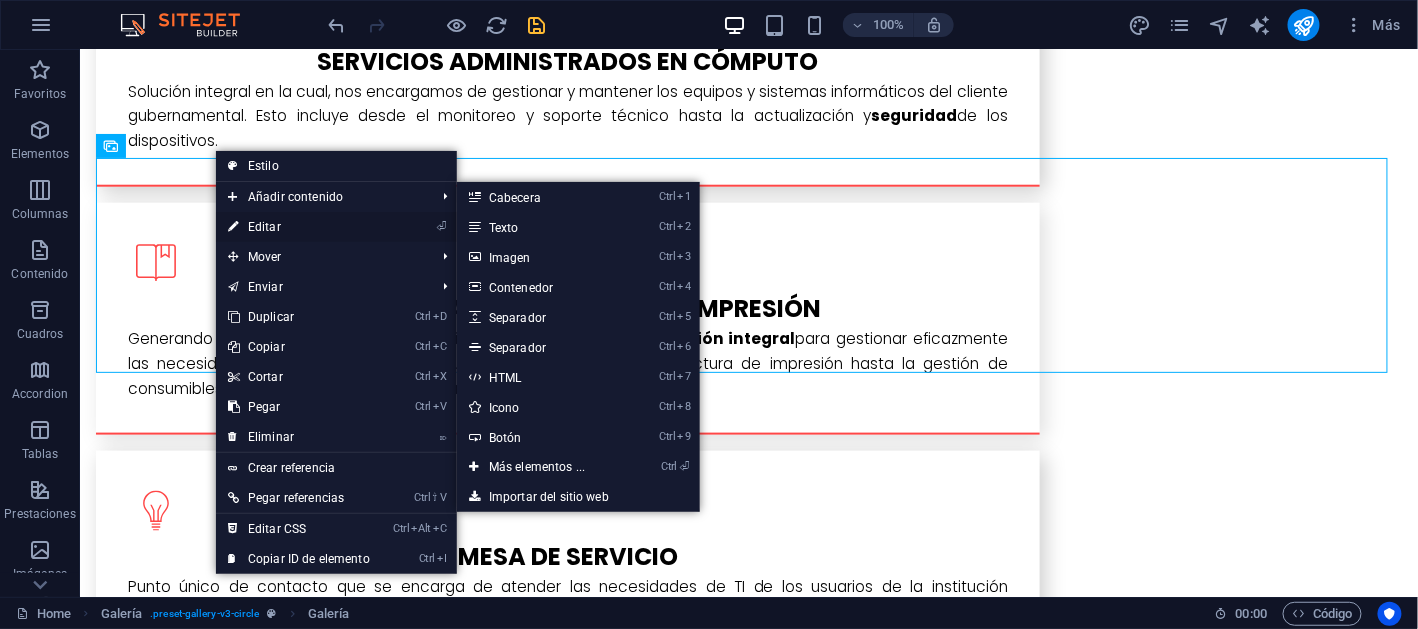 select on "4" 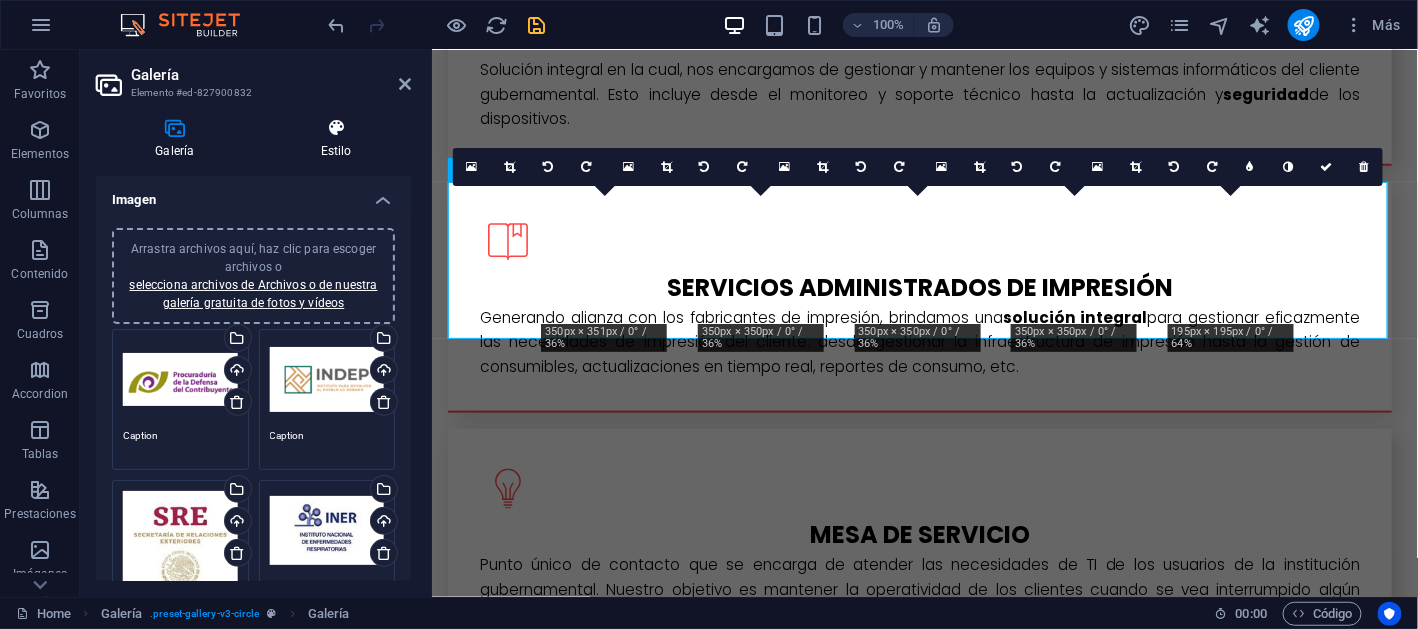 click on "Estilo" at bounding box center (336, 139) 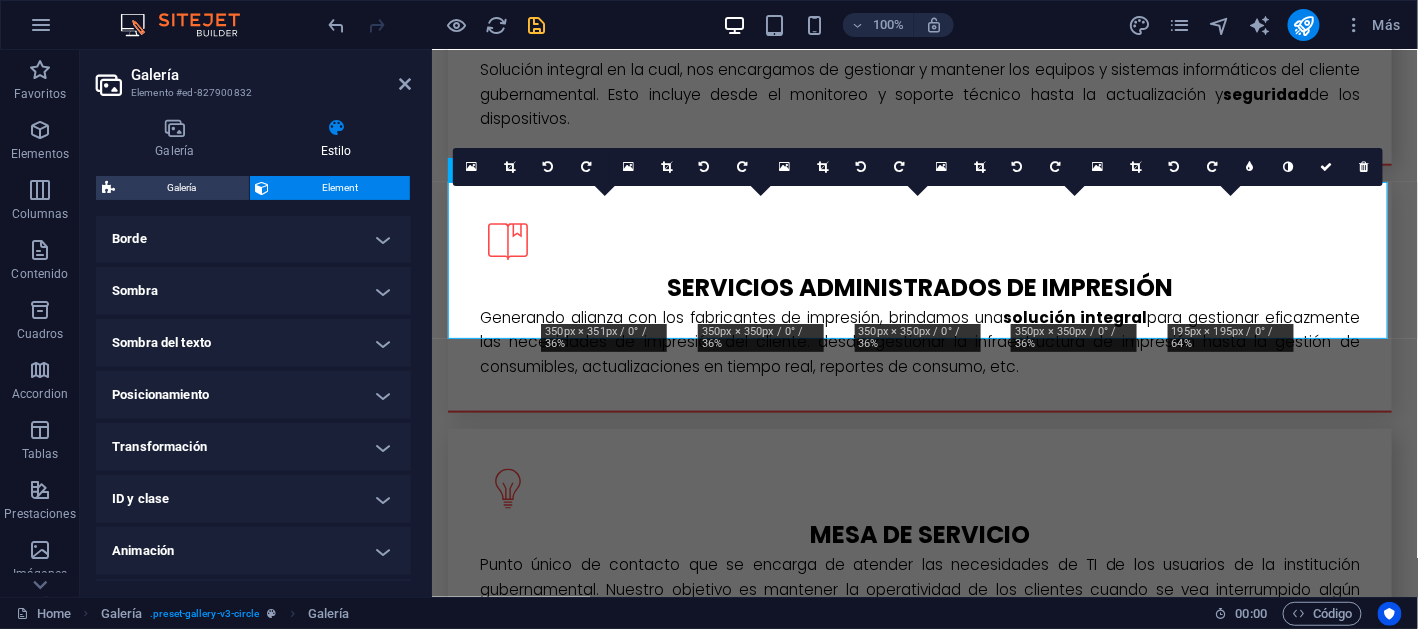 scroll, scrollTop: 496, scrollLeft: 0, axis: vertical 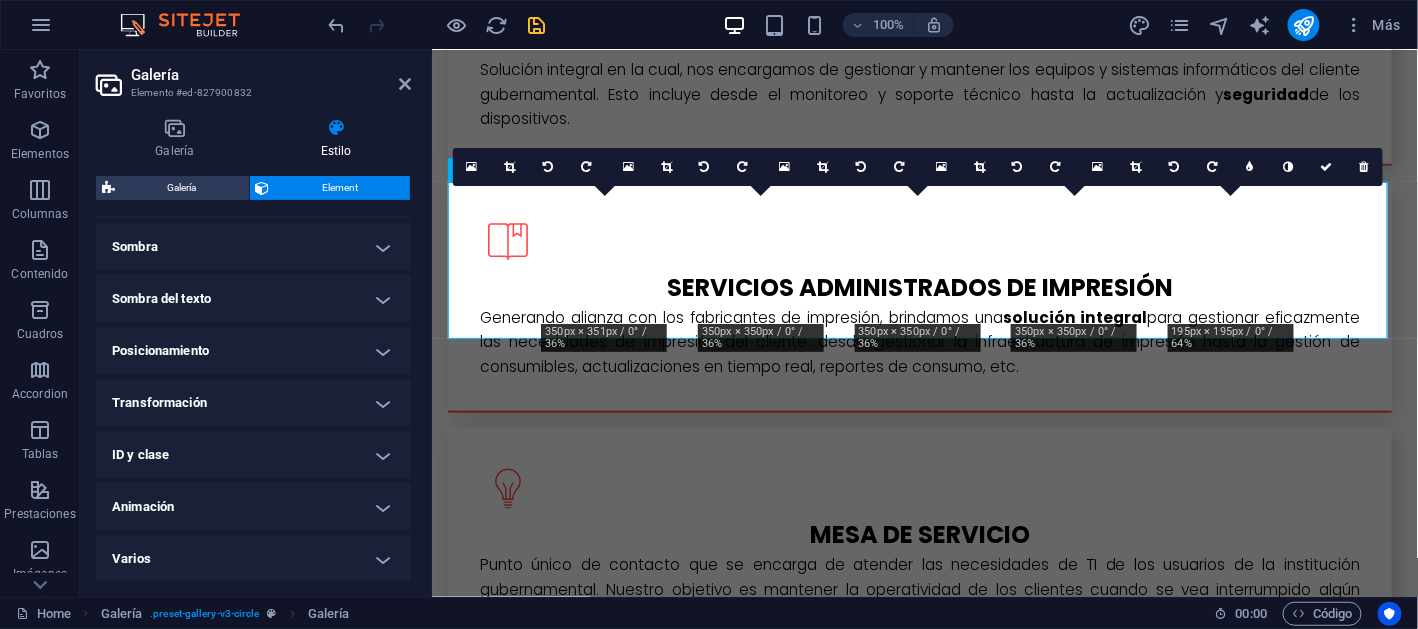click on "Animación" at bounding box center (253, 507) 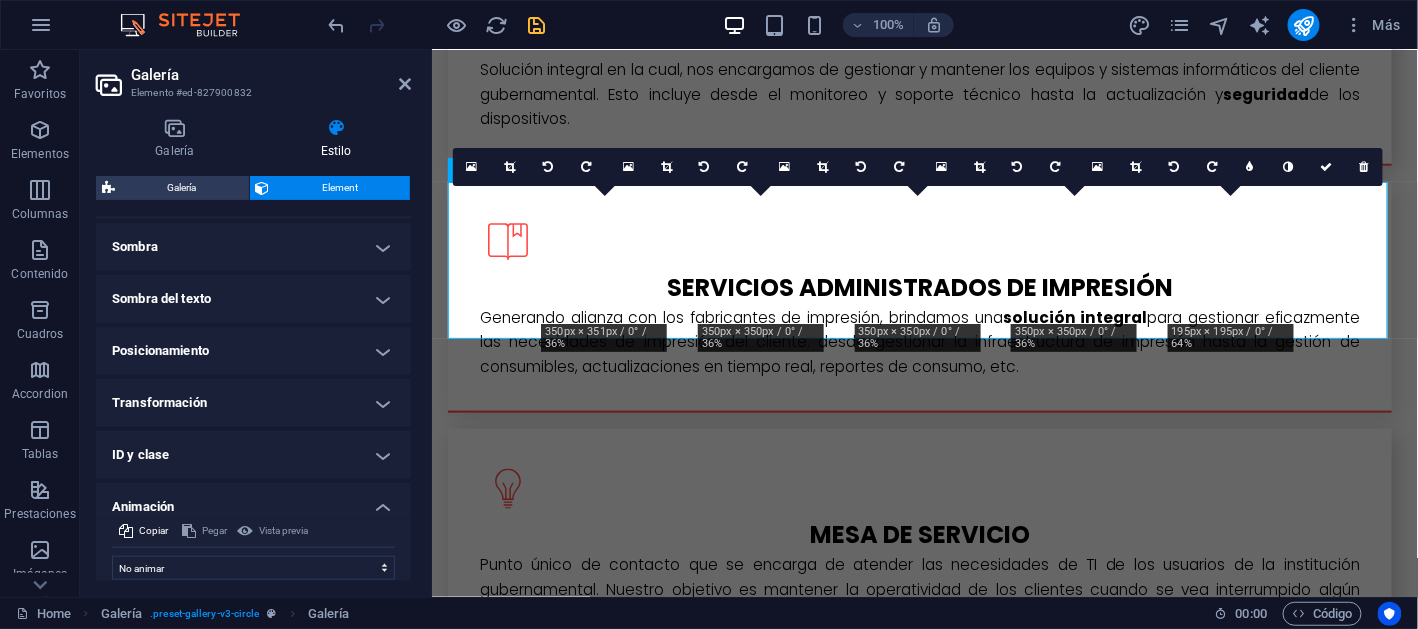 scroll, scrollTop: 561, scrollLeft: 0, axis: vertical 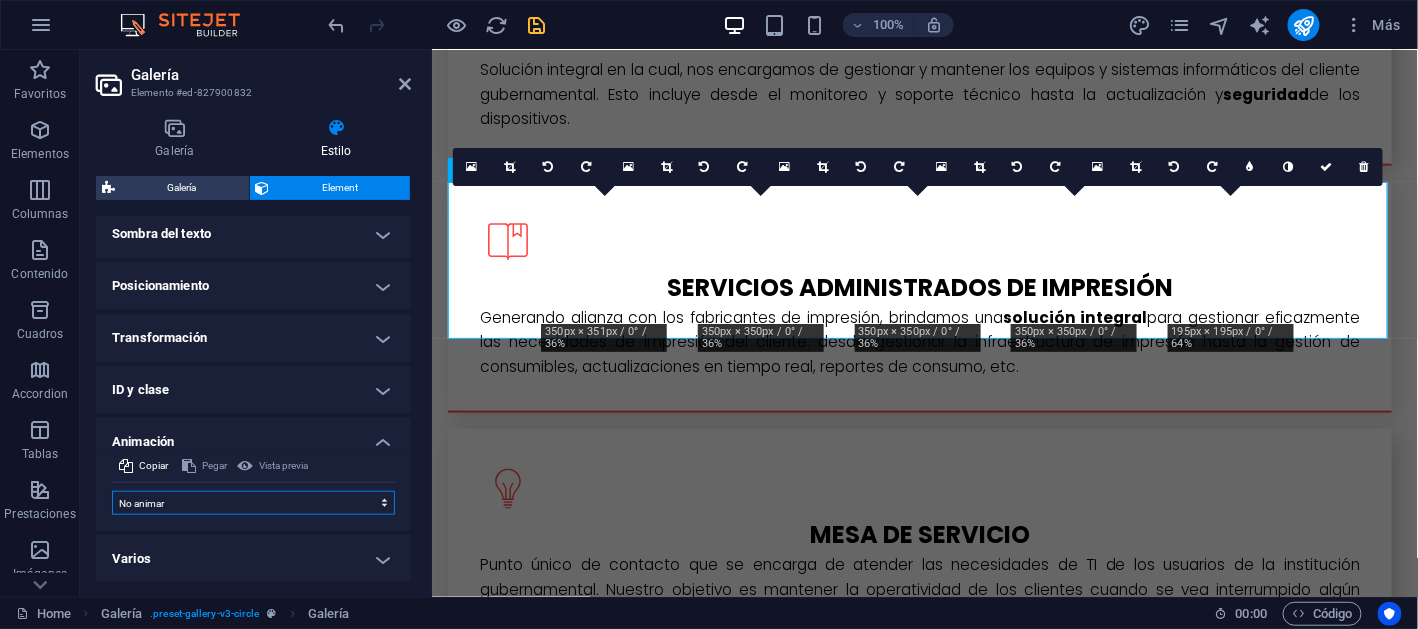 click on "No animar Mostrar / Ocultar Subir/bajar Acercar/alejar Deslizar de izquierda a derecha Deslizar de derecha a izquierda Deslizar de arriba a abajo Deslizar de abajo a arriba Pulsación Parpadeo Abrir como superposición" at bounding box center (253, 503) 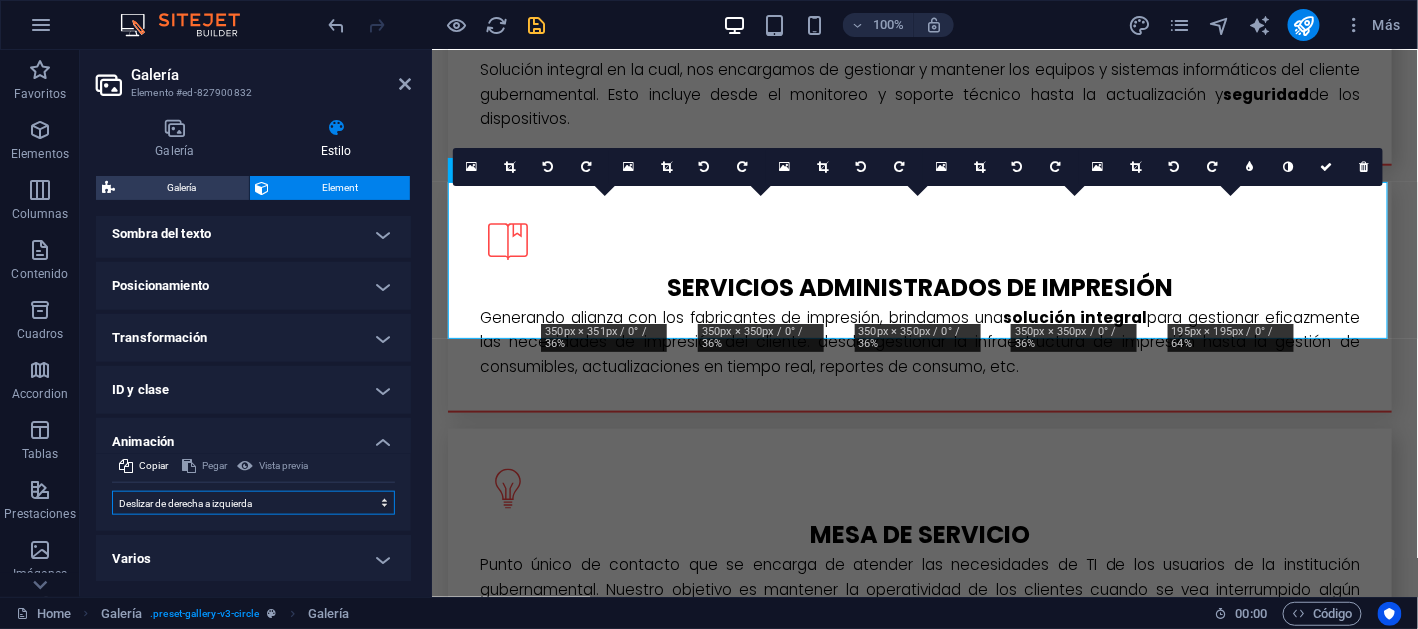 click on "No animar Mostrar / Ocultar Subir/bajar Acercar/alejar Deslizar de izquierda a derecha Deslizar de derecha a izquierda Deslizar de arriba a abajo Deslizar de abajo a arriba Pulsación Parpadeo Abrir como superposición" at bounding box center (253, 503) 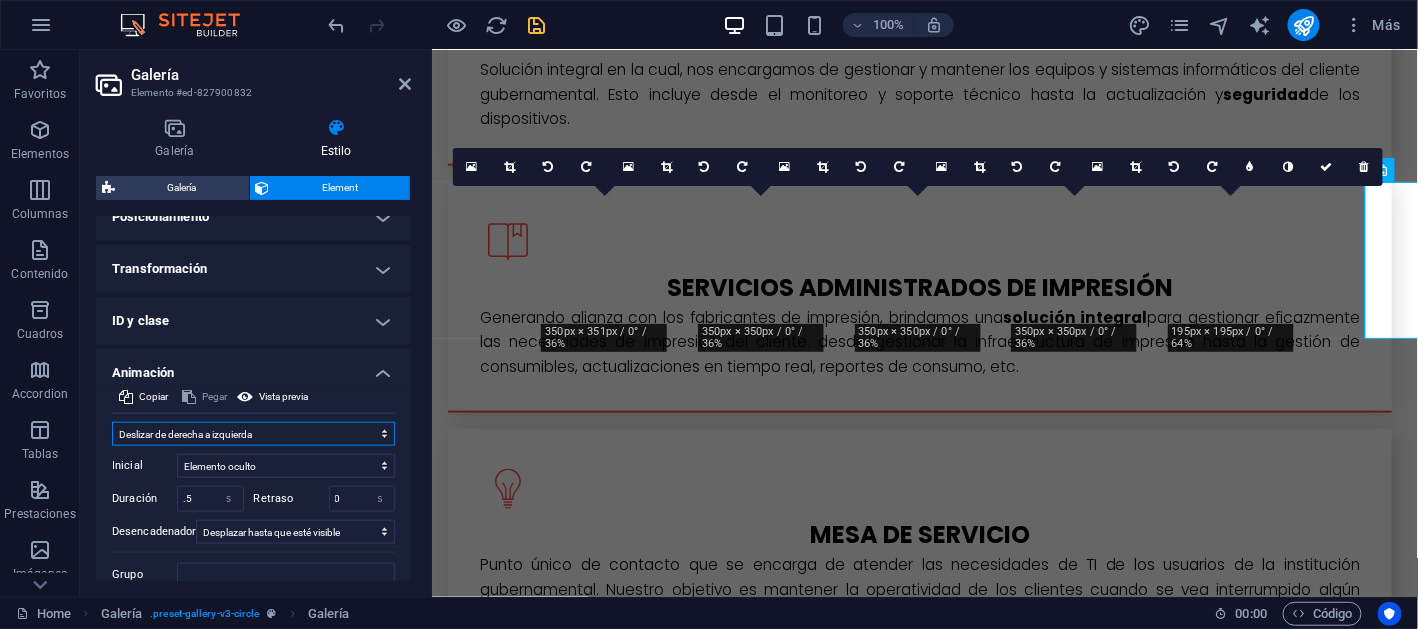 scroll, scrollTop: 660, scrollLeft: 0, axis: vertical 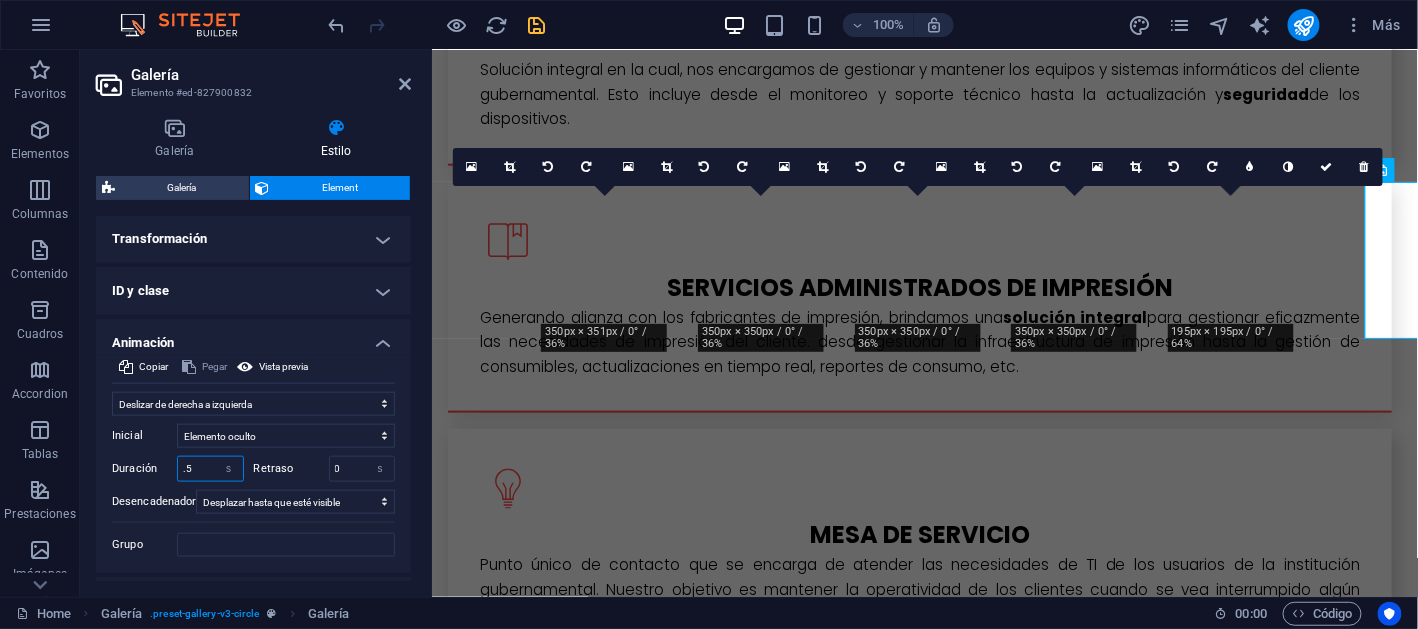 drag, startPoint x: 206, startPoint y: 463, endPoint x: 176, endPoint y: 462, distance: 30.016663 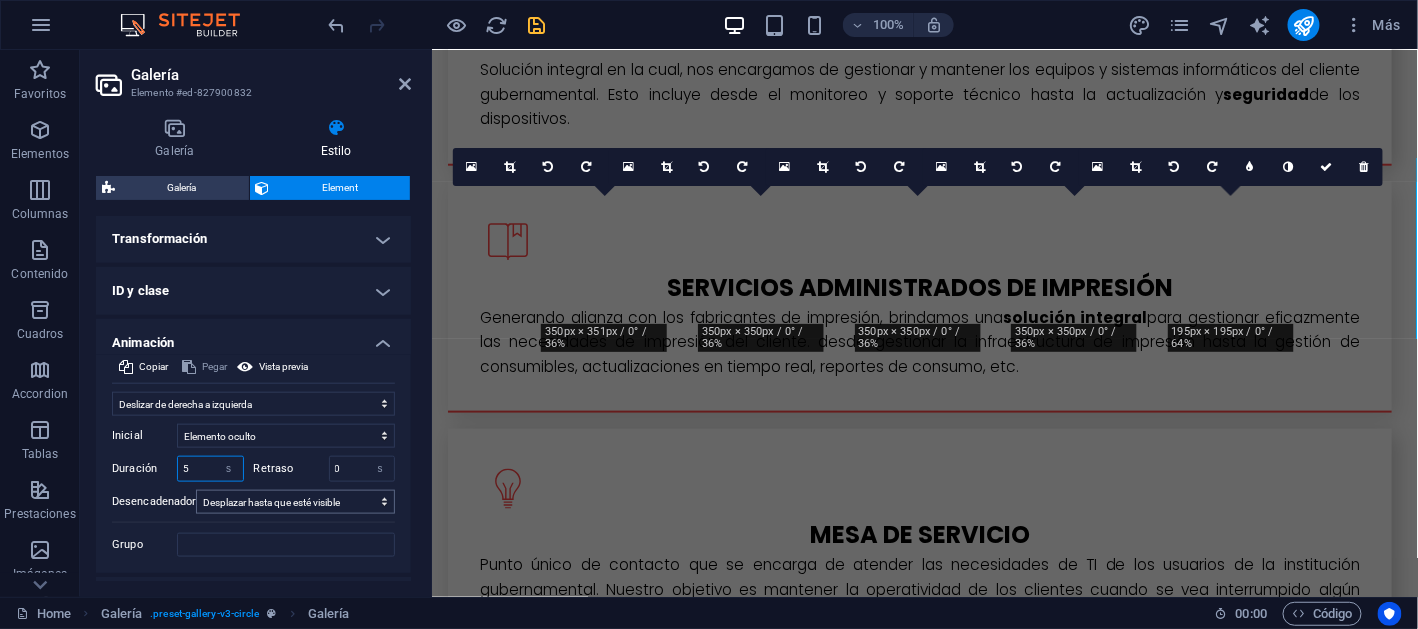type on "5" 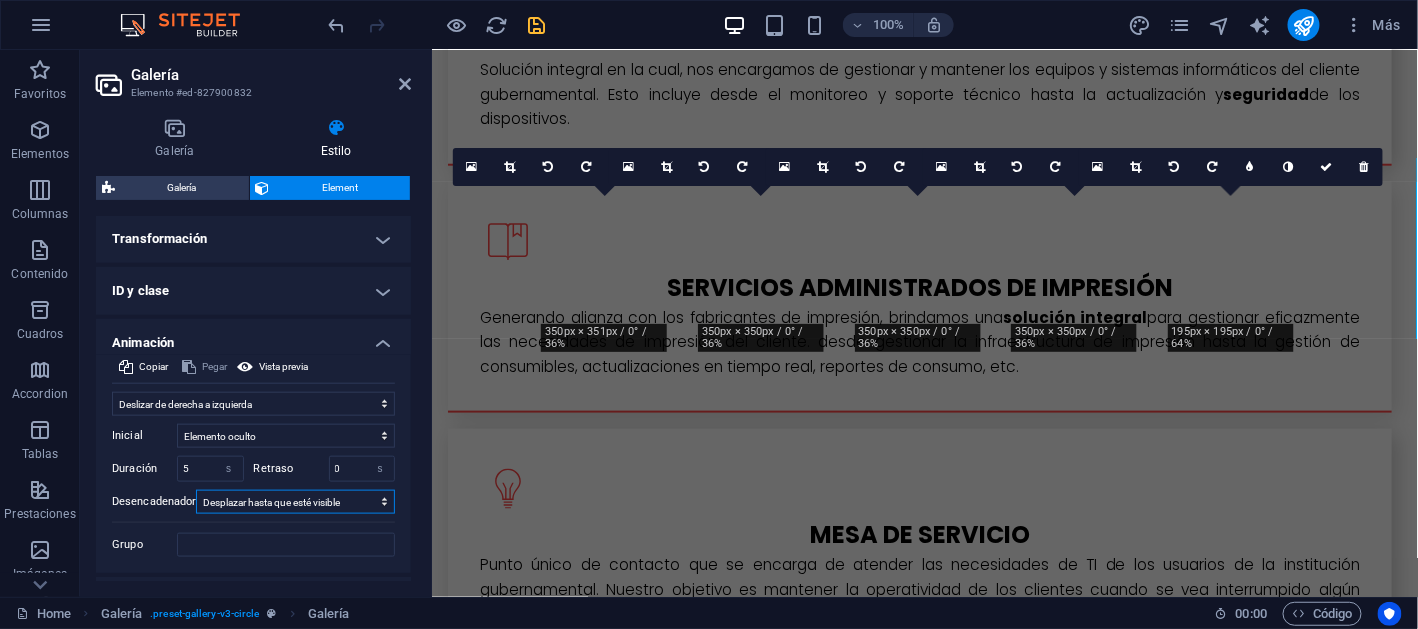 click on "Ningún desencadenador automático Al cargar la página Desplazar hasta que esté visible" at bounding box center (295, 502) 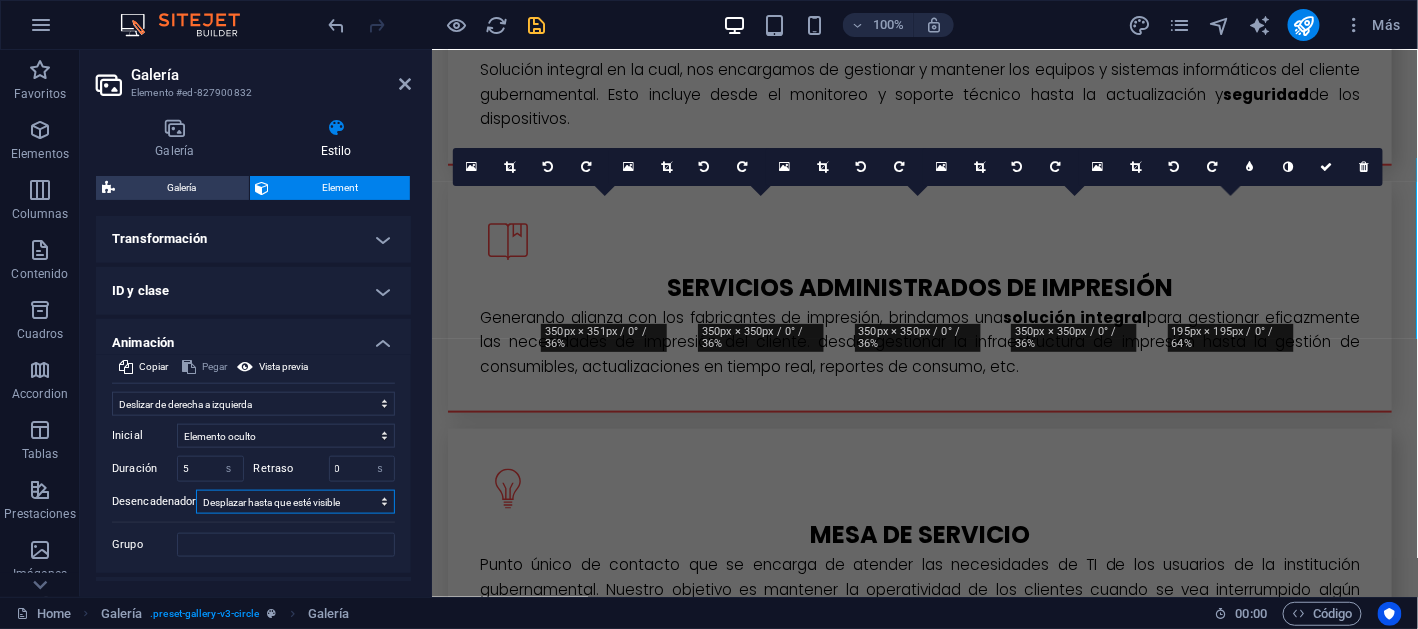 click on "Ningún desencadenador automático Al cargar la página Desplazar hasta que esté visible" at bounding box center [295, 502] 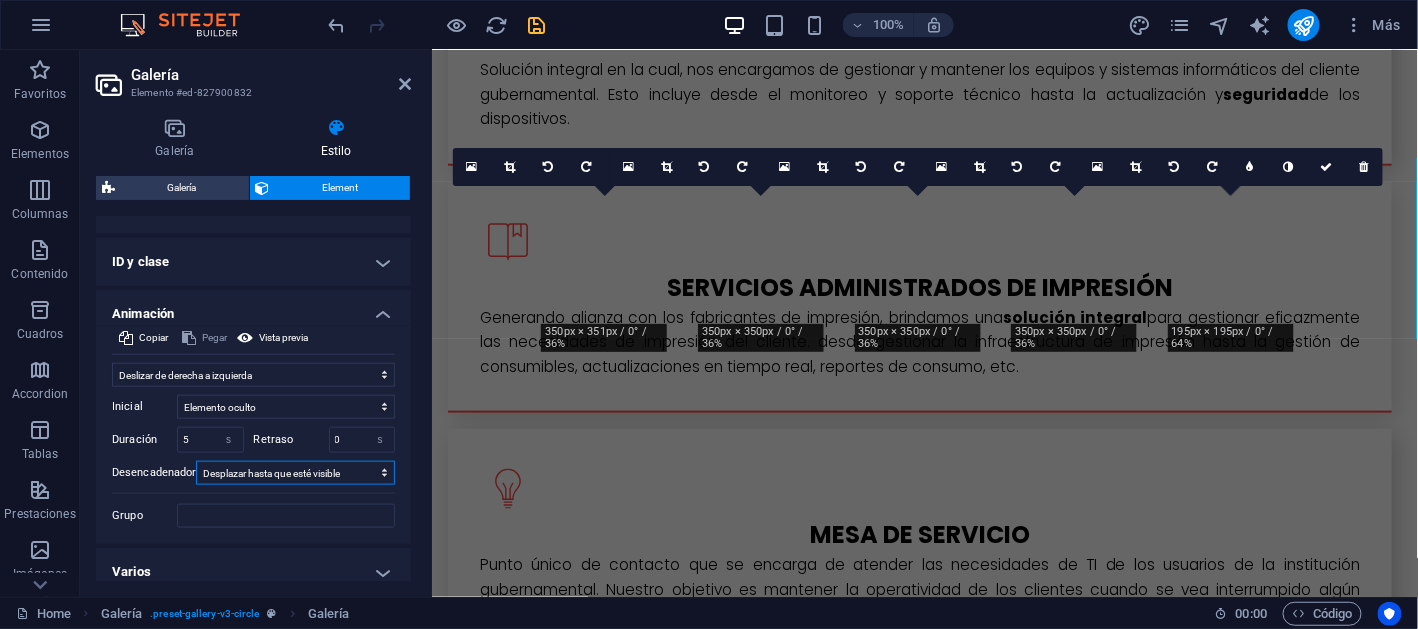scroll, scrollTop: 701, scrollLeft: 0, axis: vertical 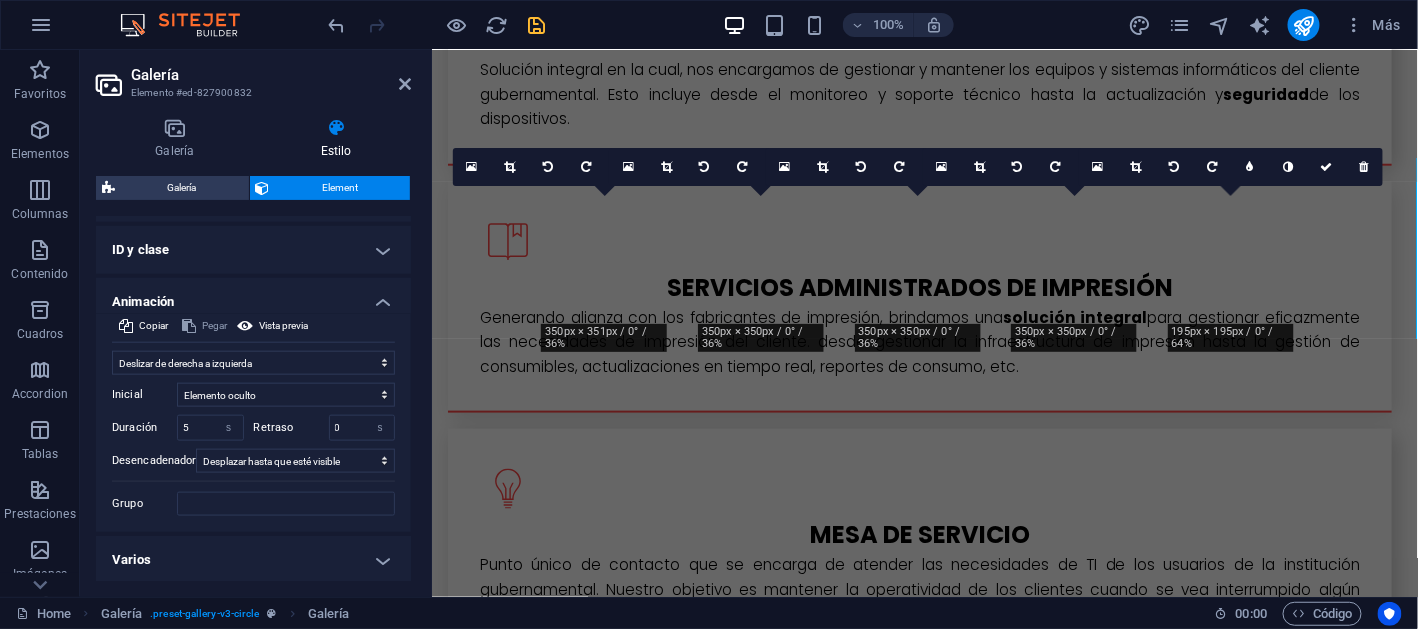 click on "Varios" at bounding box center [253, 560] 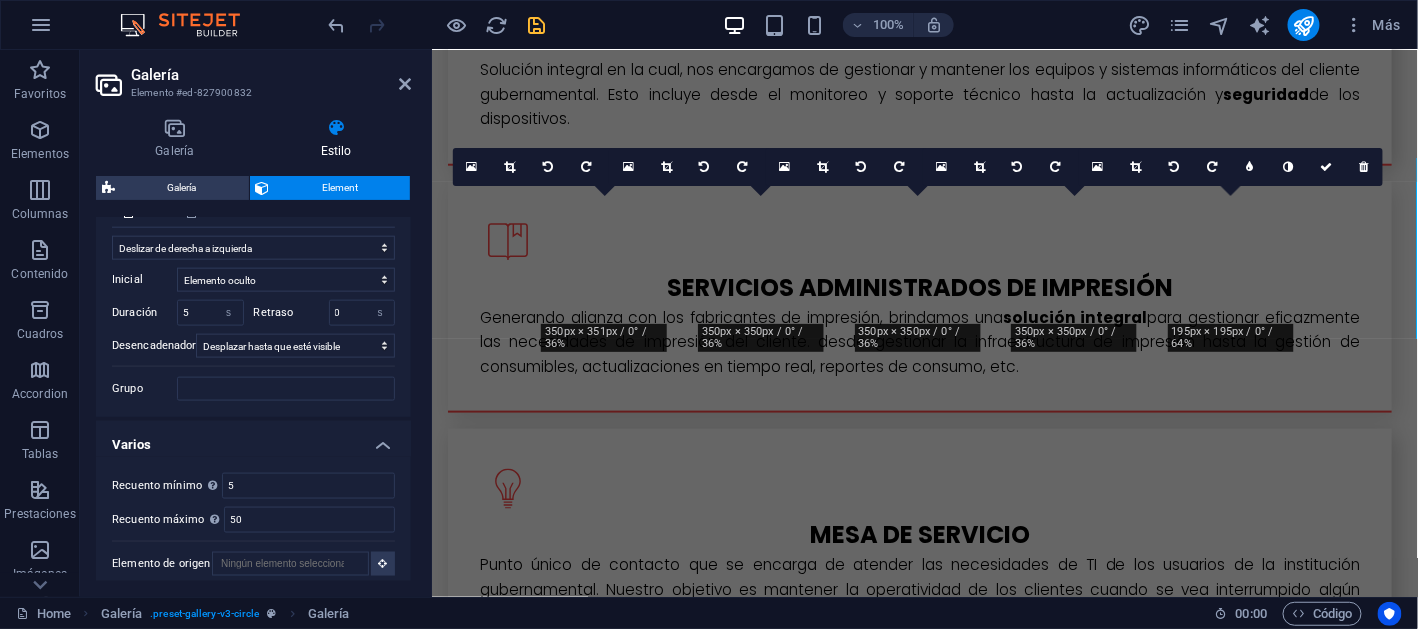 scroll, scrollTop: 824, scrollLeft: 0, axis: vertical 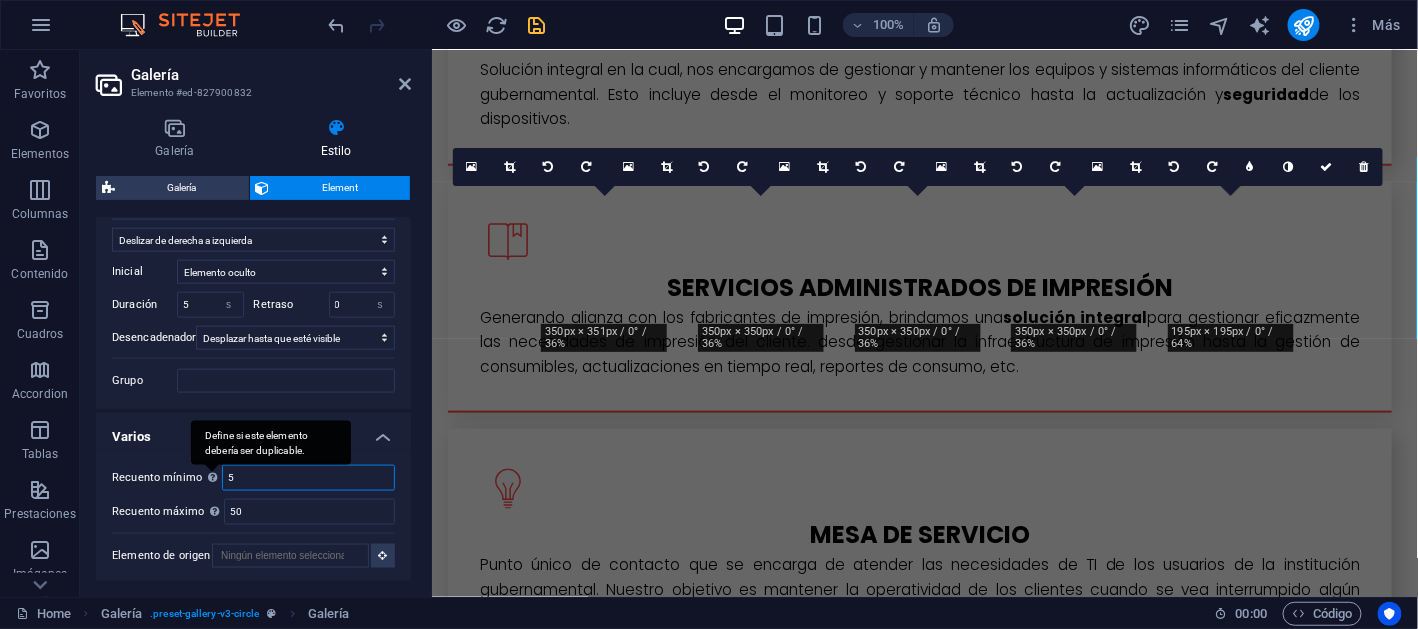 drag, startPoint x: 264, startPoint y: 470, endPoint x: 211, endPoint y: 469, distance: 53.009434 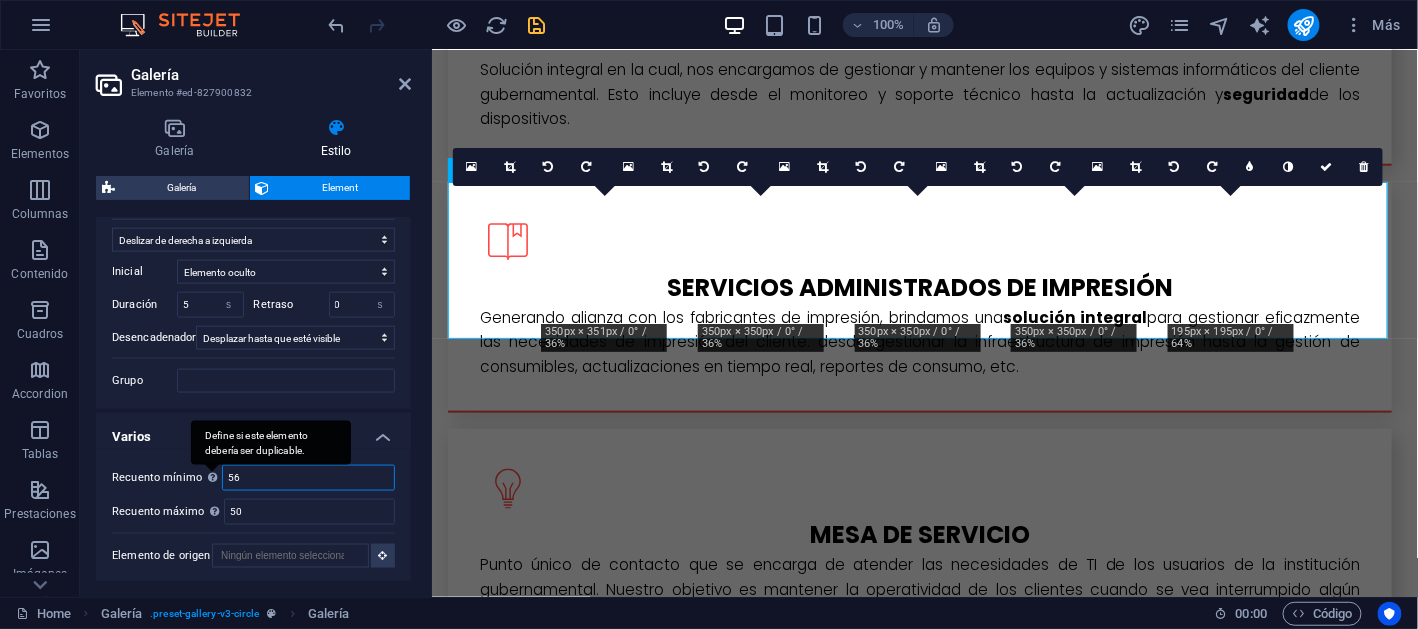 drag, startPoint x: 247, startPoint y: 476, endPoint x: 211, endPoint y: 474, distance: 36.05551 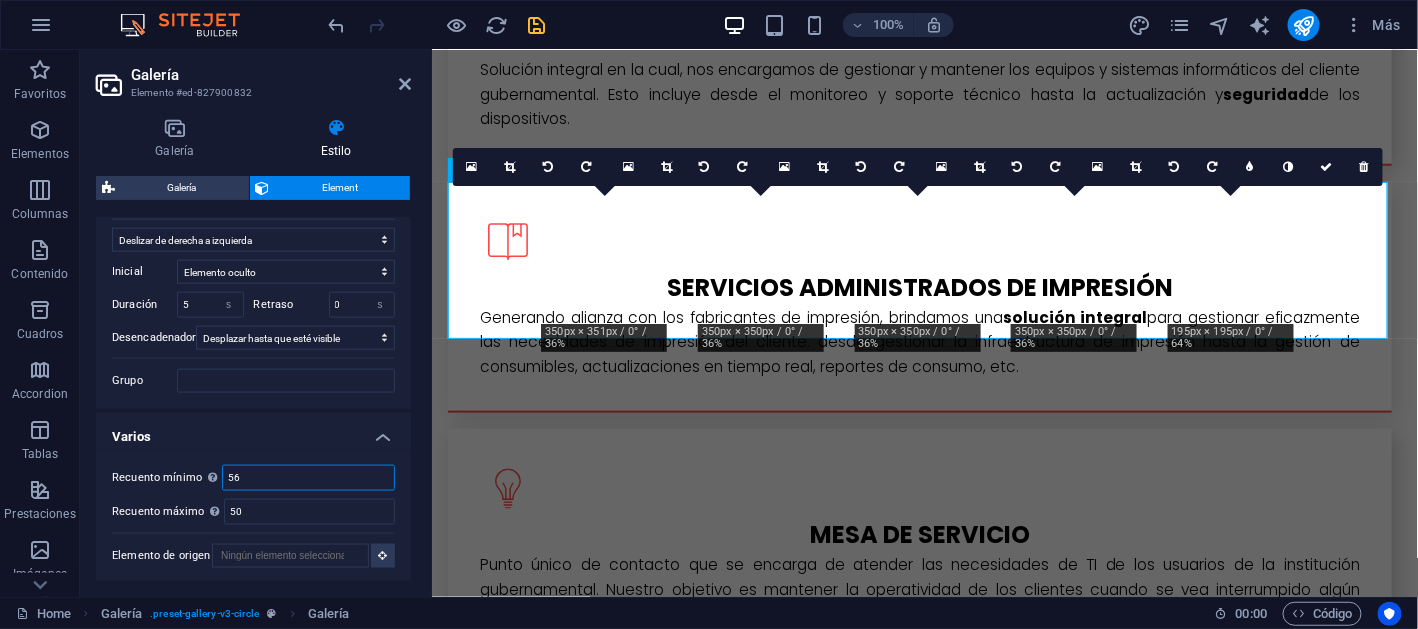 click on "56" at bounding box center [308, 478] 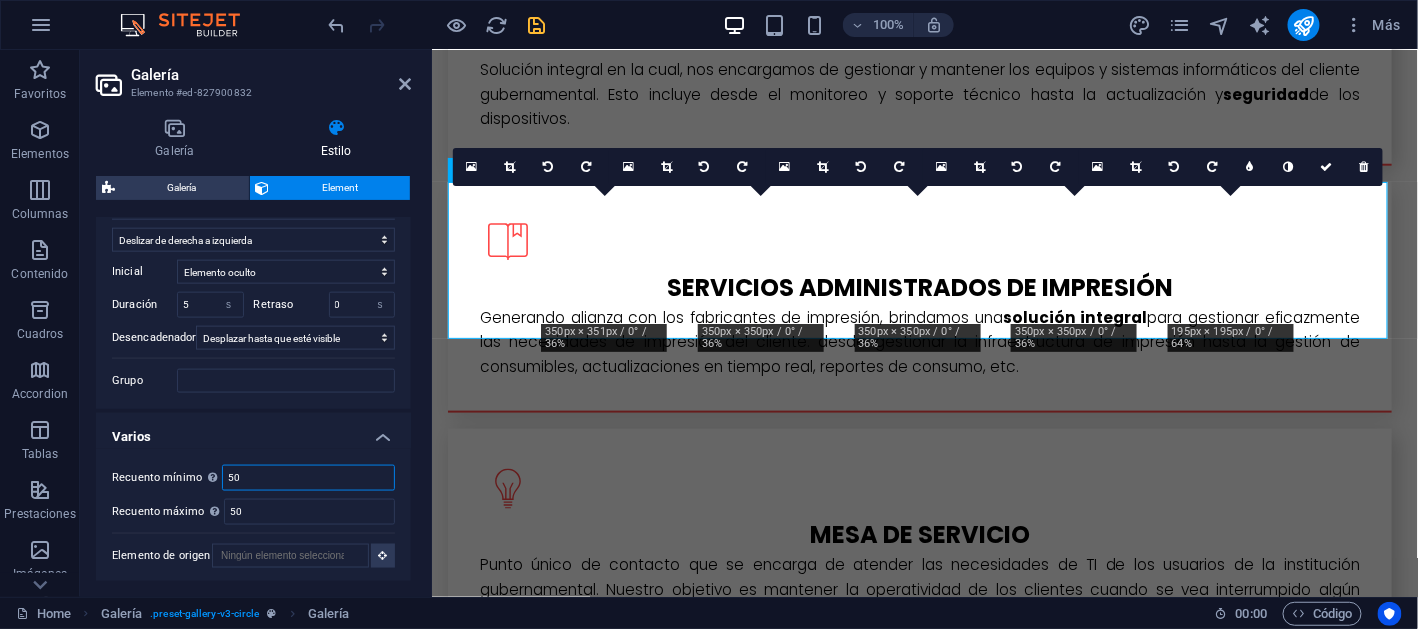 type on "5" 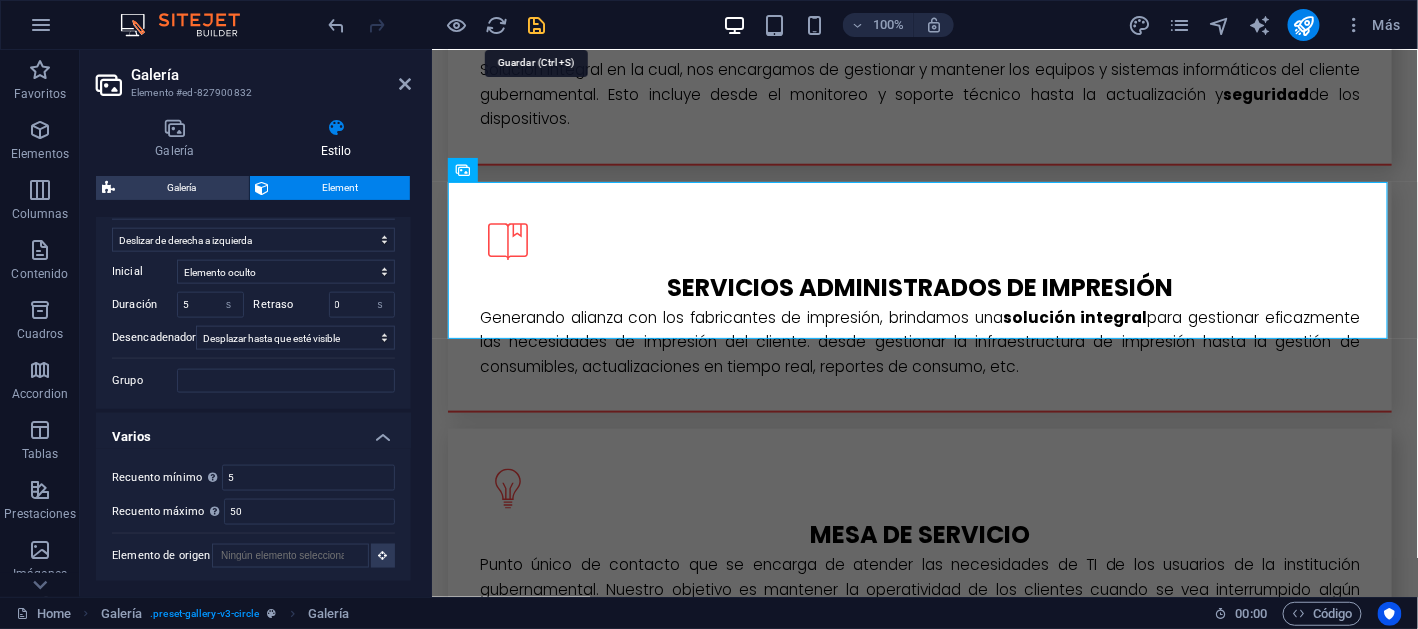 click at bounding box center (537, 25) 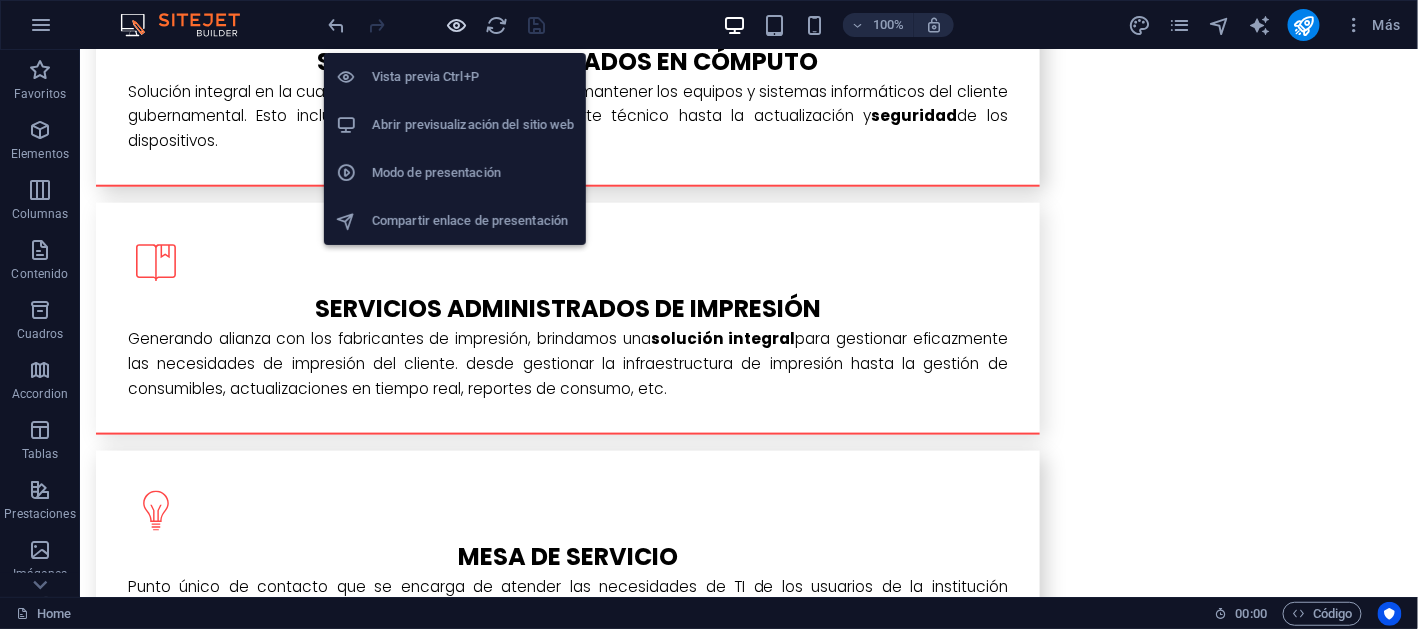 click at bounding box center (457, 25) 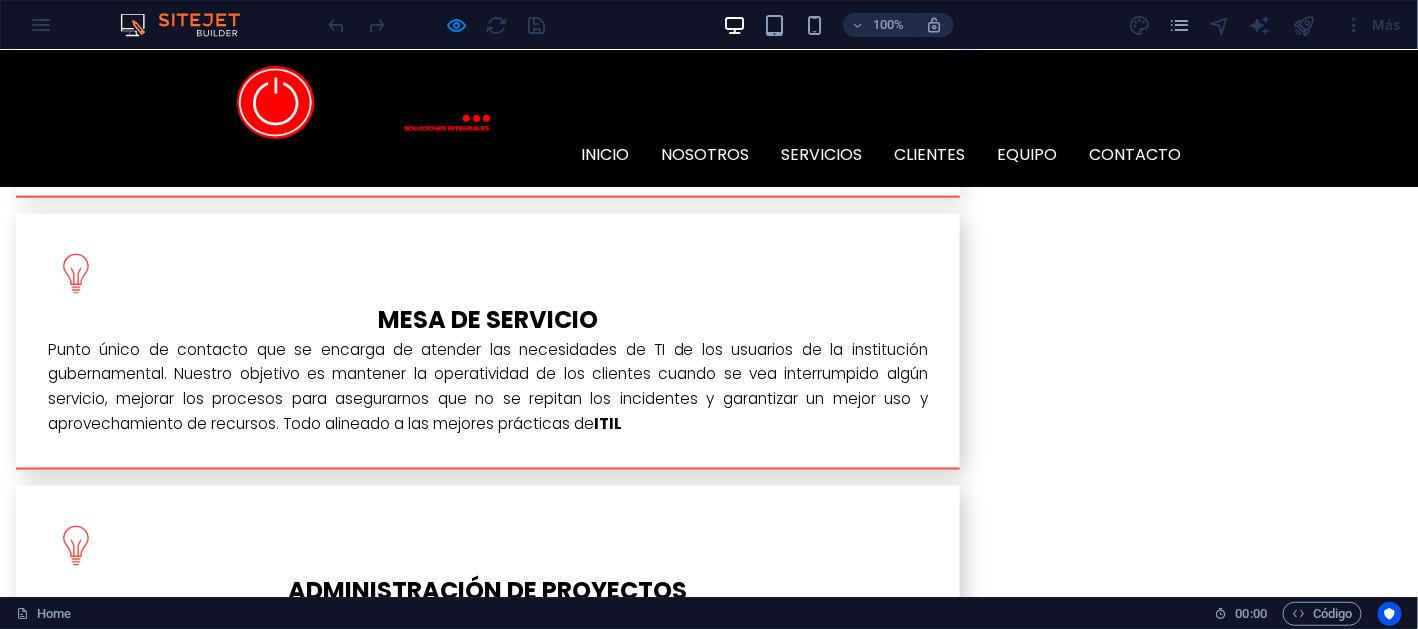 scroll, scrollTop: 3099, scrollLeft: 0, axis: vertical 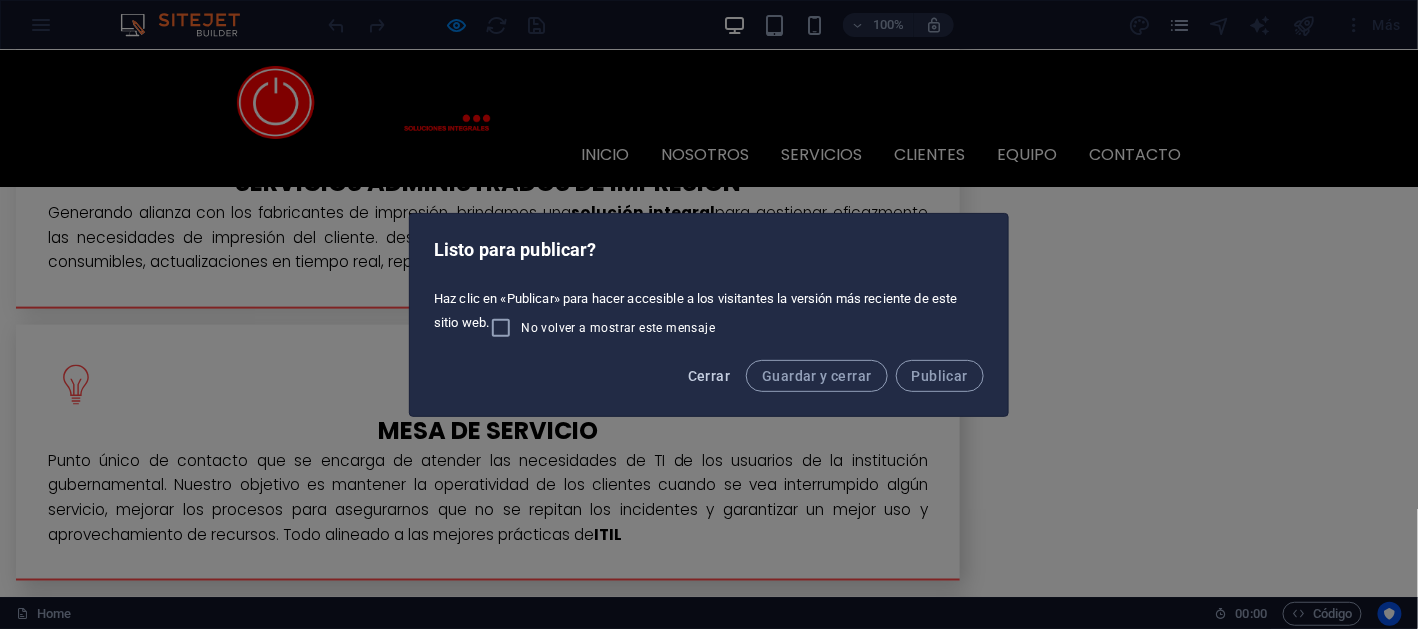 click on "Cerrar" at bounding box center (709, 376) 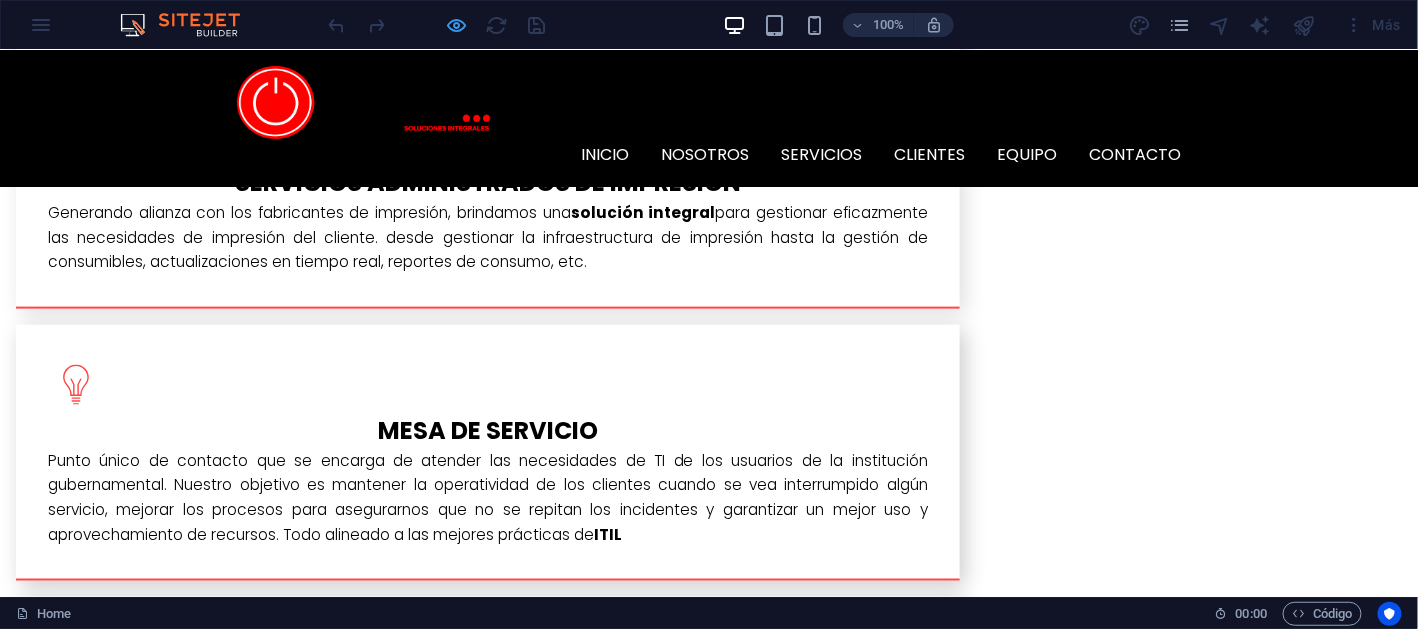 click at bounding box center (457, 25) 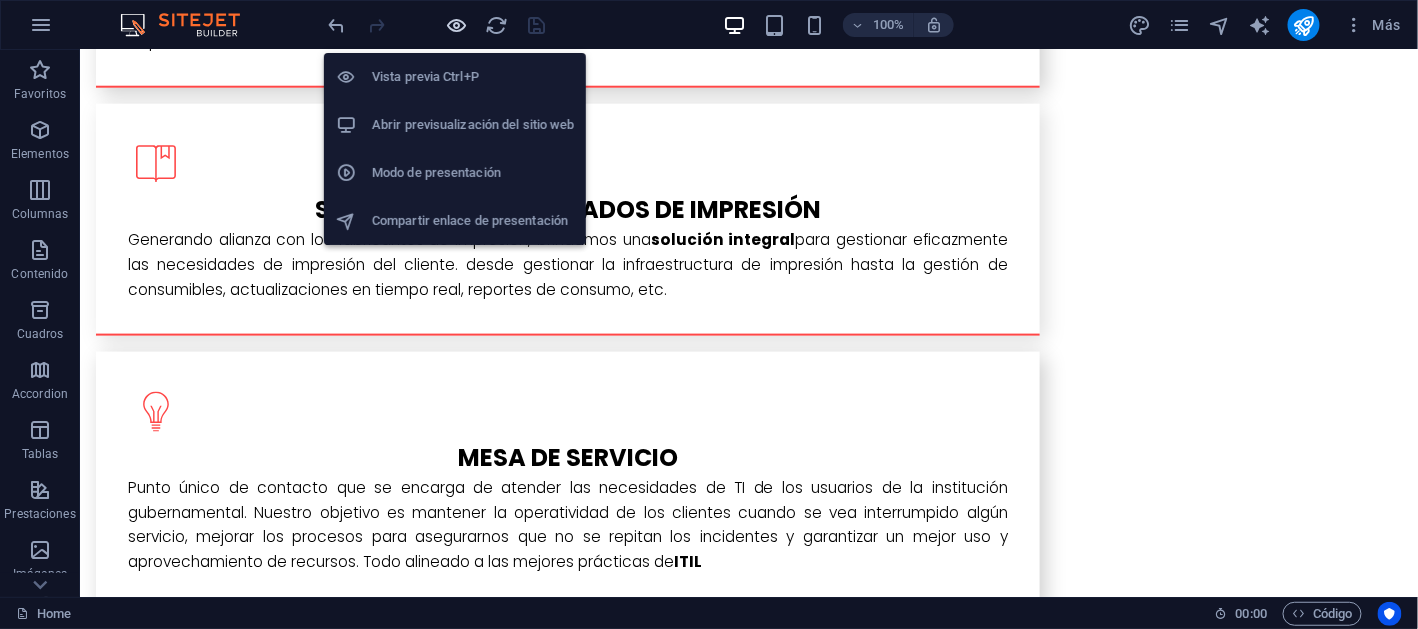 click at bounding box center (457, 25) 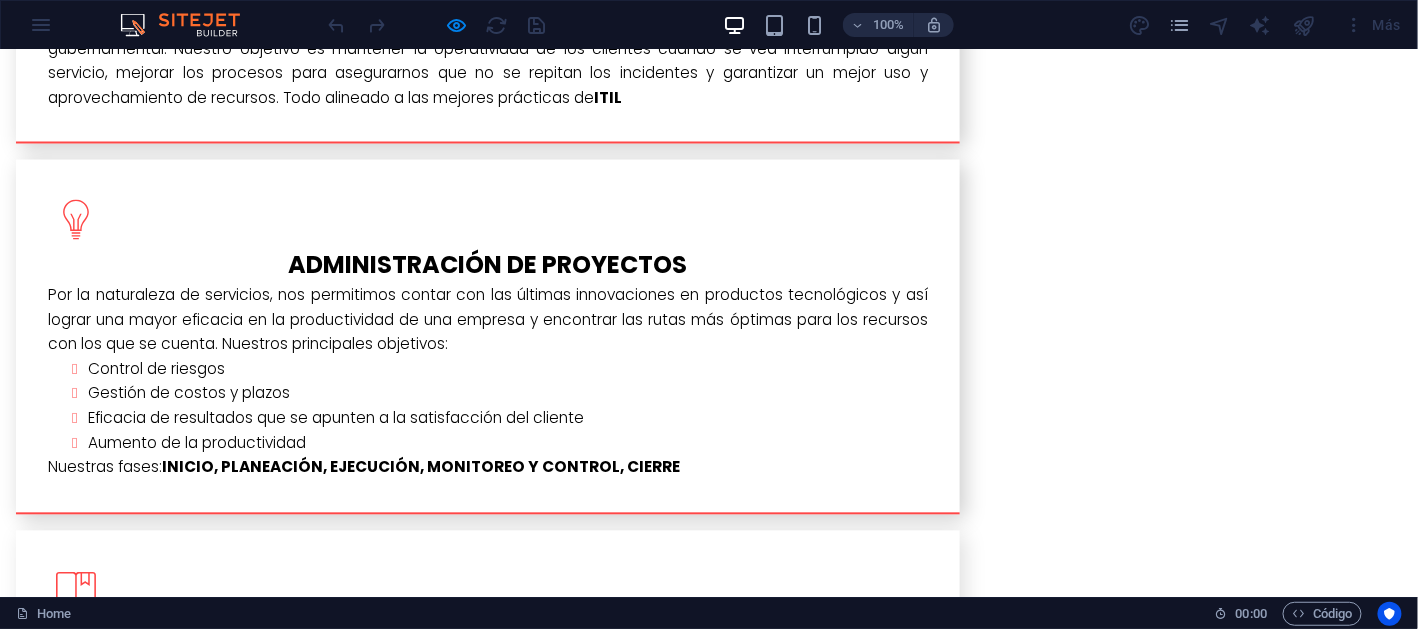 scroll, scrollTop: 3597, scrollLeft: 0, axis: vertical 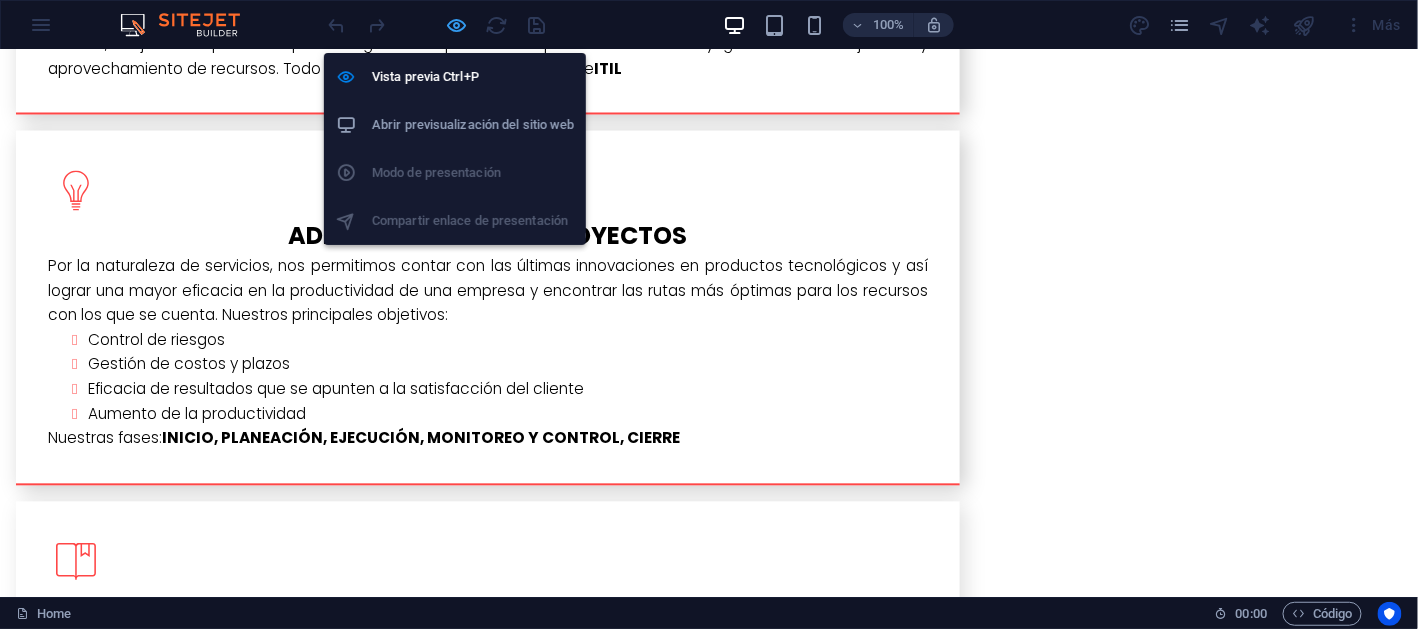 click at bounding box center [457, 25] 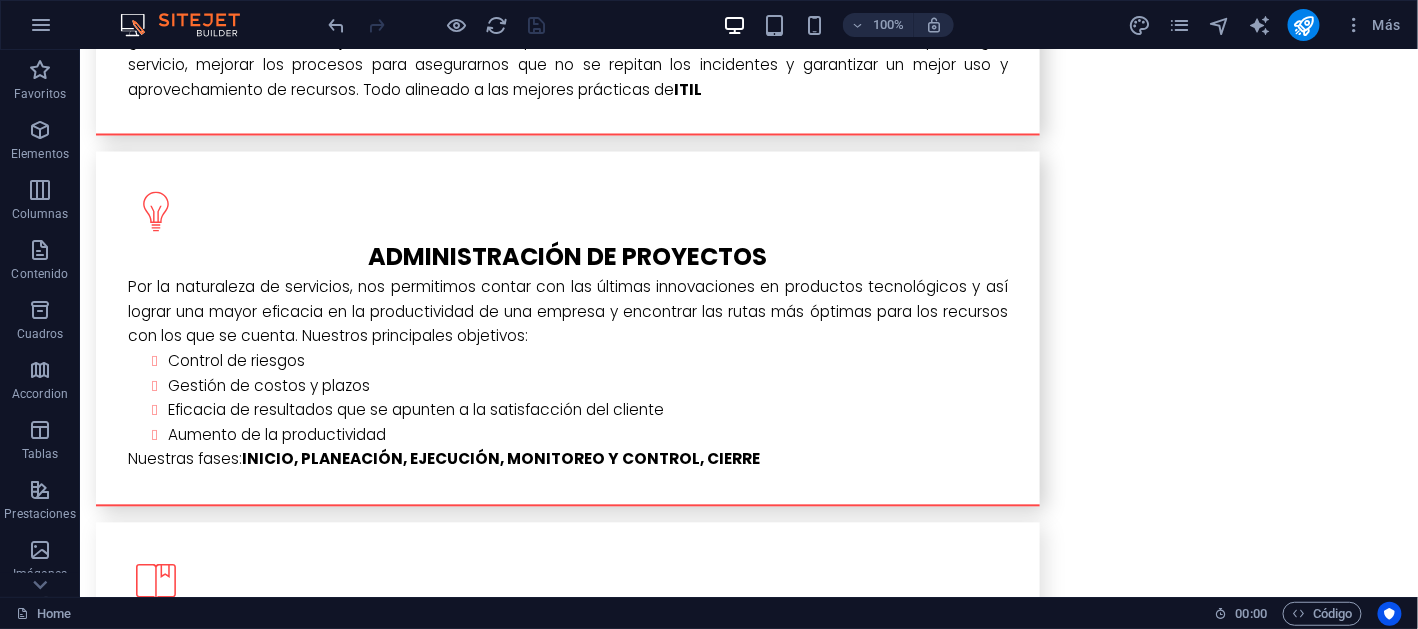 click at bounding box center [437, 25] 